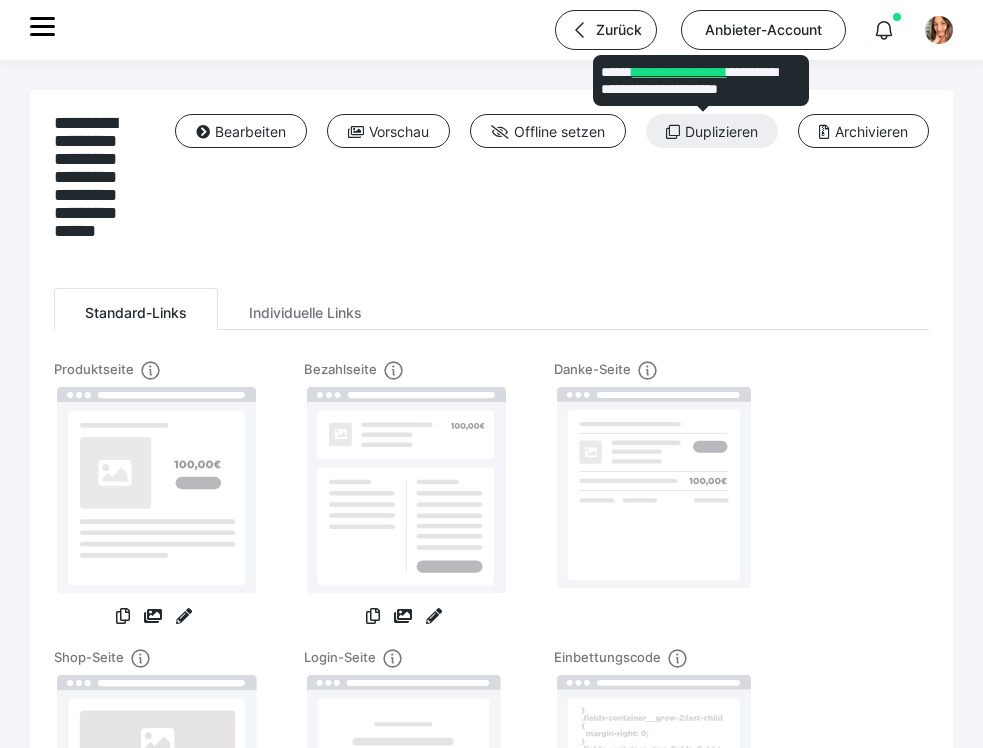 scroll, scrollTop: 0, scrollLeft: 0, axis: both 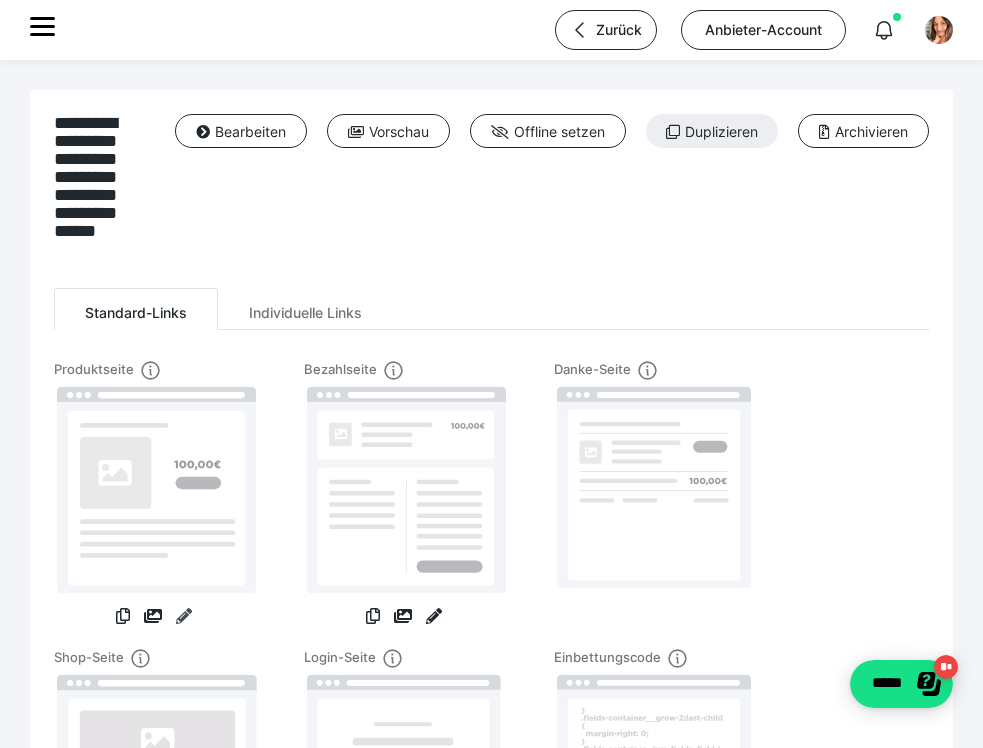 click at bounding box center [184, 616] 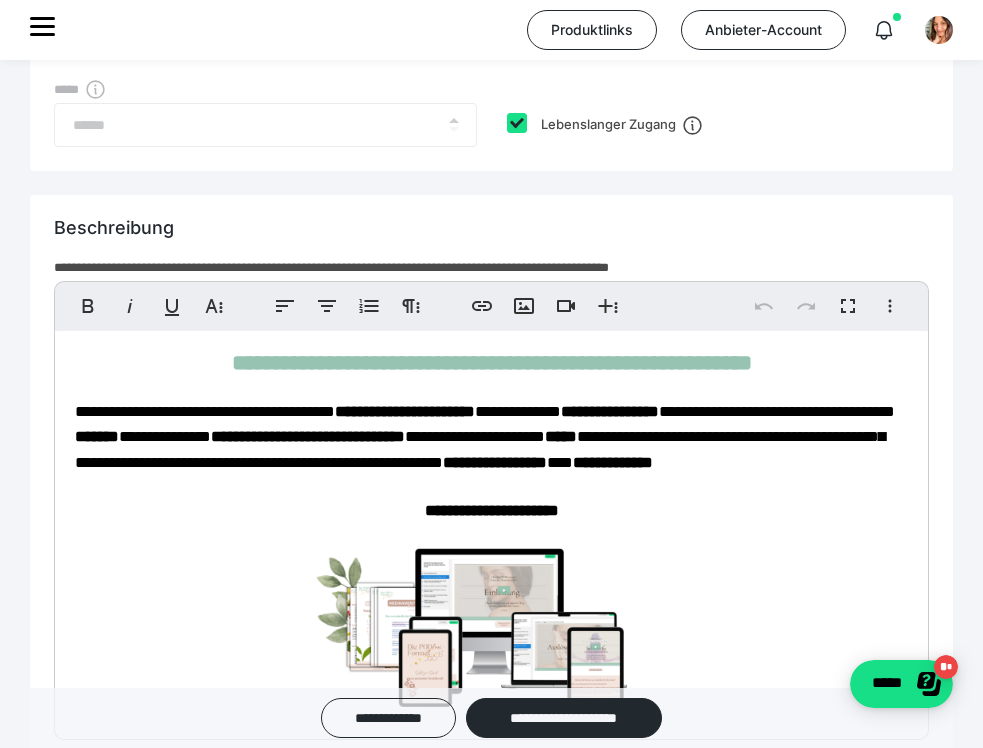 scroll, scrollTop: 1239, scrollLeft: 0, axis: vertical 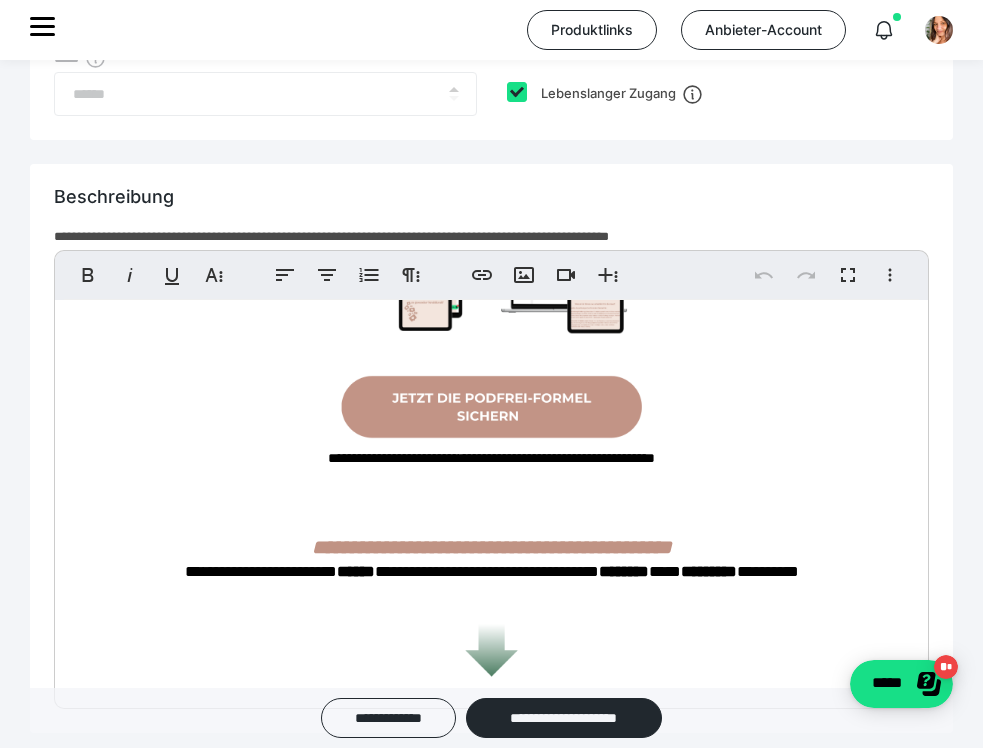 click on "**********" at bounding box center [501, 571] 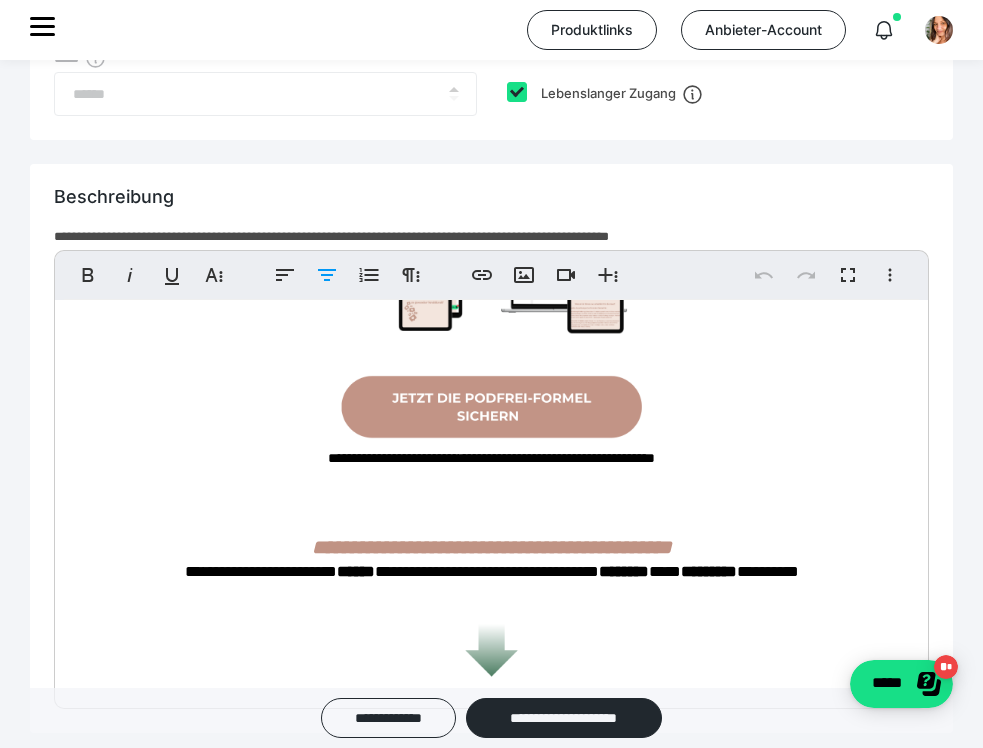 type 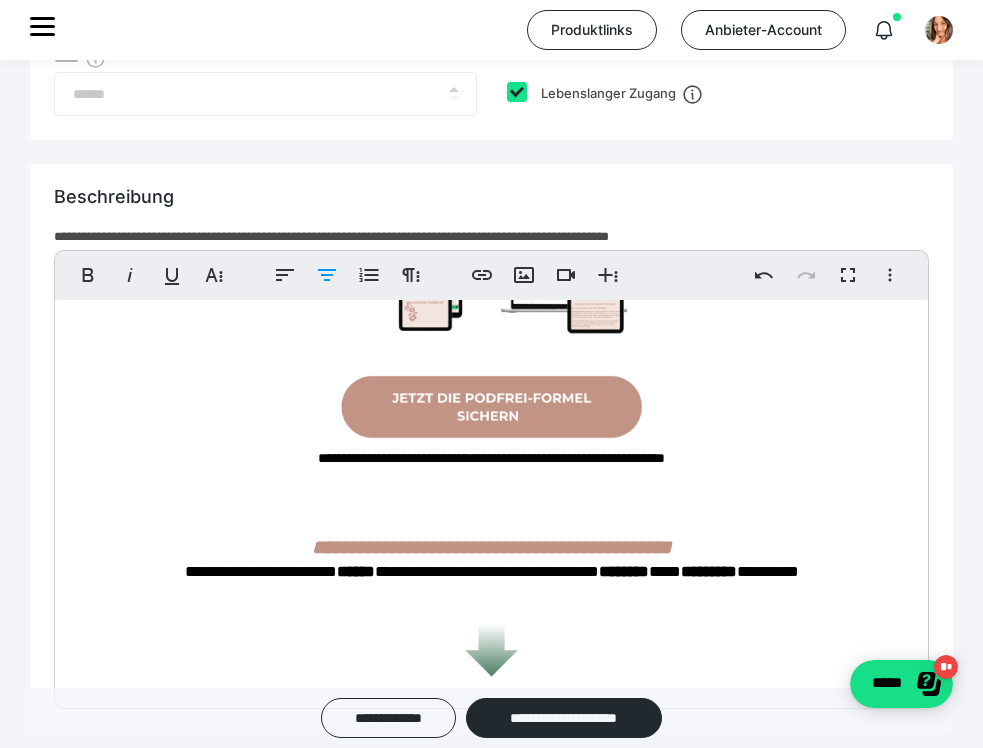 click on "**********" at bounding box center (491, 5558) 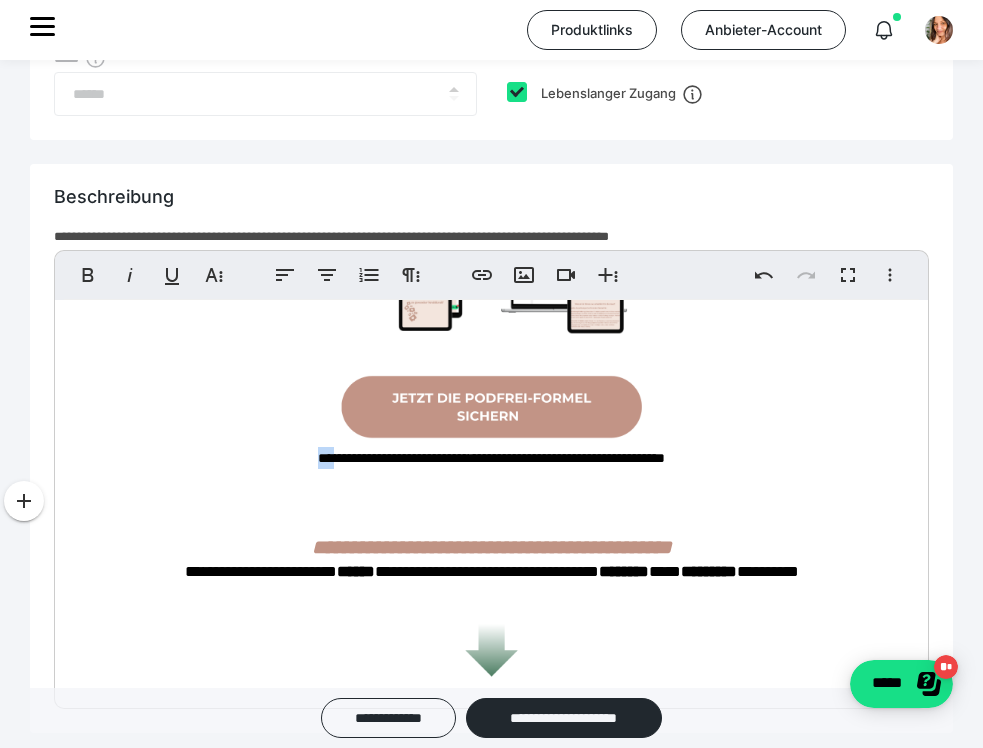drag, startPoint x: 289, startPoint y: 476, endPoint x: 261, endPoint y: 476, distance: 28 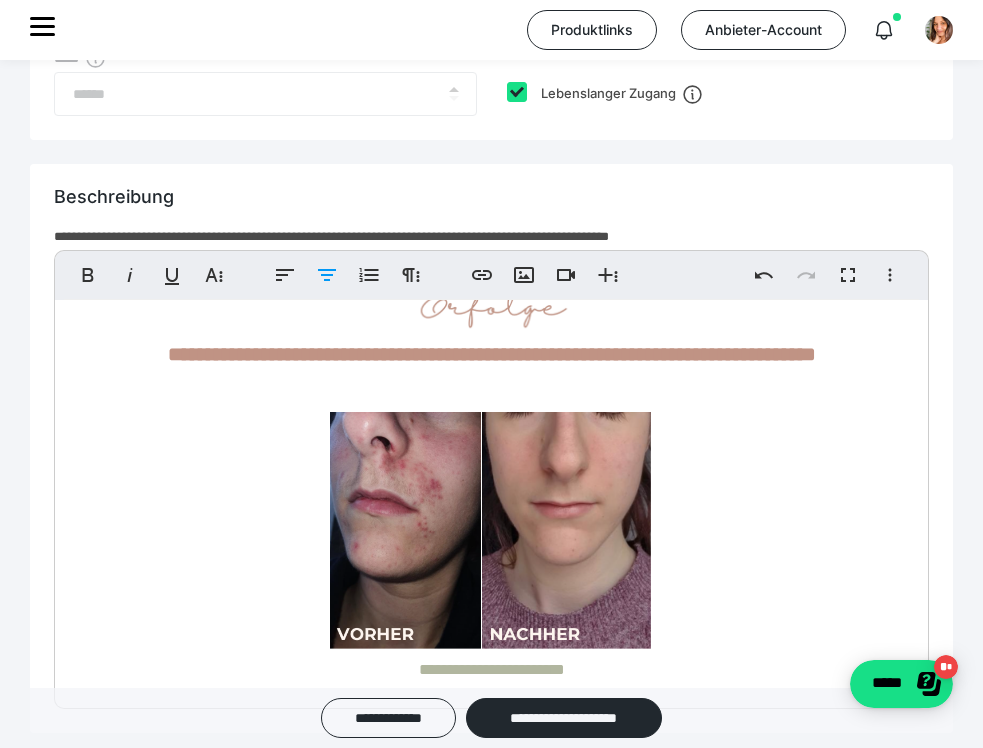 scroll, scrollTop: 7328, scrollLeft: 0, axis: vertical 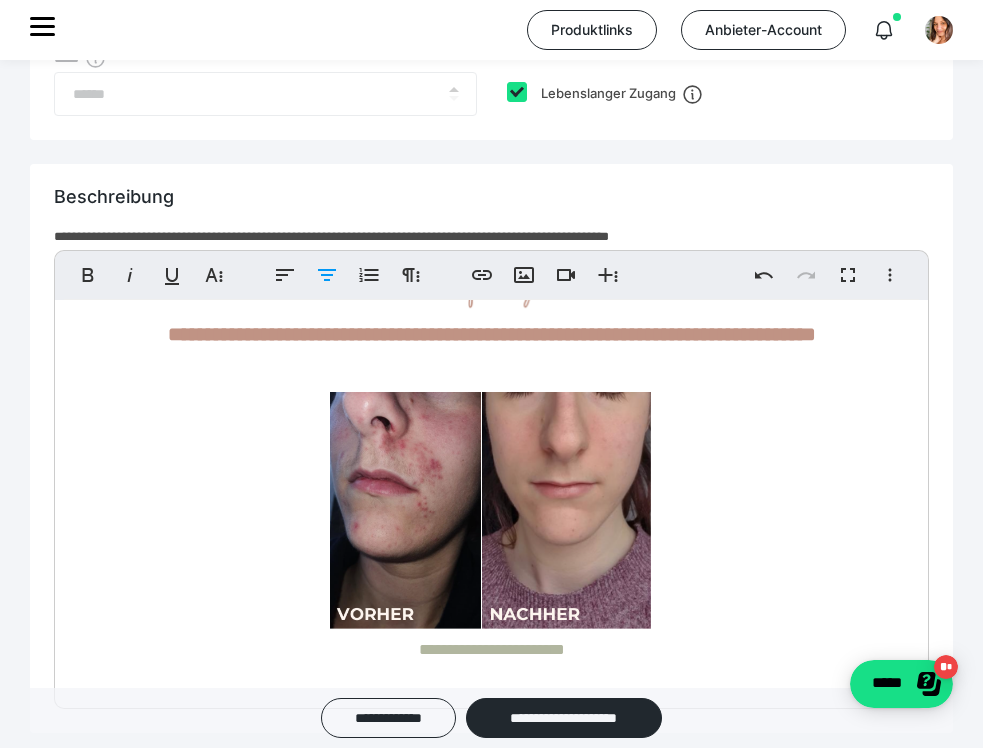 click at bounding box center (492, 132) 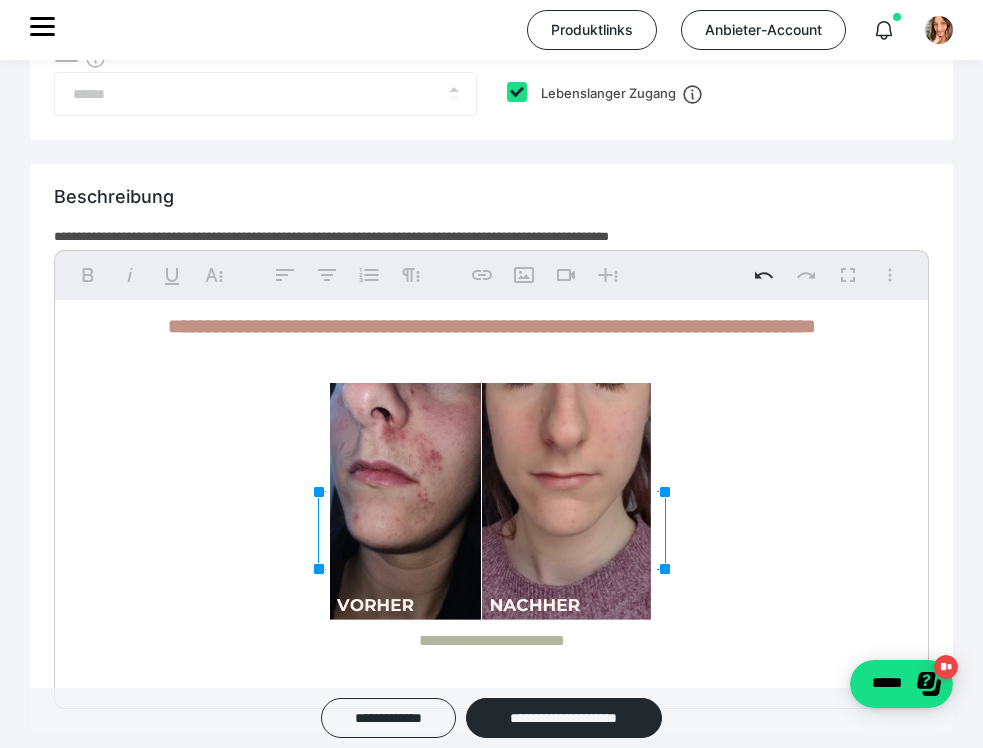 drag, startPoint x: 301, startPoint y: 493, endPoint x: 339, endPoint y: 531, distance: 53.740116 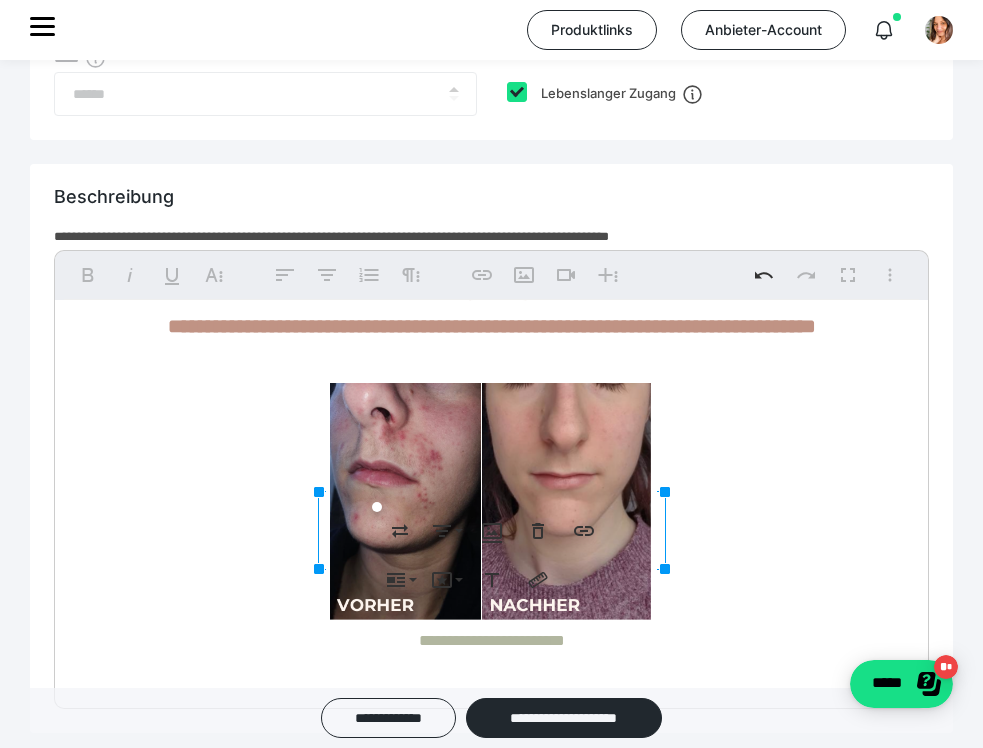 click on "**********" at bounding box center (491, -1430) 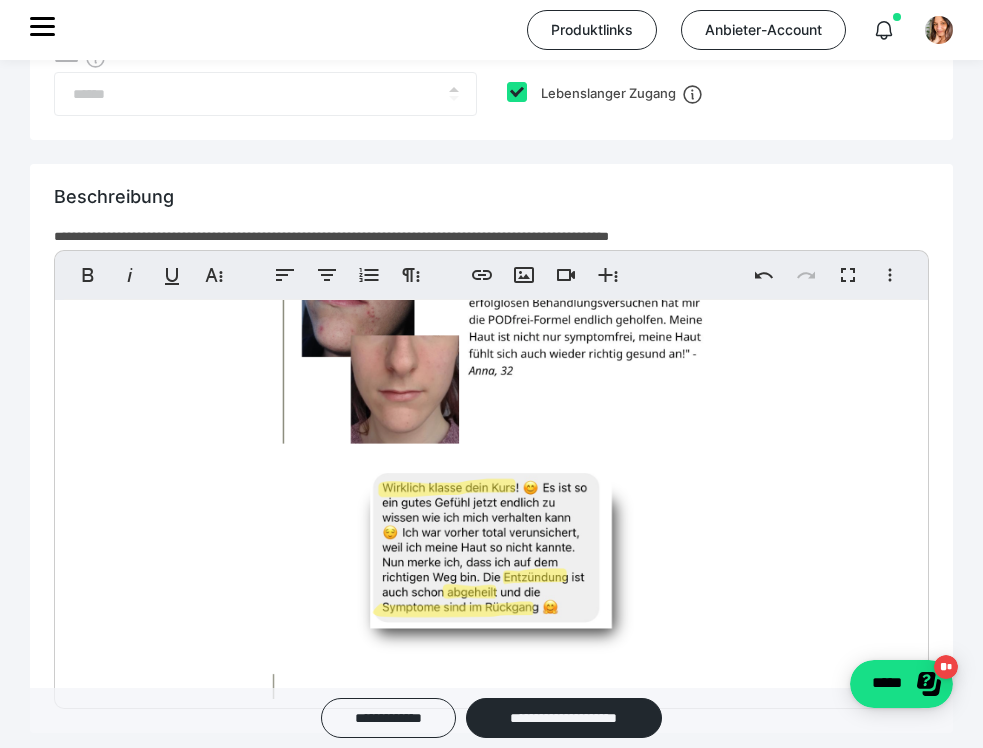 scroll, scrollTop: 8637, scrollLeft: 0, axis: vertical 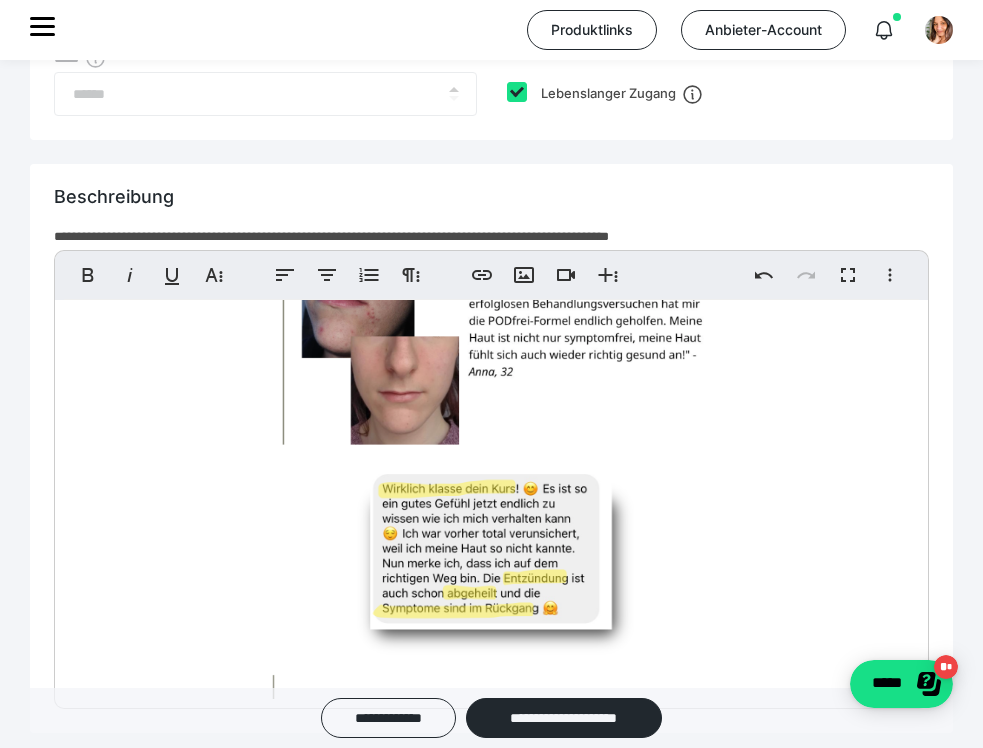 click at bounding box center (491, -41) 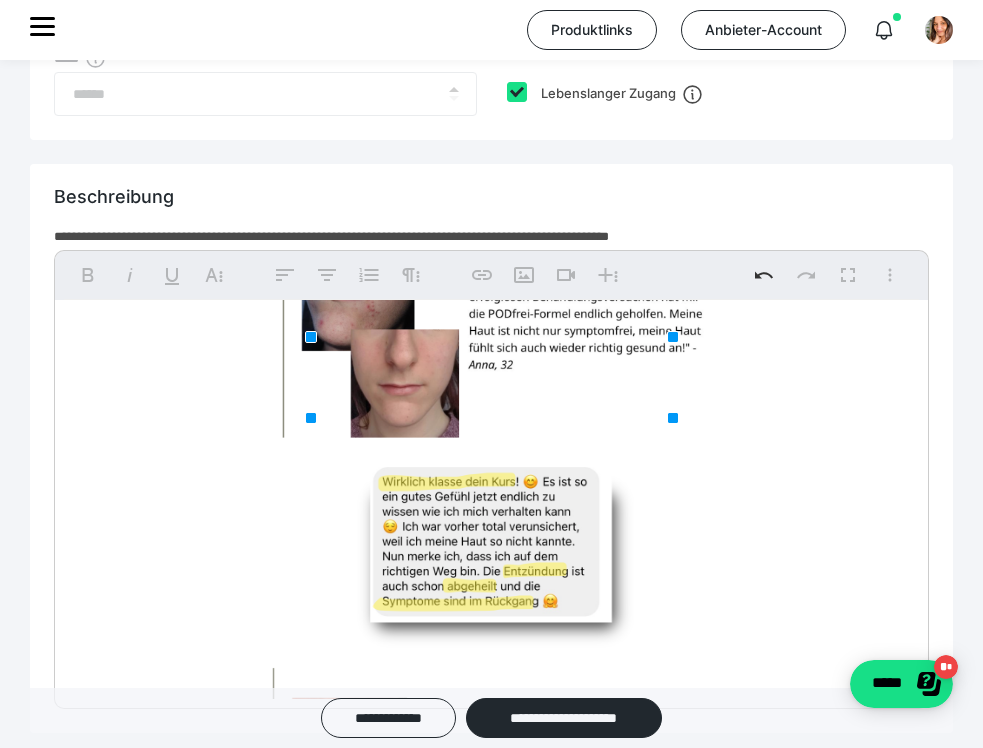 drag, startPoint x: 299, startPoint y: 335, endPoint x: 330, endPoint y: 360, distance: 39.824615 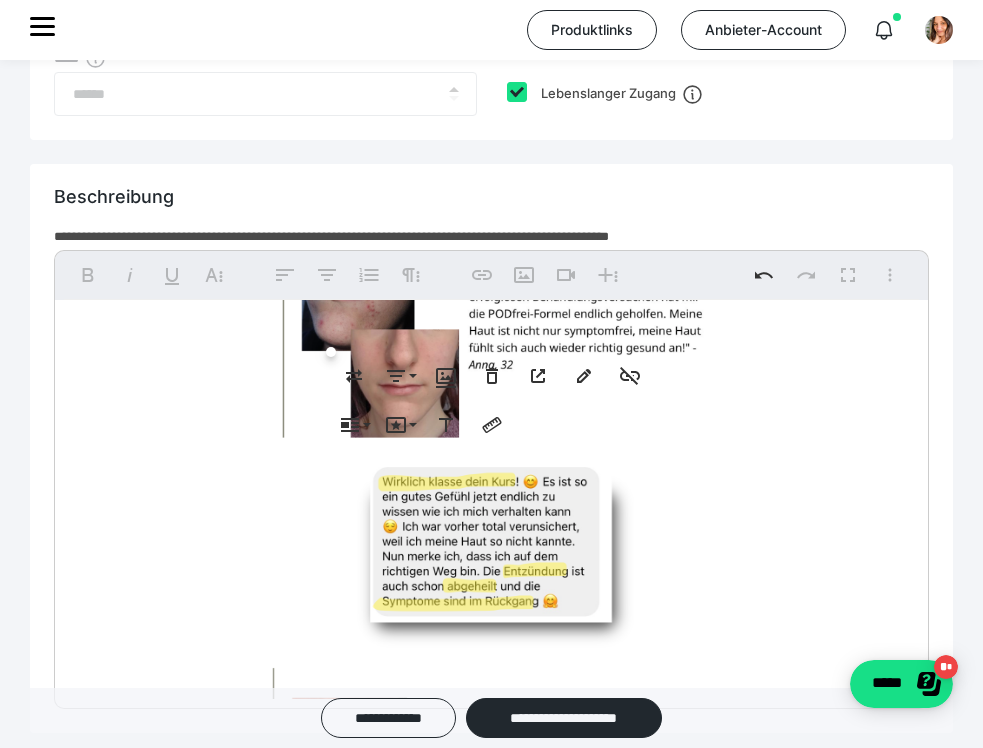 click at bounding box center [491, -45] 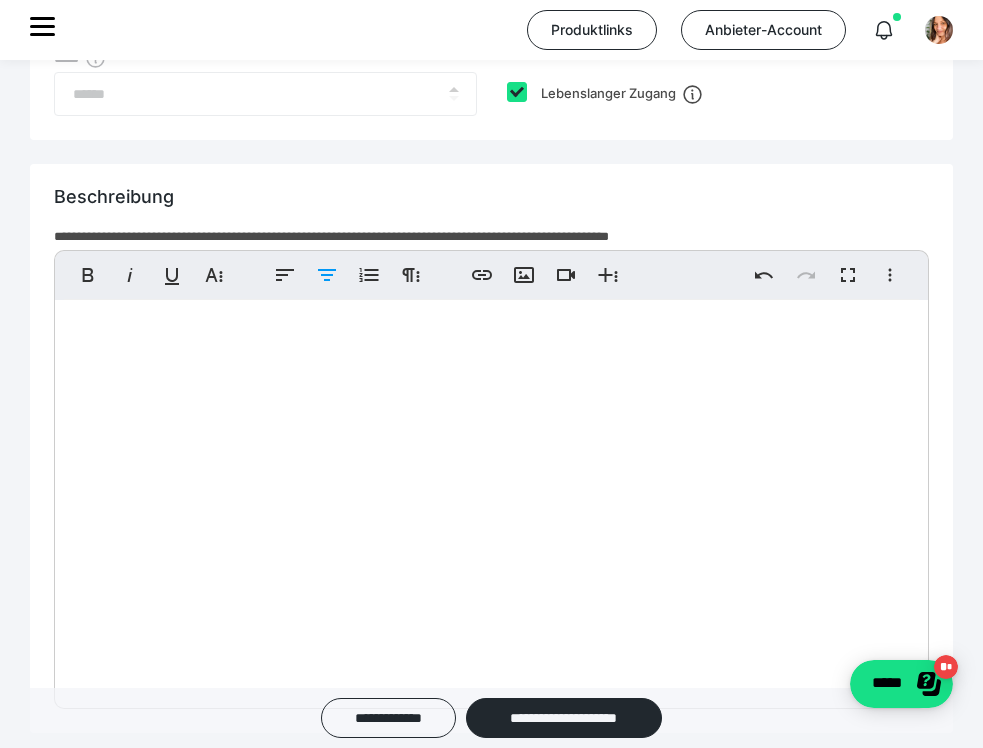 scroll, scrollTop: 10819, scrollLeft: 0, axis: vertical 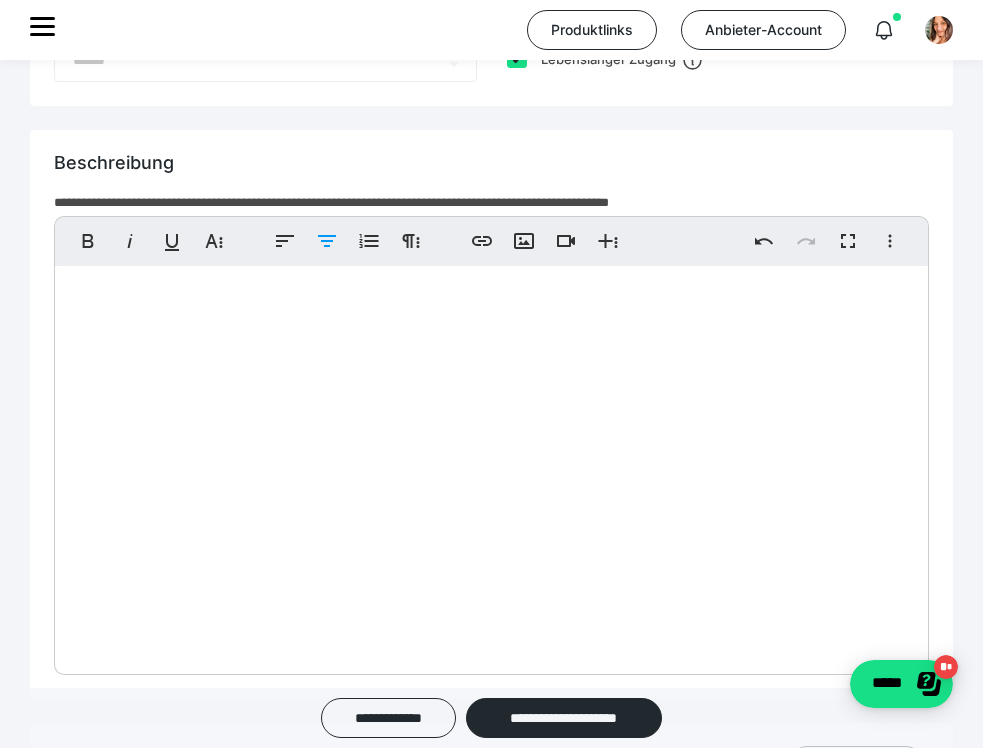 click at bounding box center [492, 137] 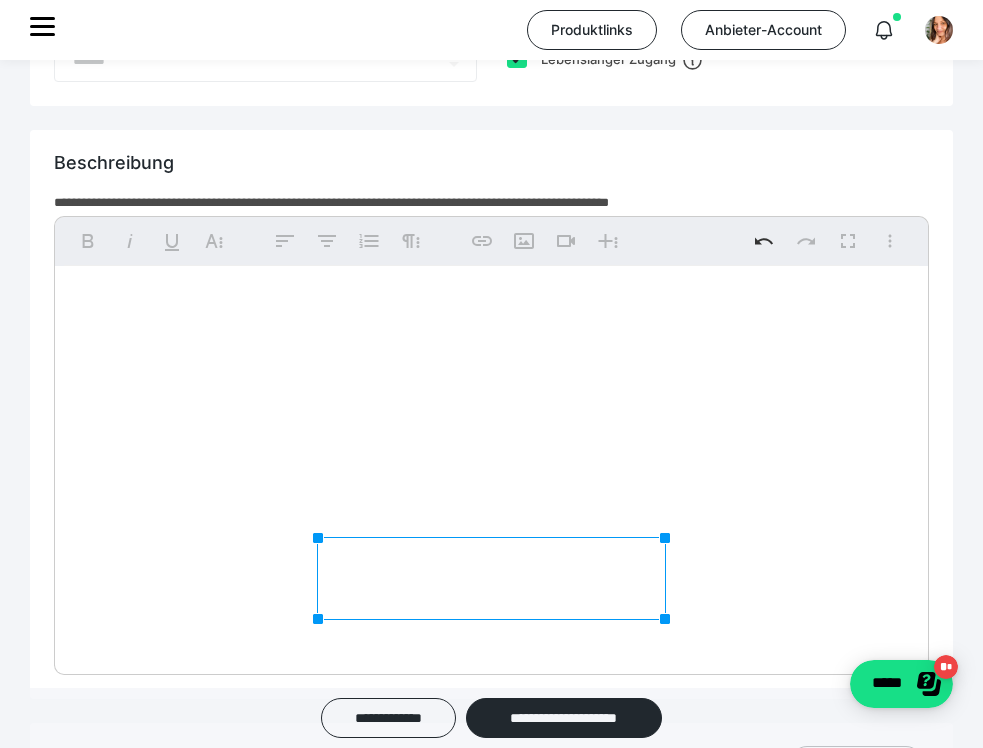 scroll, scrollTop: 10815, scrollLeft: 0, axis: vertical 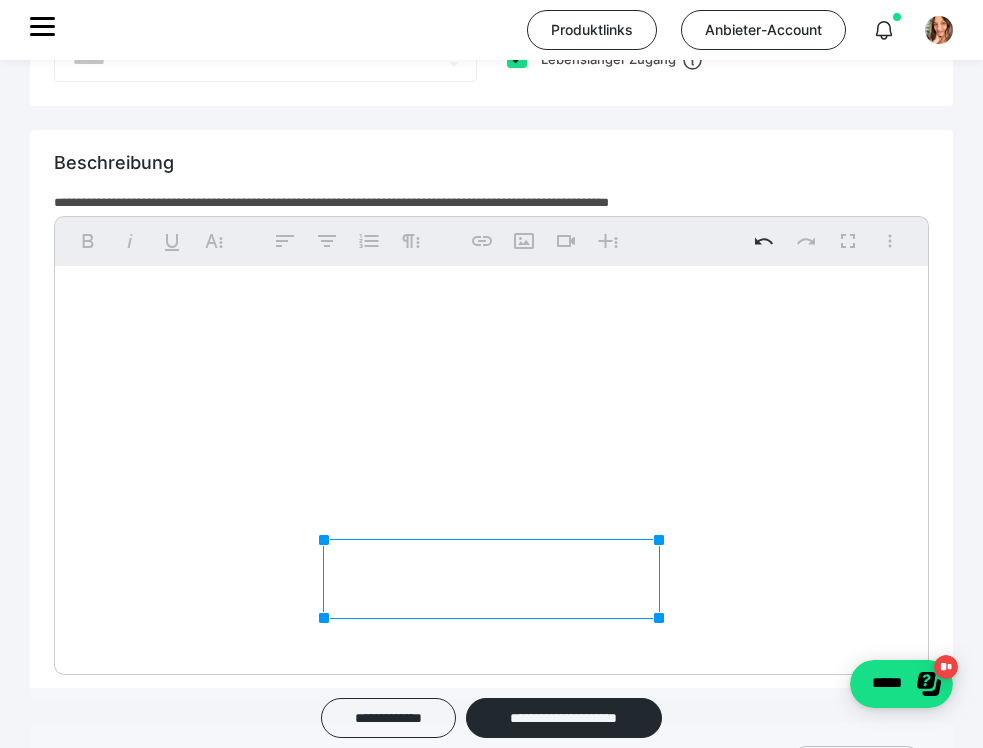drag, startPoint x: 310, startPoint y: 531, endPoint x: 327, endPoint y: 547, distance: 23.345236 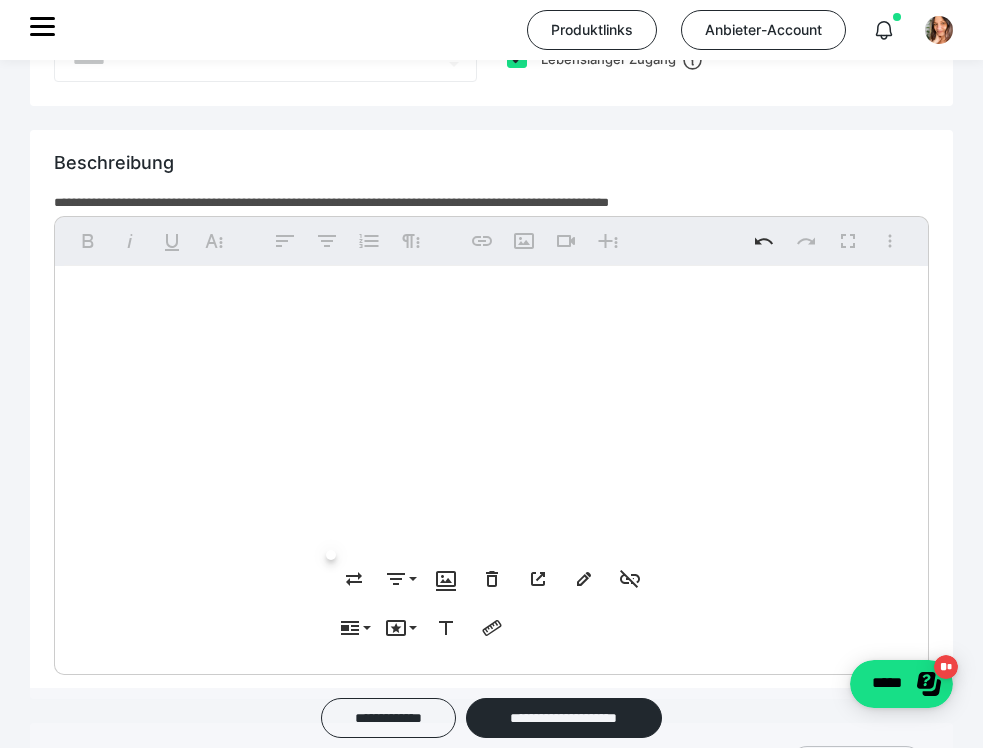 click on "**********" at bounding box center (491, -4942) 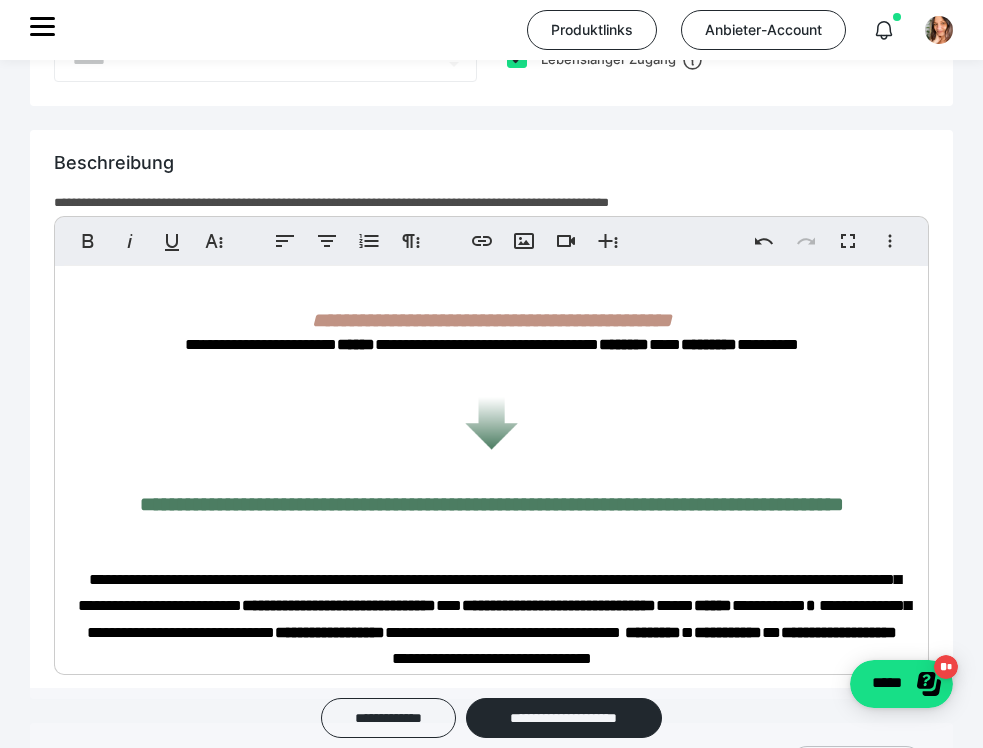 scroll, scrollTop: 537, scrollLeft: 0, axis: vertical 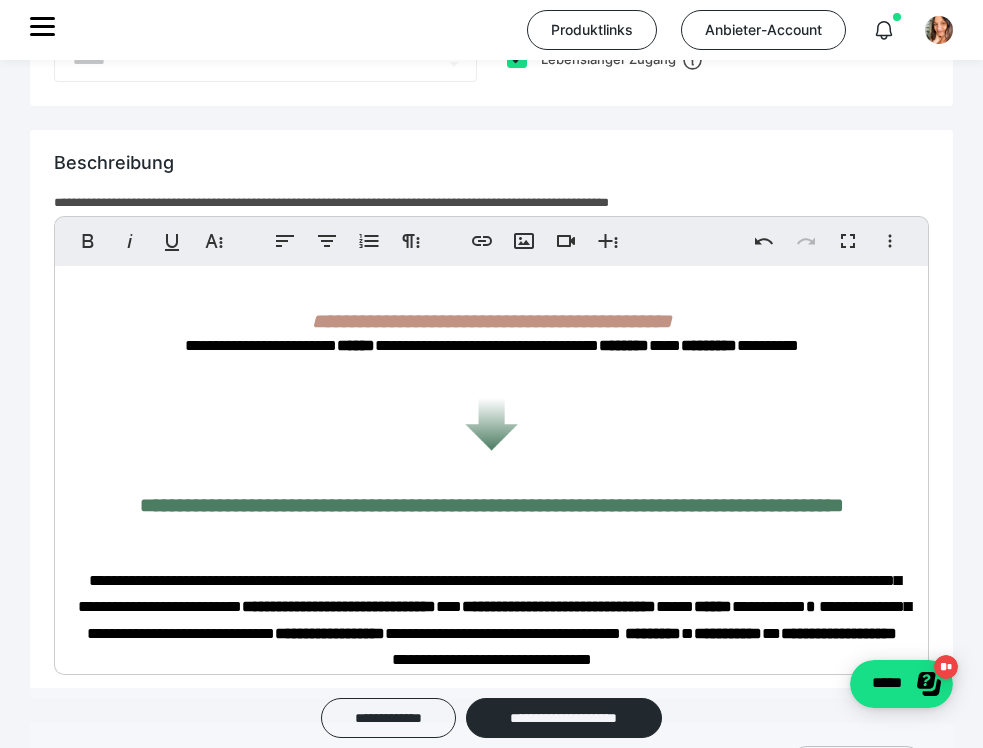 click on "**********" at bounding box center [491, 442] 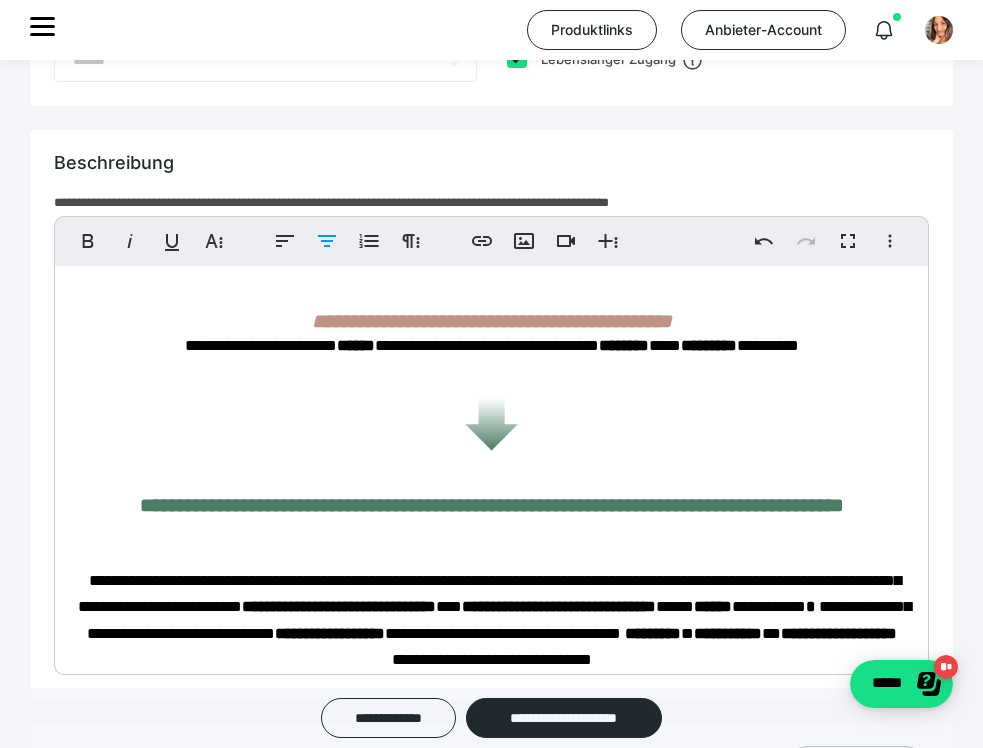 click on "**********" at bounding box center [491, 442] 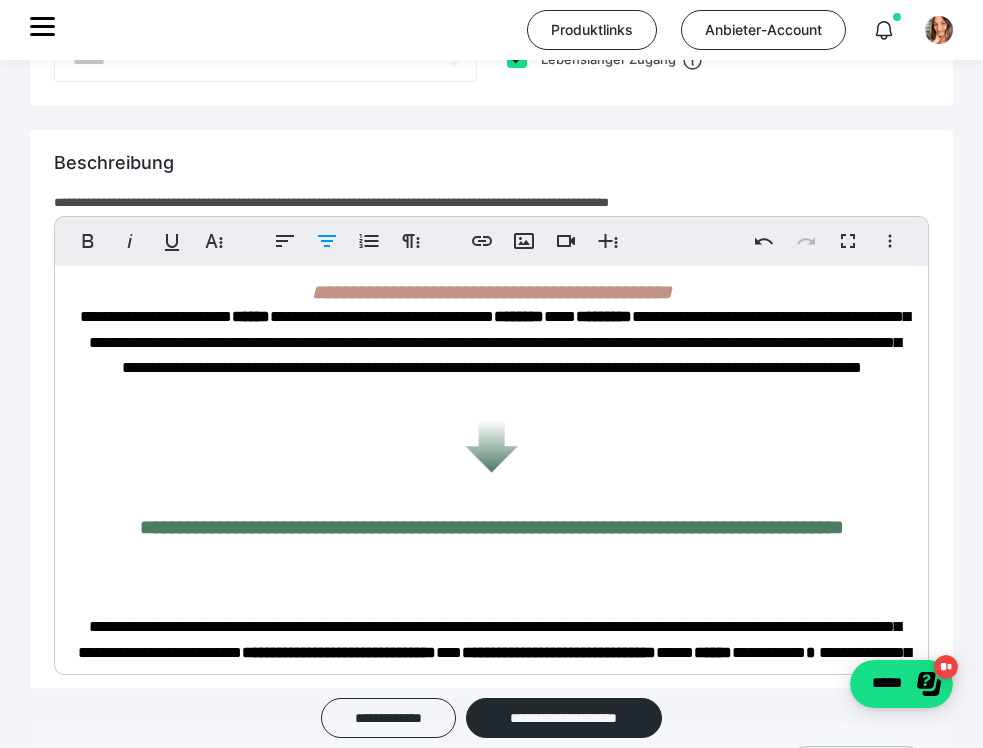 scroll, scrollTop: 567, scrollLeft: 0, axis: vertical 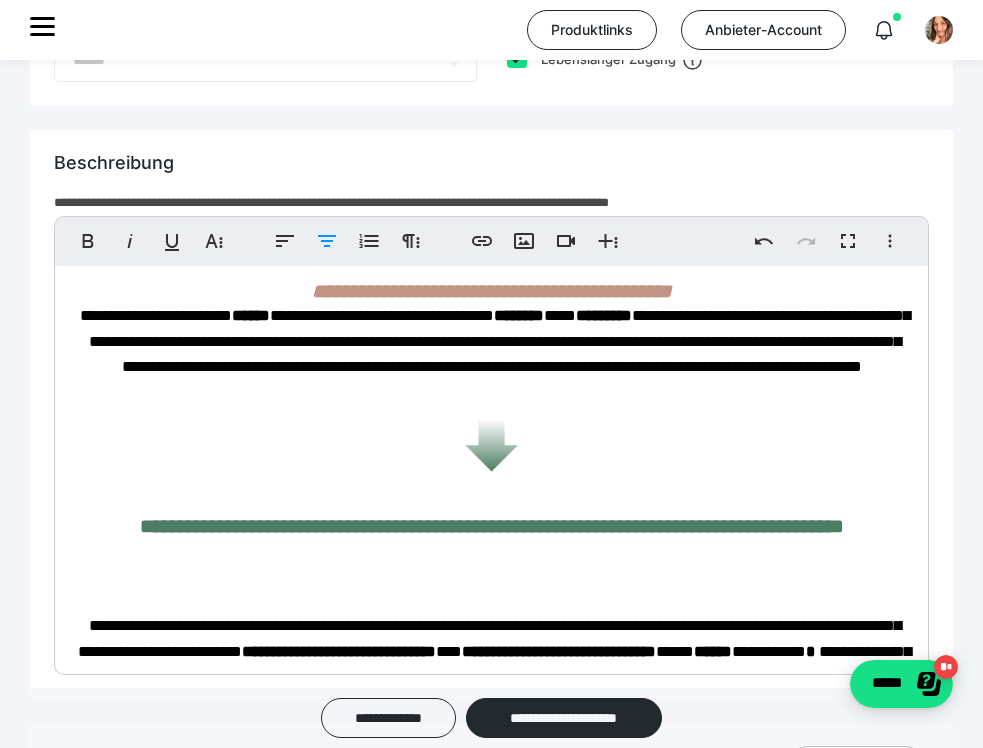 click on "**********" at bounding box center (499, 341) 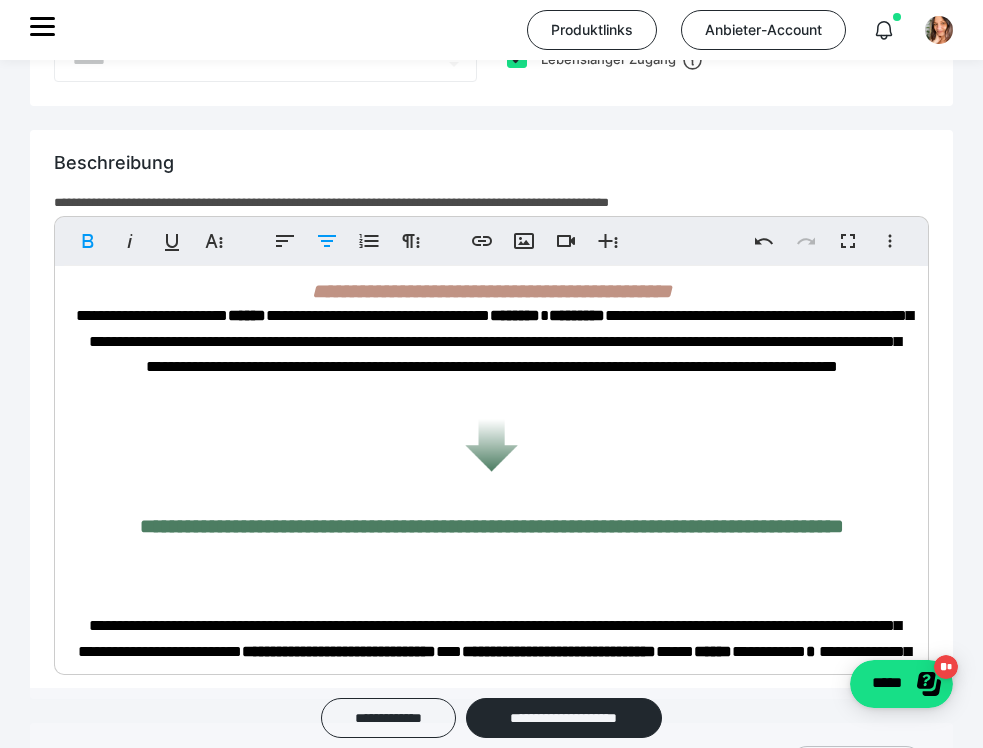click on "**********" at bounding box center (501, 341) 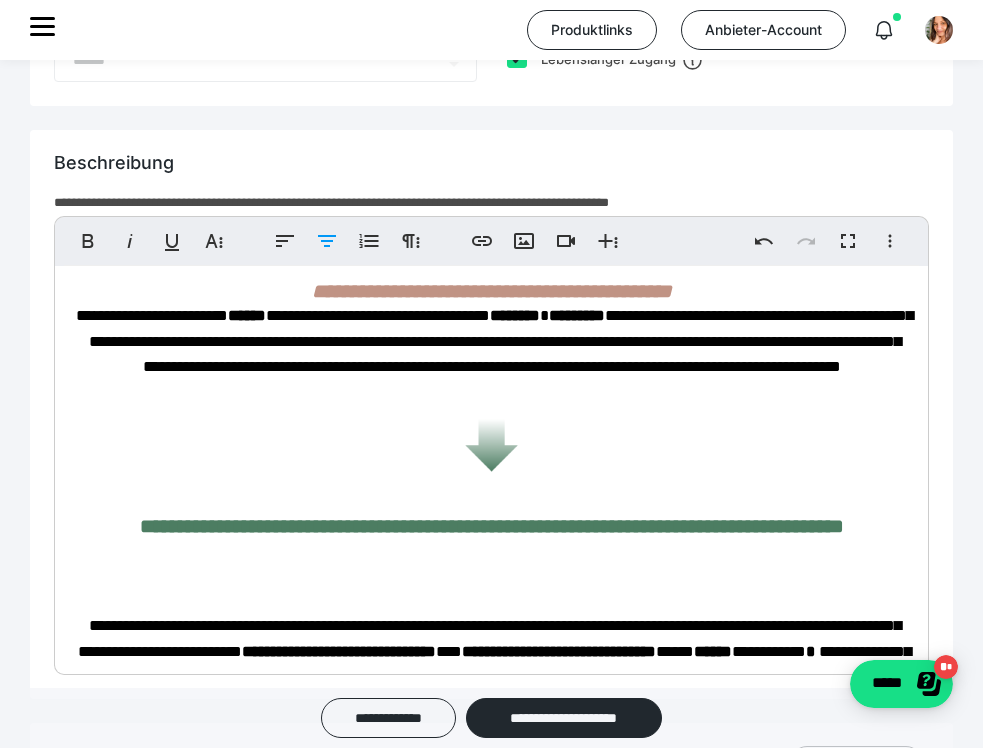 click on "**********" at bounding box center (501, 341) 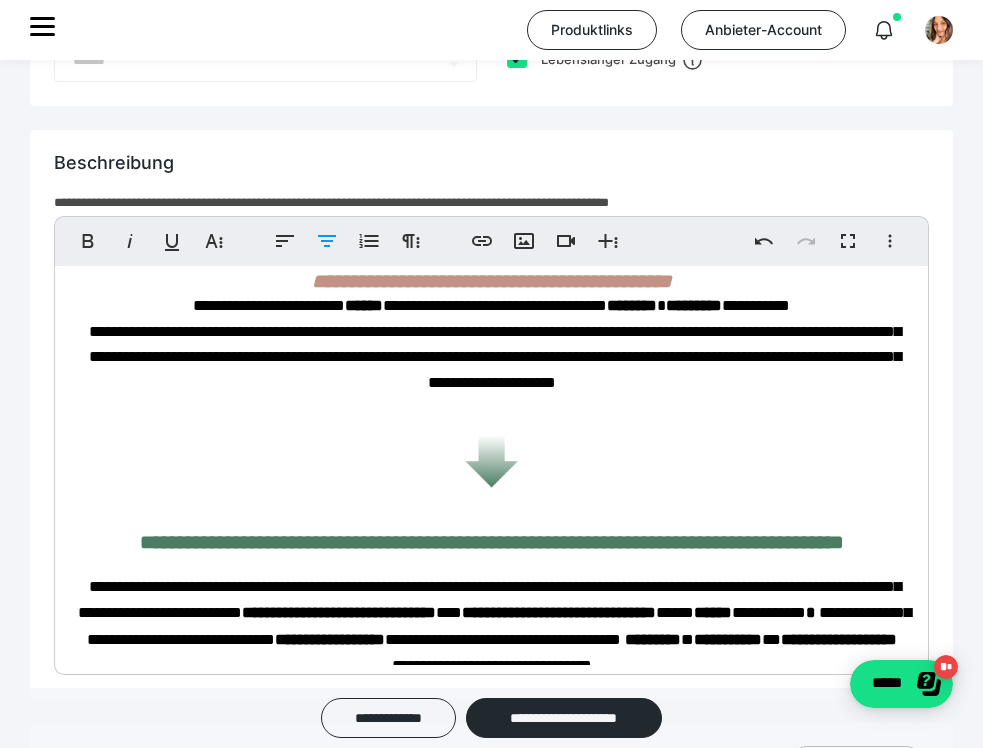 scroll, scrollTop: 579, scrollLeft: 0, axis: vertical 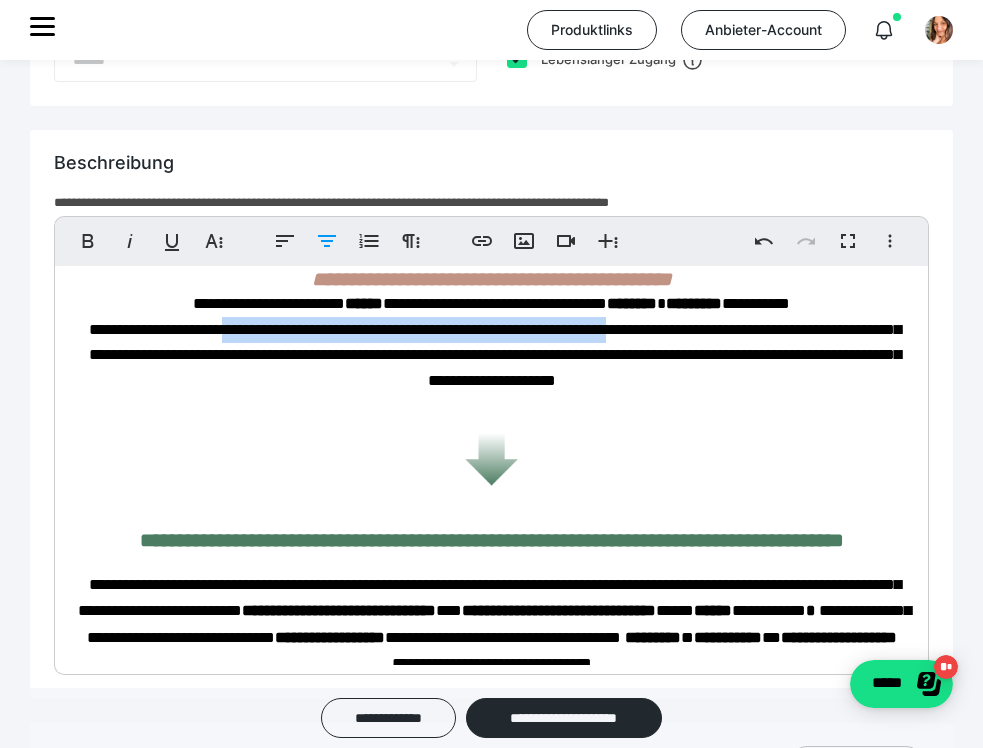 drag, startPoint x: 705, startPoint y: 349, endPoint x: 242, endPoint y: 348, distance: 463.00107 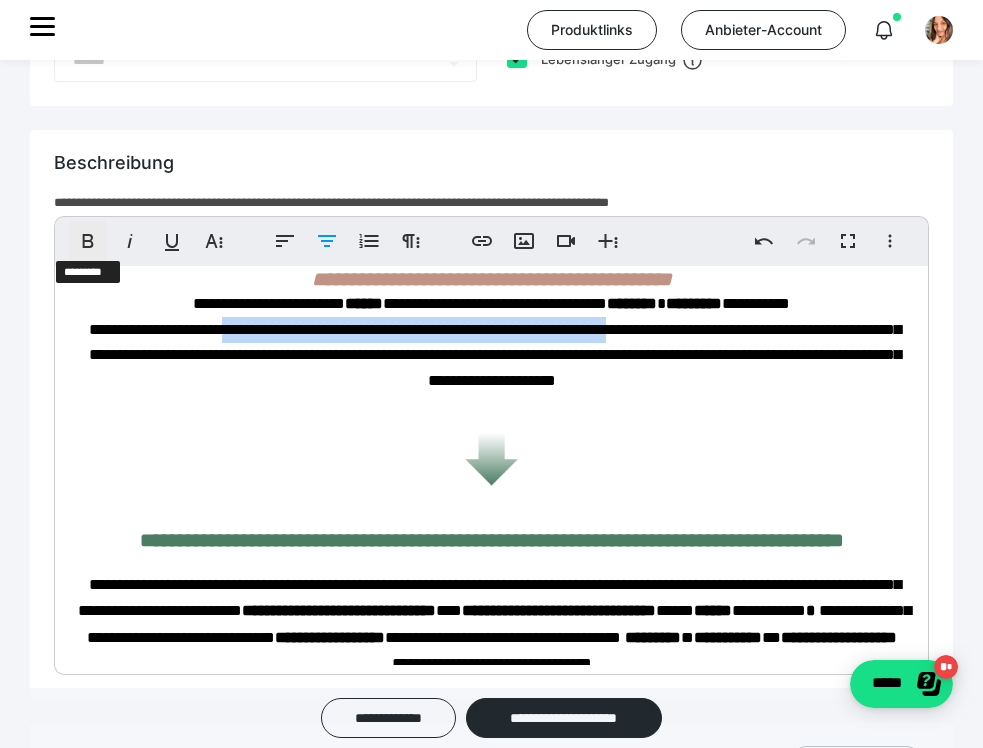 click 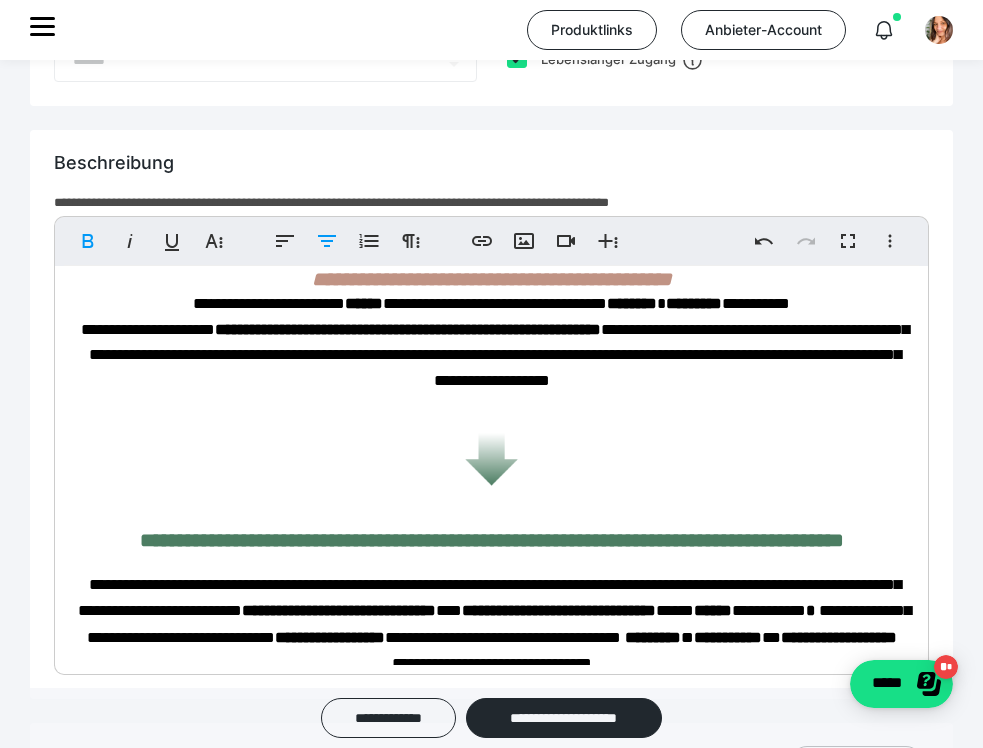 click on "**********" at bounding box center [491, 423] 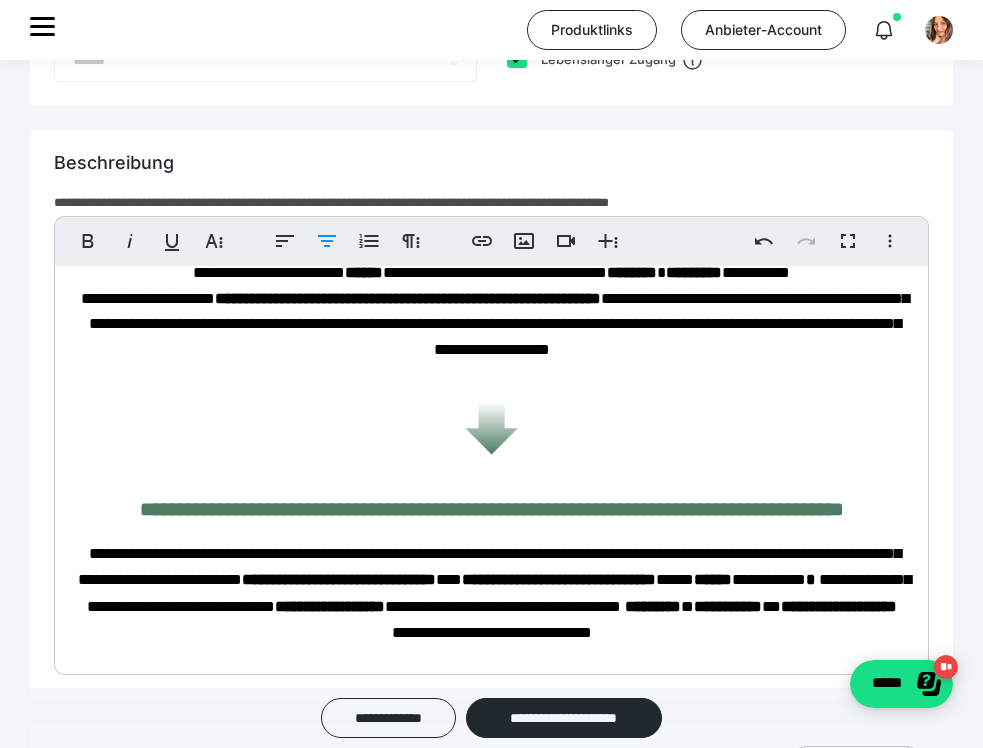scroll, scrollTop: 611, scrollLeft: 0, axis: vertical 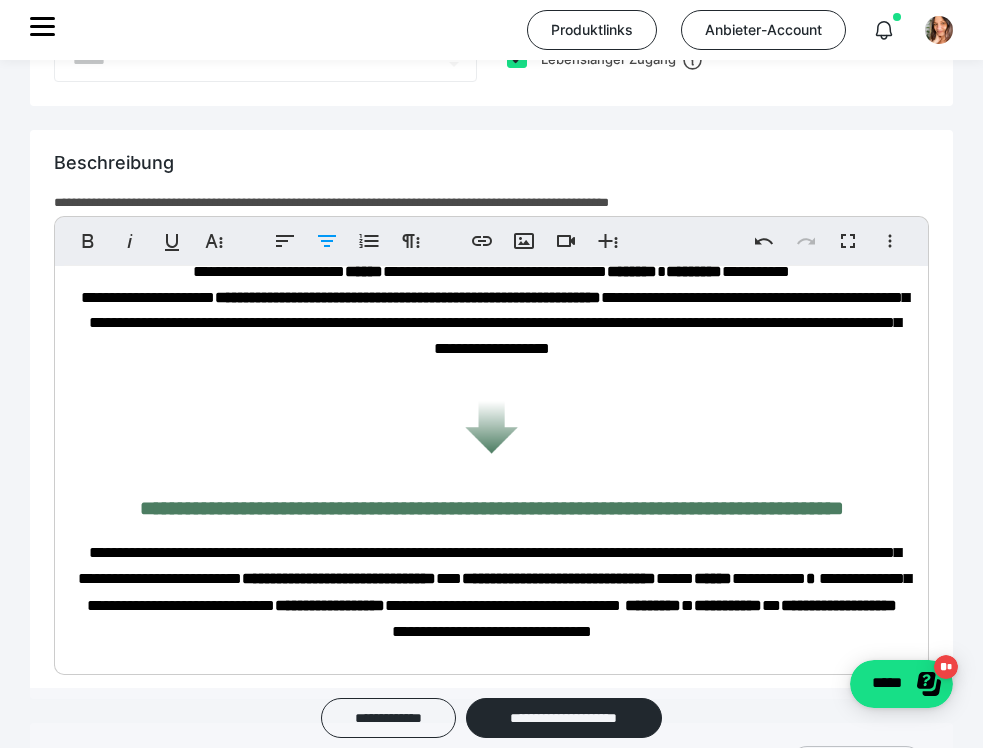 click on "**********" at bounding box center (495, 310) 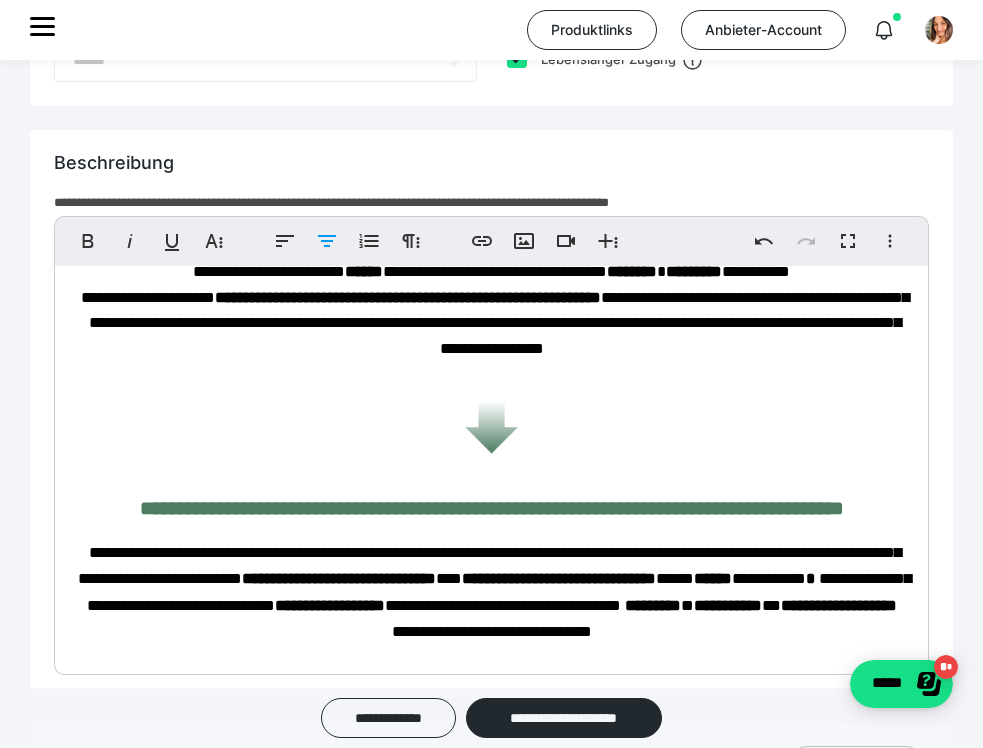 scroll, scrollTop: 625, scrollLeft: 0, axis: vertical 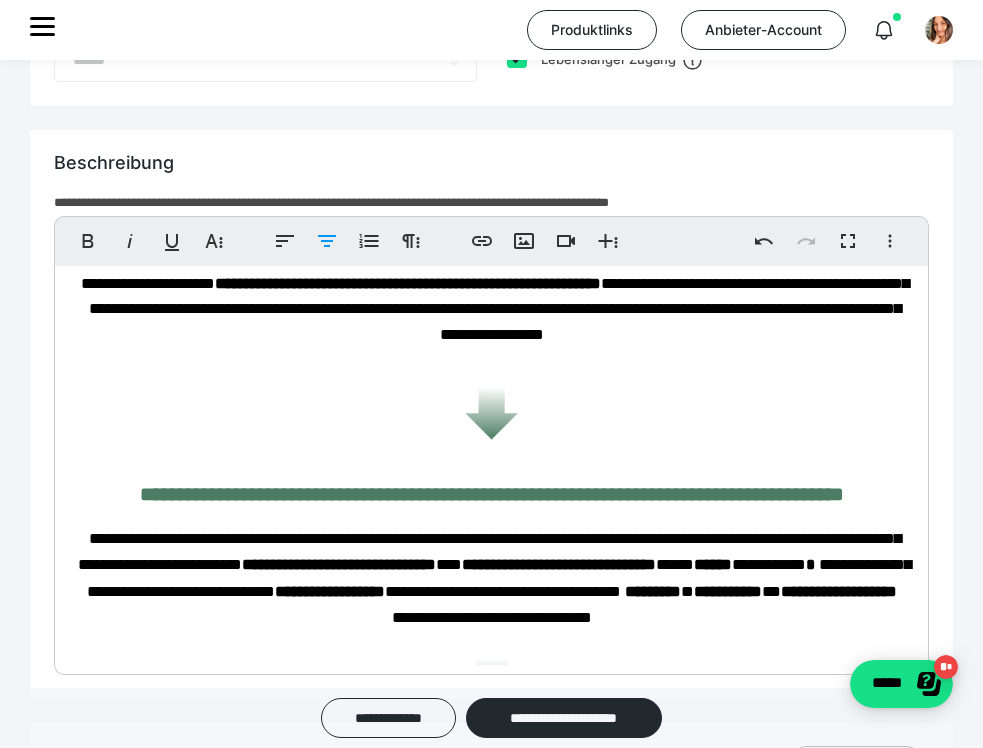 click on "**********" at bounding box center [495, 296] 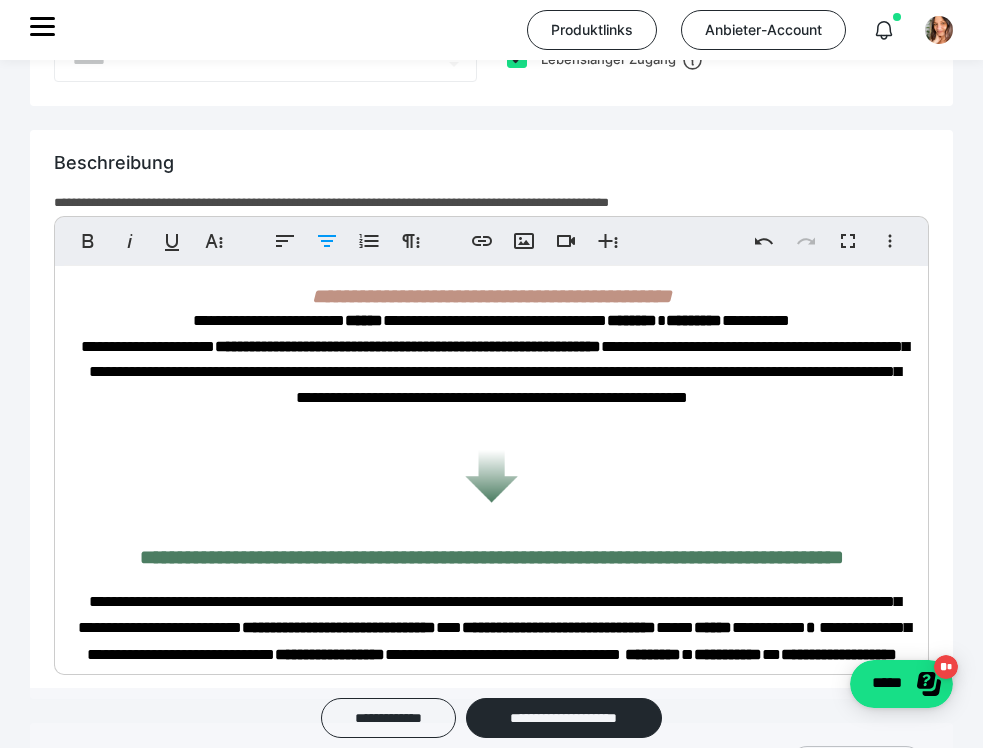 scroll, scrollTop: 560, scrollLeft: 0, axis: vertical 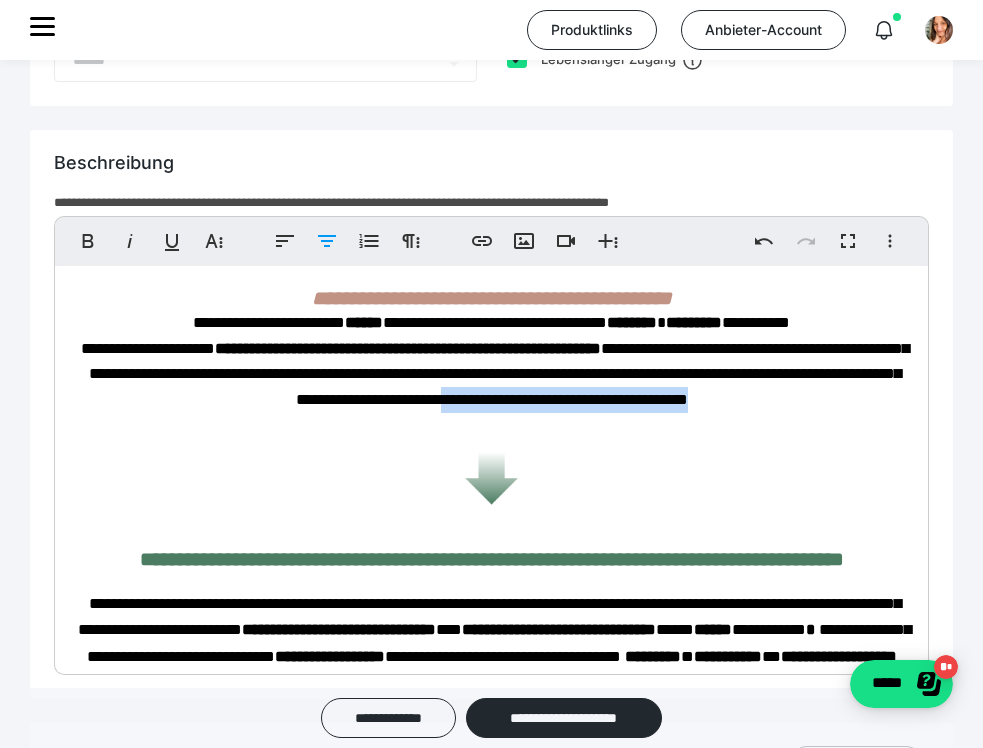 drag, startPoint x: 638, startPoint y: 418, endPoint x: 631, endPoint y: 447, distance: 29.832869 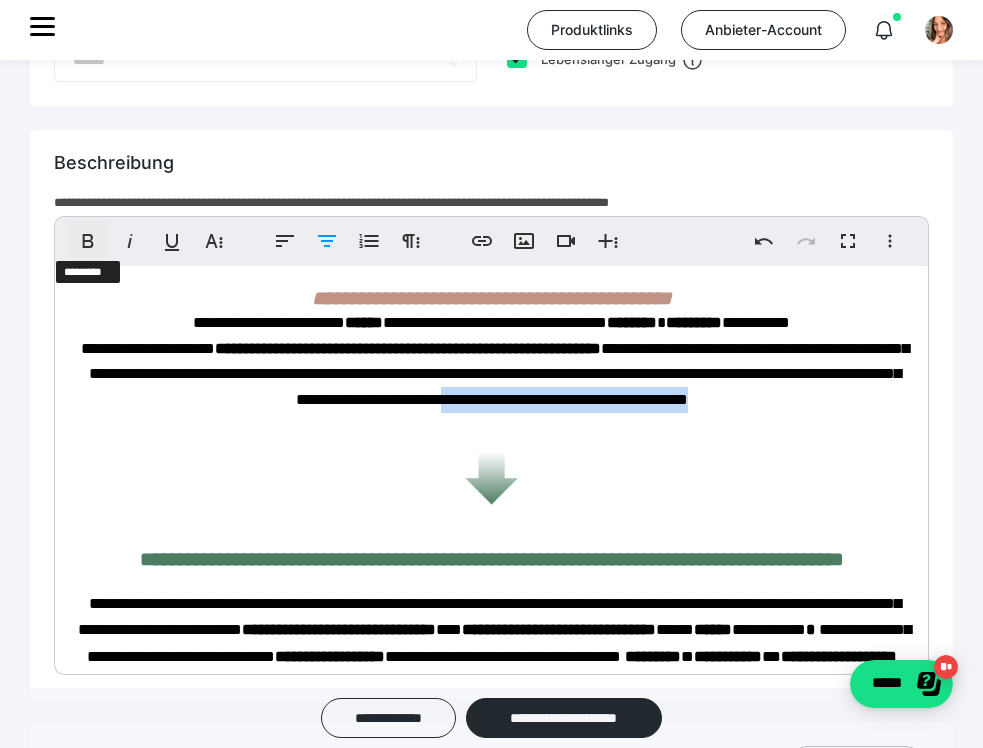 click 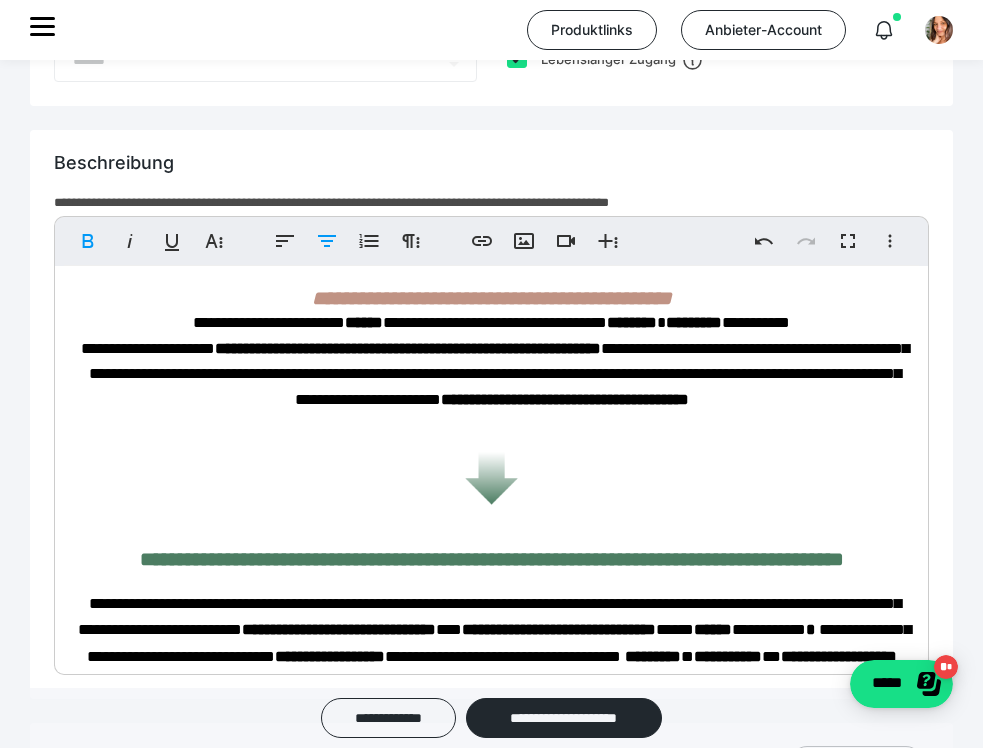 click on "**********" at bounding box center (495, 361) 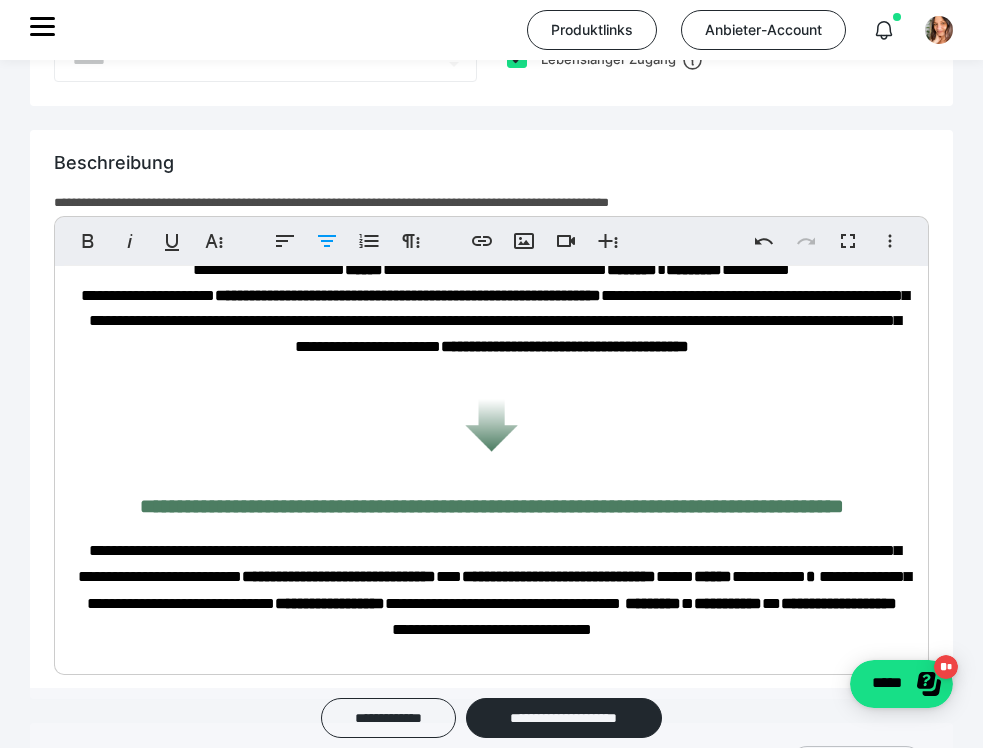 scroll, scrollTop: 626, scrollLeft: 0, axis: vertical 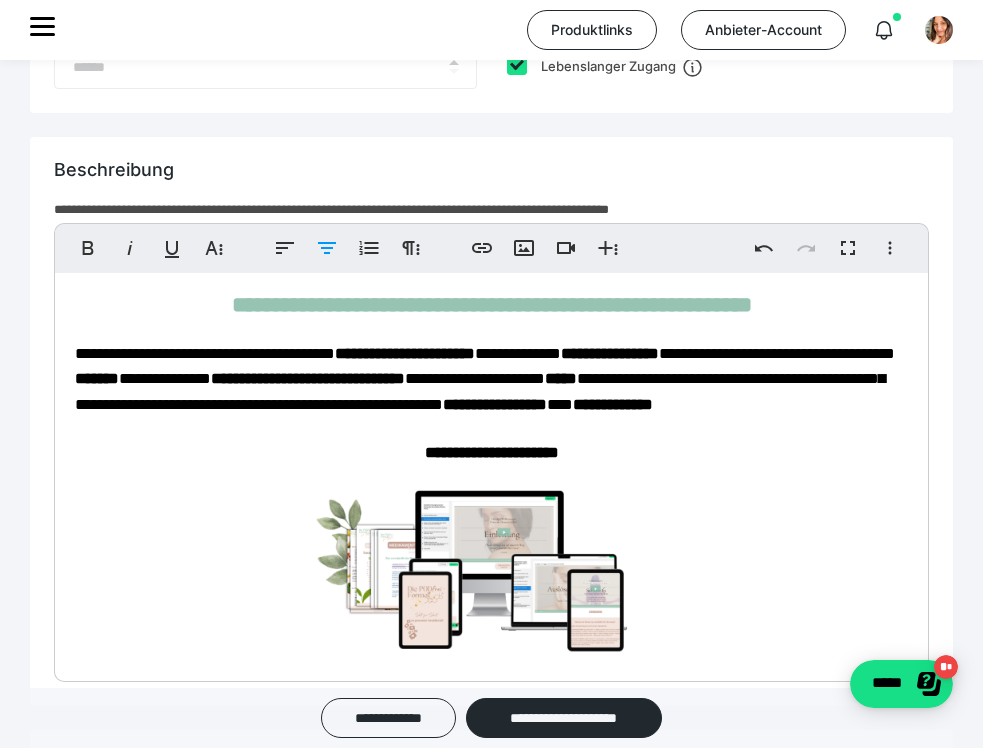 click on "**********" at bounding box center [492, 305] 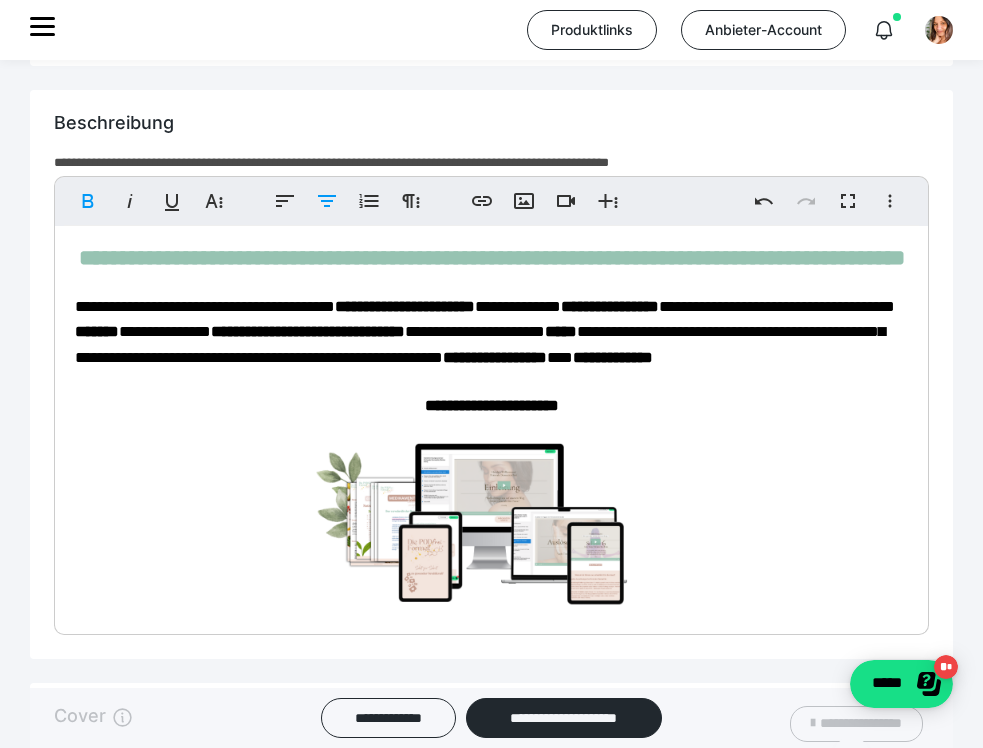 scroll, scrollTop: 1318, scrollLeft: 1, axis: both 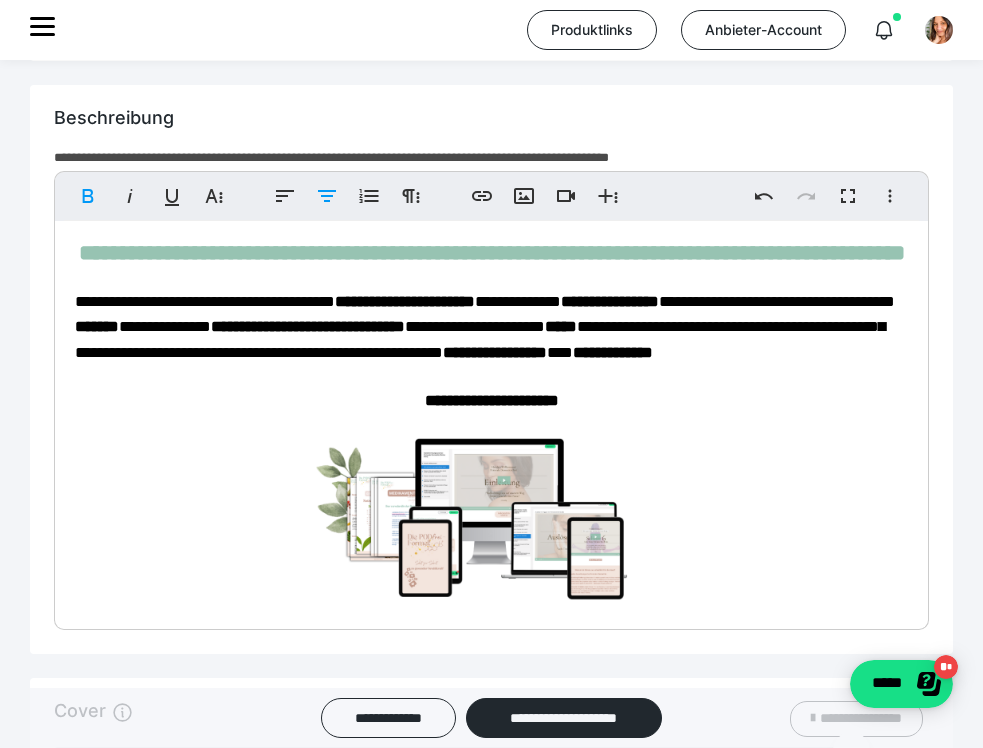click on "**********" at bounding box center [491, 5890] 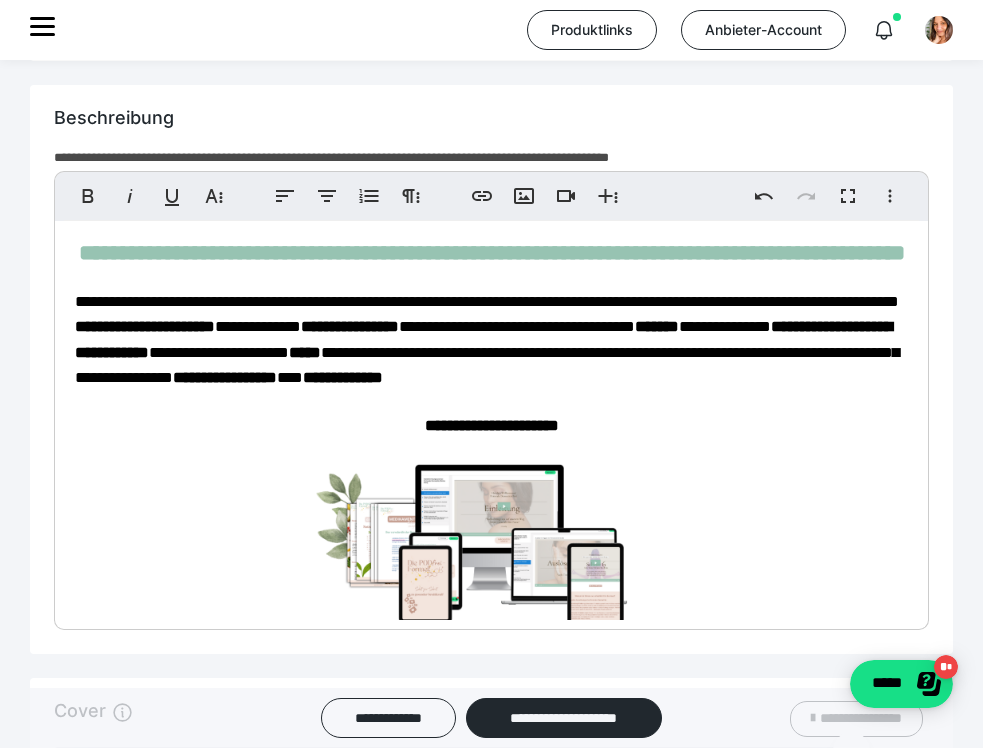 click on "**********" at bounding box center (487, 340) 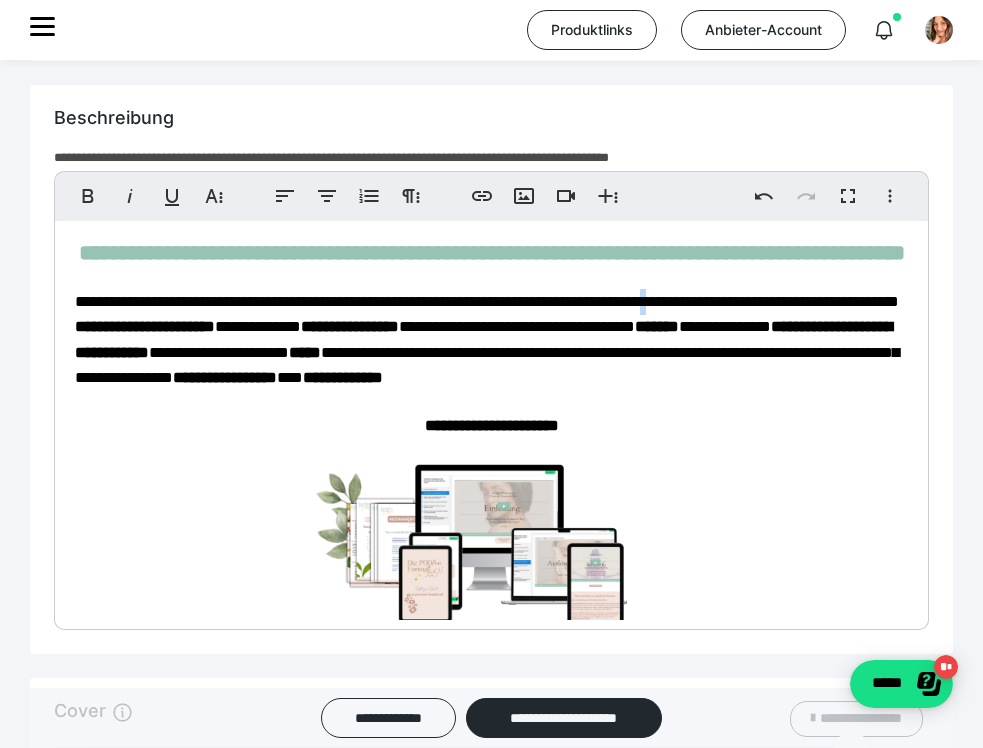click on "**********" at bounding box center (487, 340) 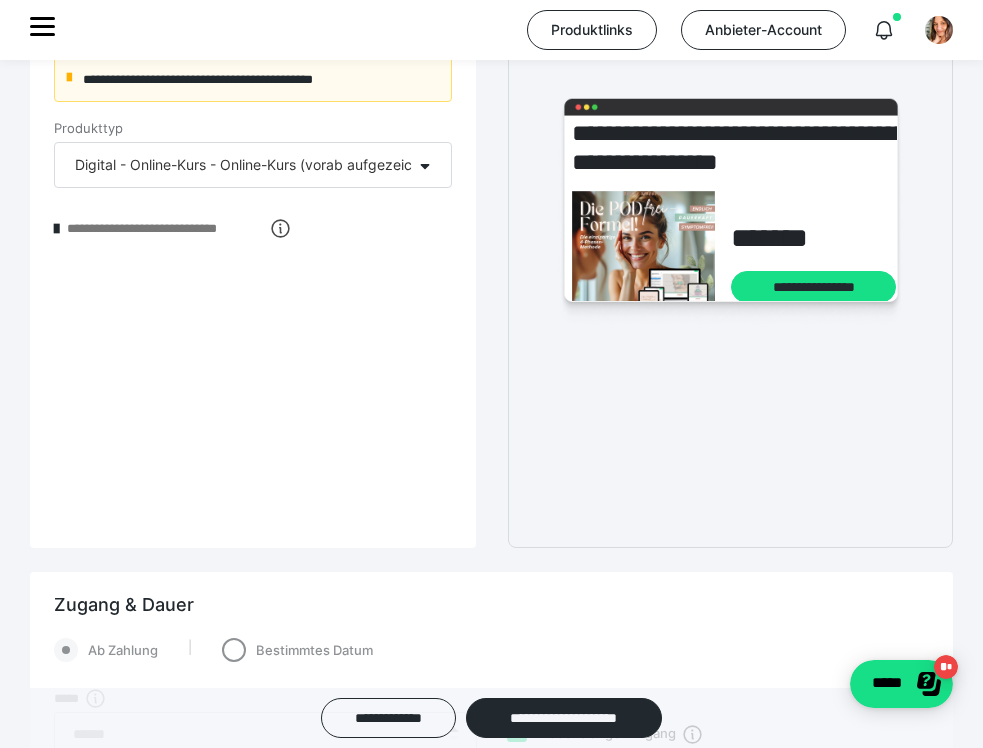 scroll, scrollTop: 532, scrollLeft: 1, axis: both 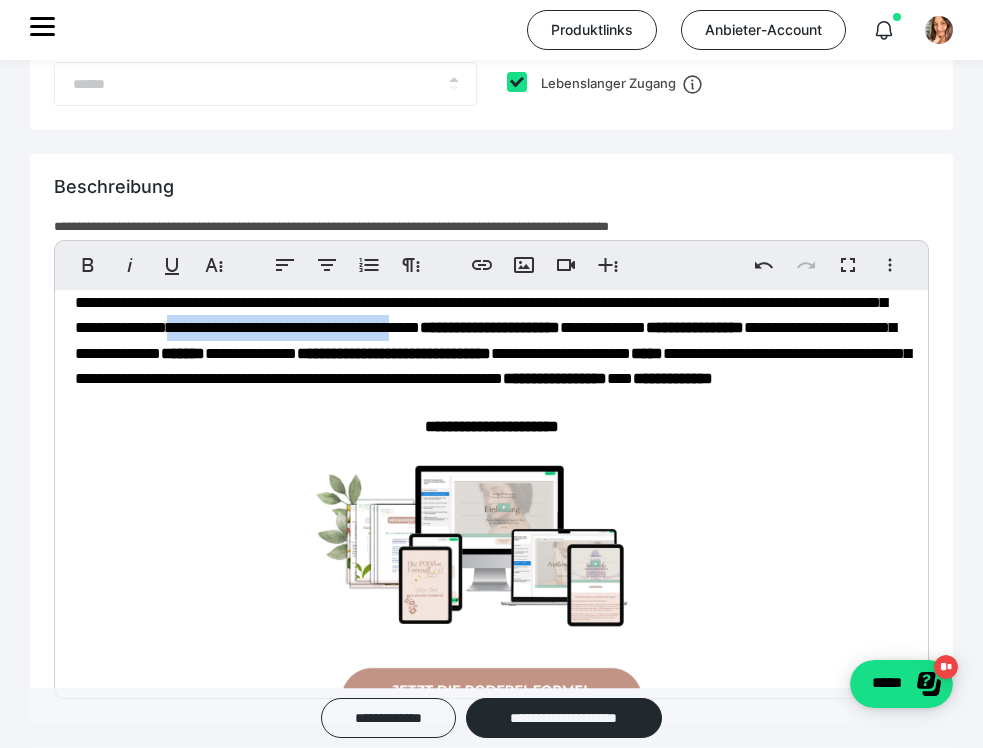drag, startPoint x: 692, startPoint y: 351, endPoint x: 414, endPoint y: 344, distance: 278.0881 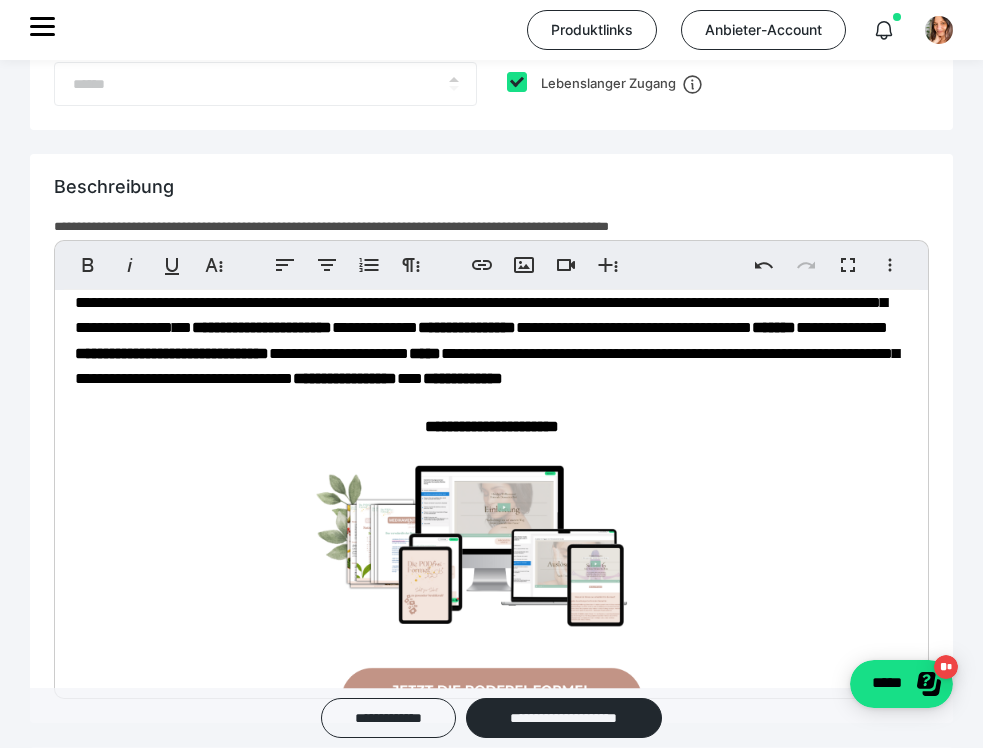 click on "**********" at bounding box center (487, 341) 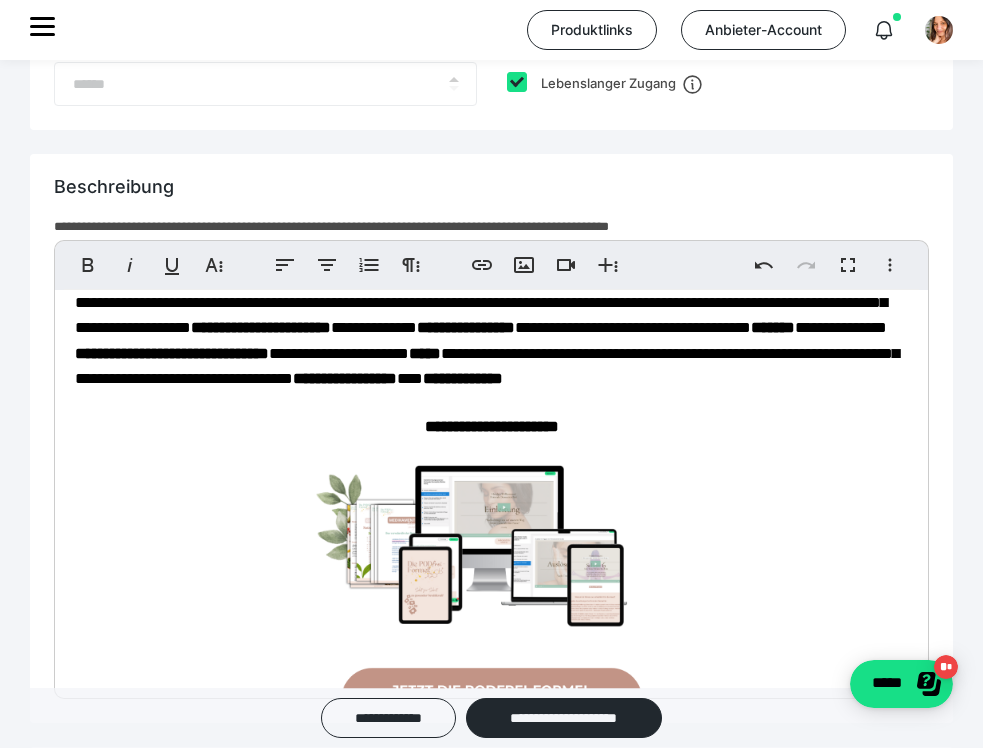 scroll, scrollTop: 63, scrollLeft: 0, axis: vertical 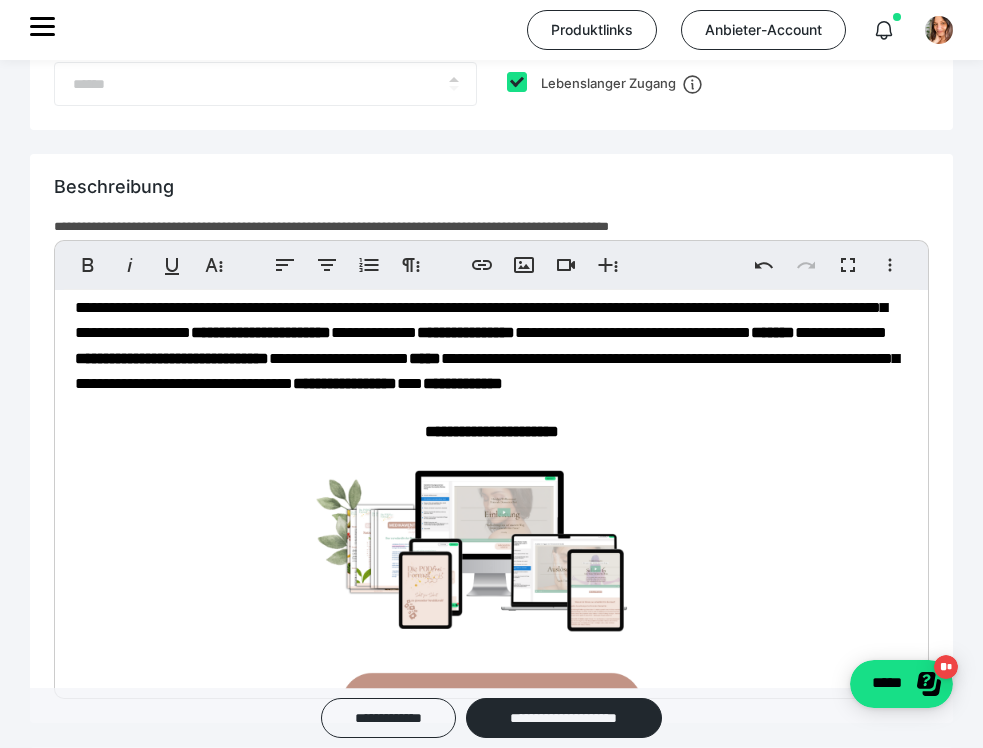 click on "**********" at bounding box center (487, 346) 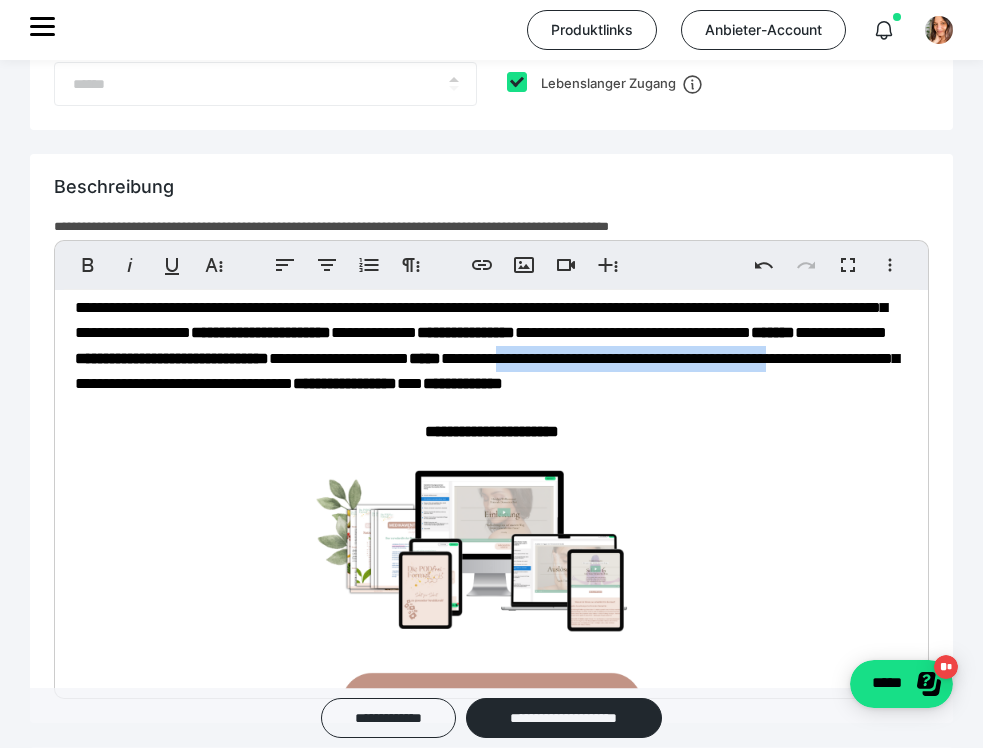 drag, startPoint x: 574, startPoint y: 401, endPoint x: 228, endPoint y: 396, distance: 346.03613 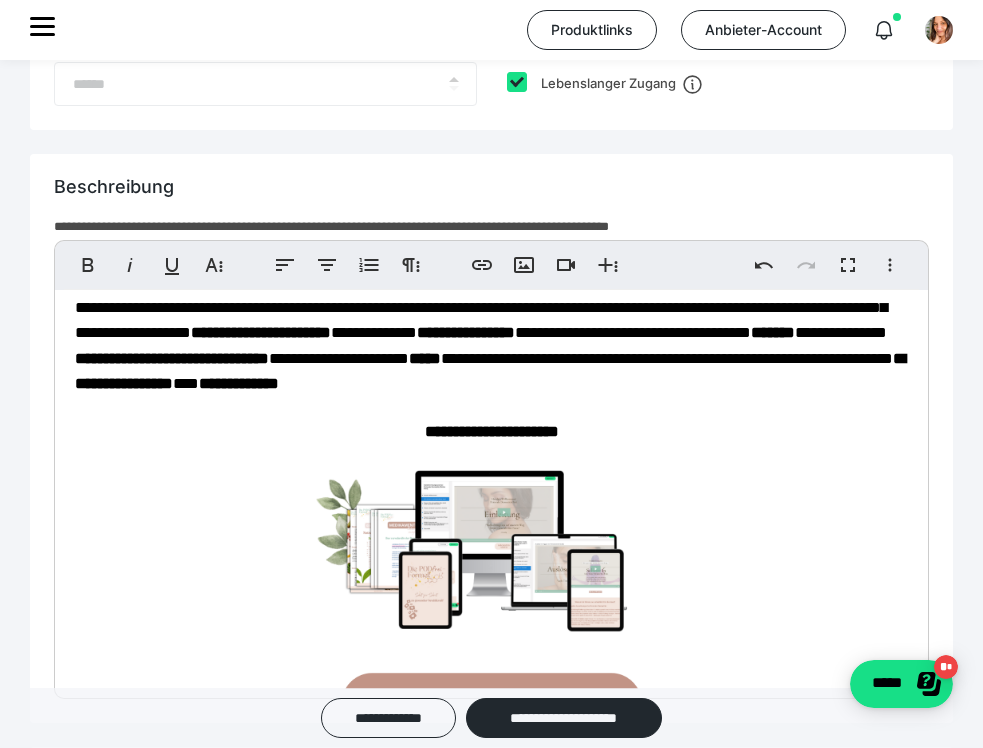 click on "**********" at bounding box center (490, 346) 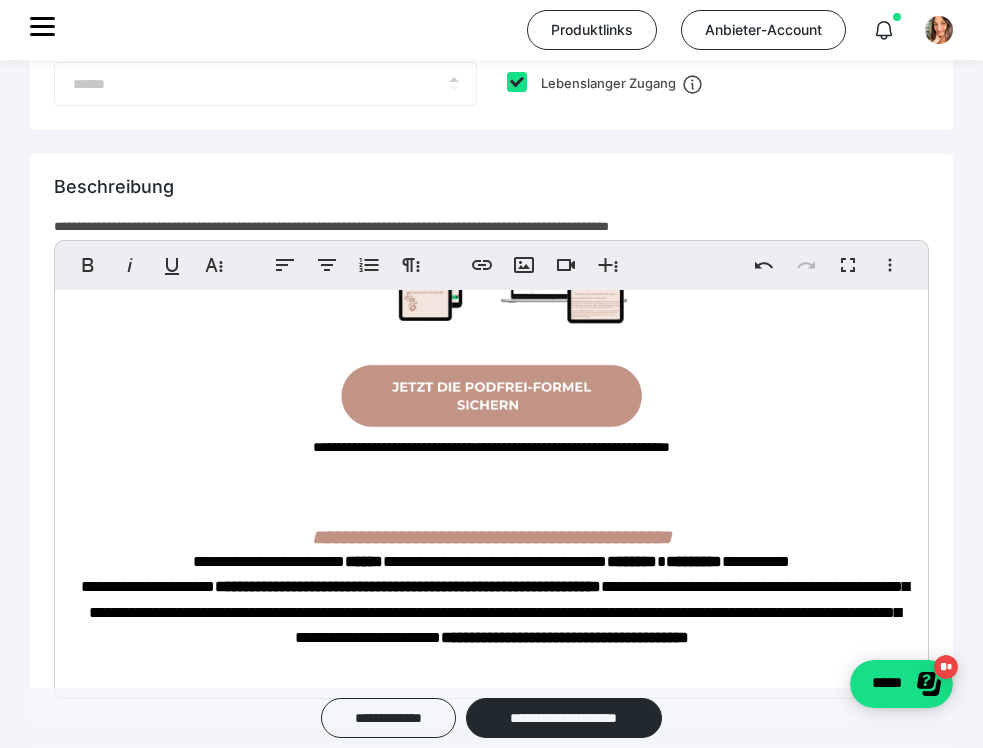 scroll, scrollTop: 403, scrollLeft: 0, axis: vertical 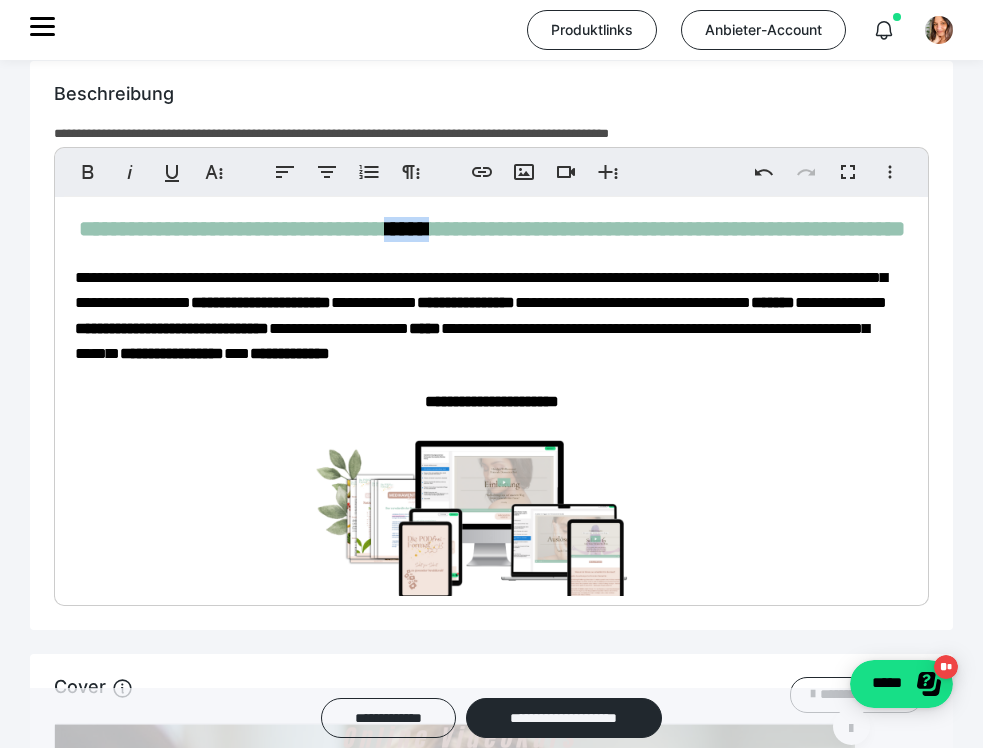 drag, startPoint x: 502, startPoint y: 229, endPoint x: 568, endPoint y: 229, distance: 66 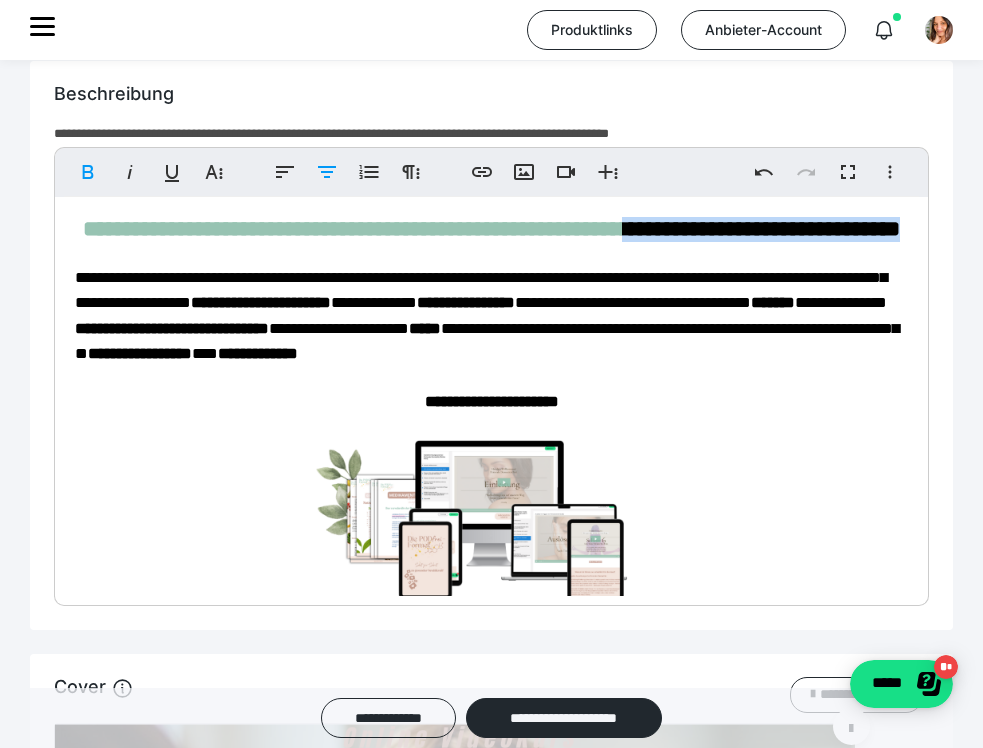 drag, startPoint x: 848, startPoint y: 228, endPoint x: 850, endPoint y: 244, distance: 16.124516 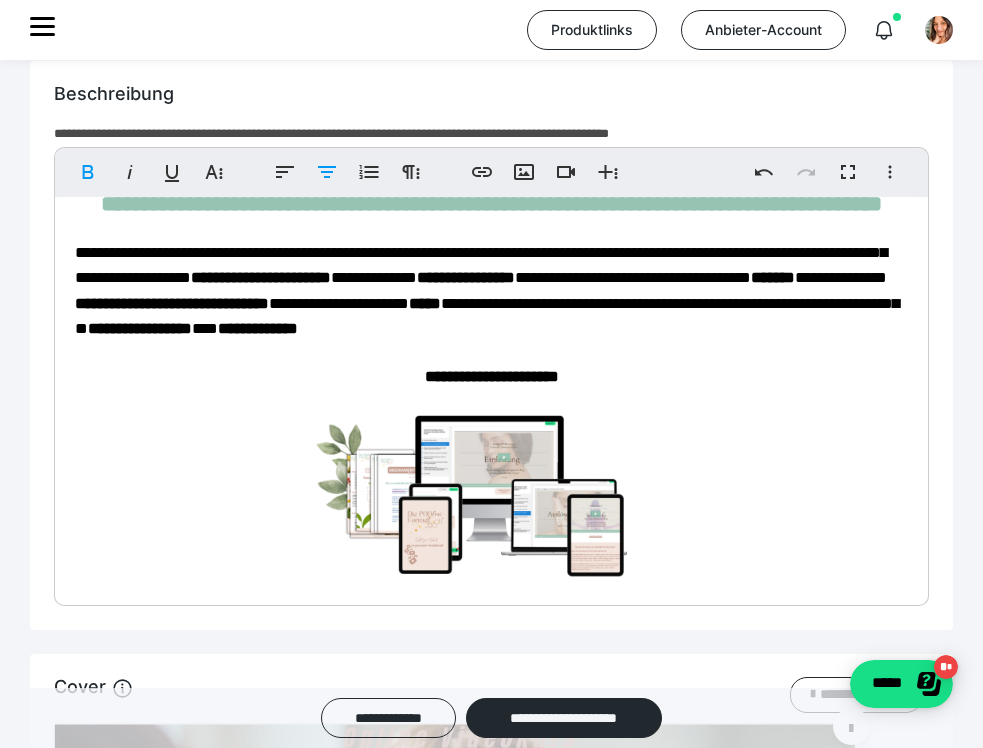 scroll, scrollTop: 31, scrollLeft: 0, axis: vertical 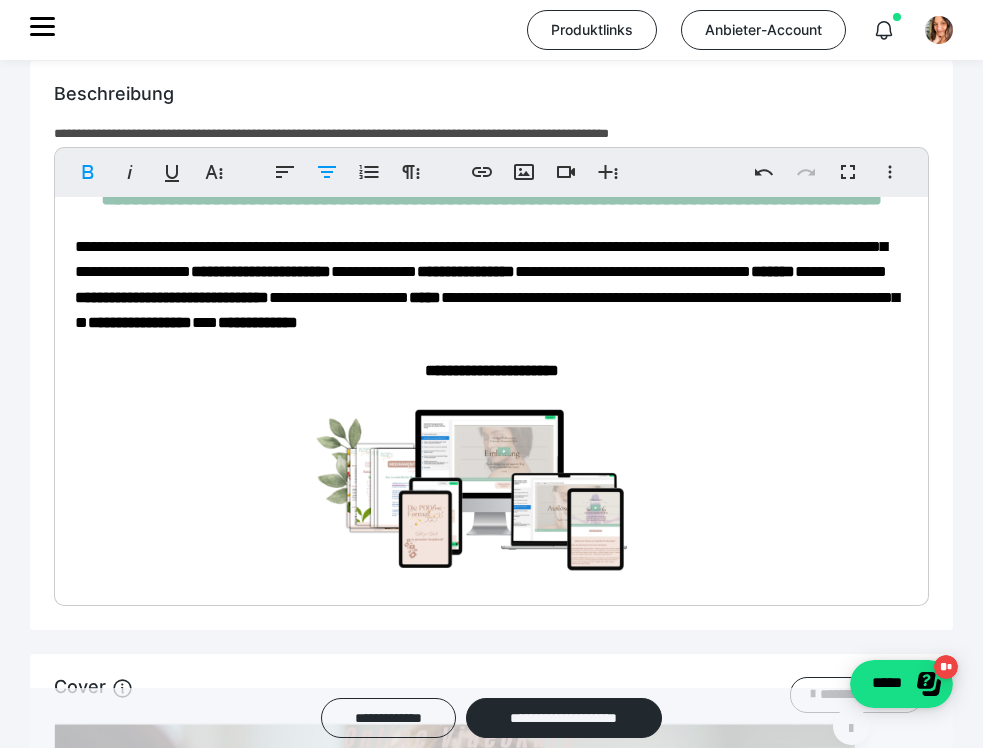 click on "**********" at bounding box center (487, 285) 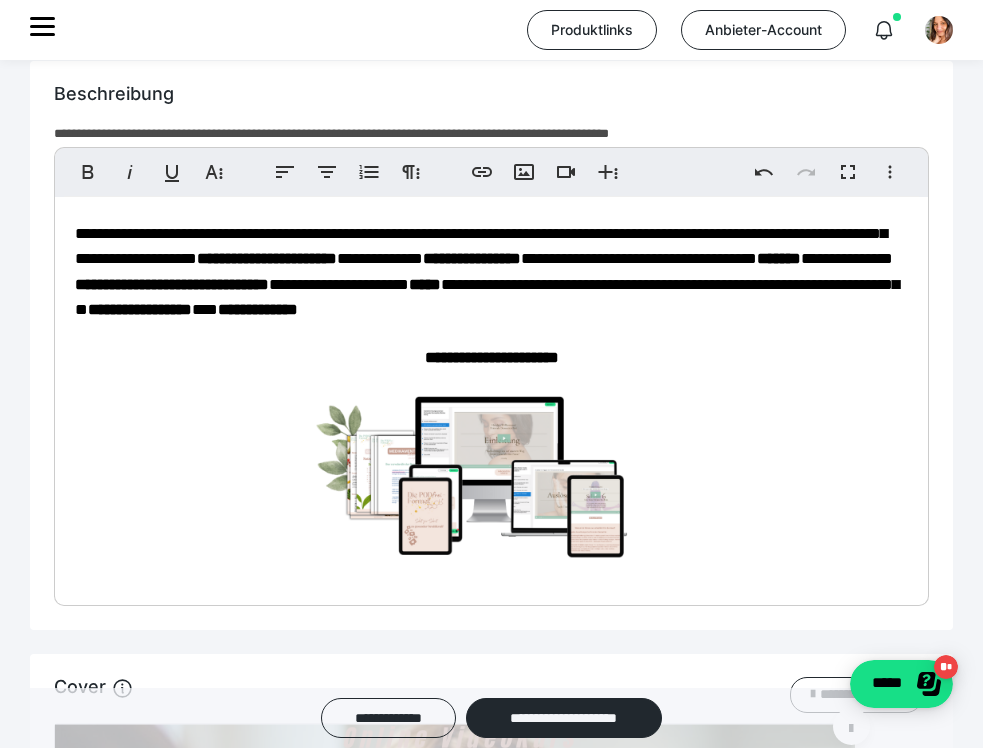 scroll, scrollTop: 45, scrollLeft: 0, axis: vertical 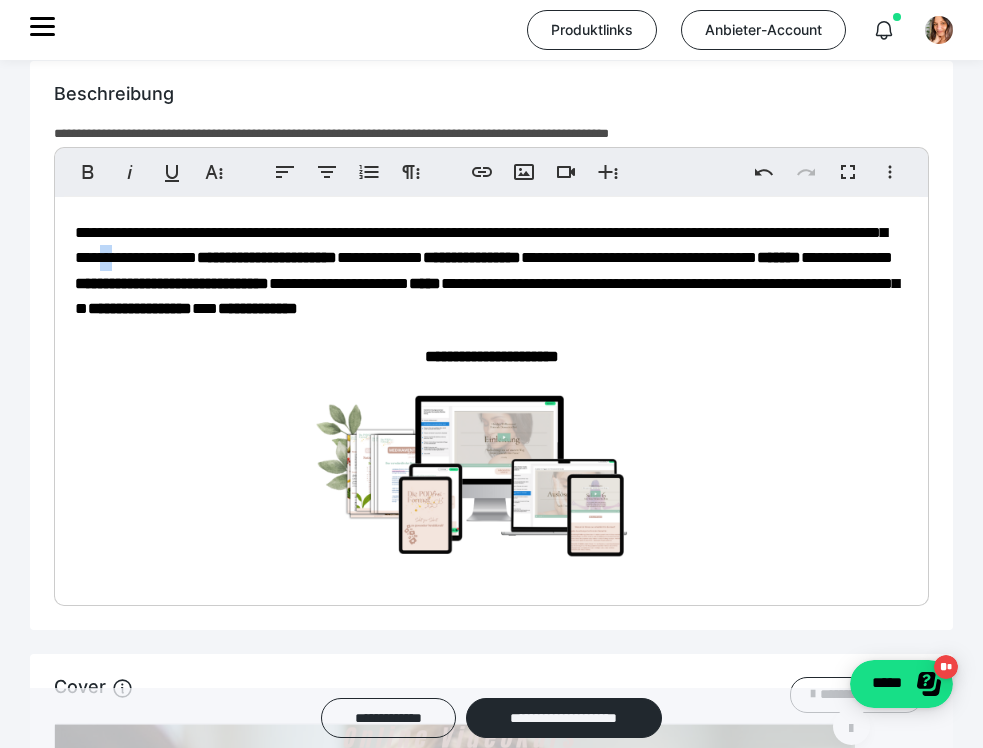 drag, startPoint x: 340, startPoint y: 282, endPoint x: 326, endPoint y: 282, distance: 14 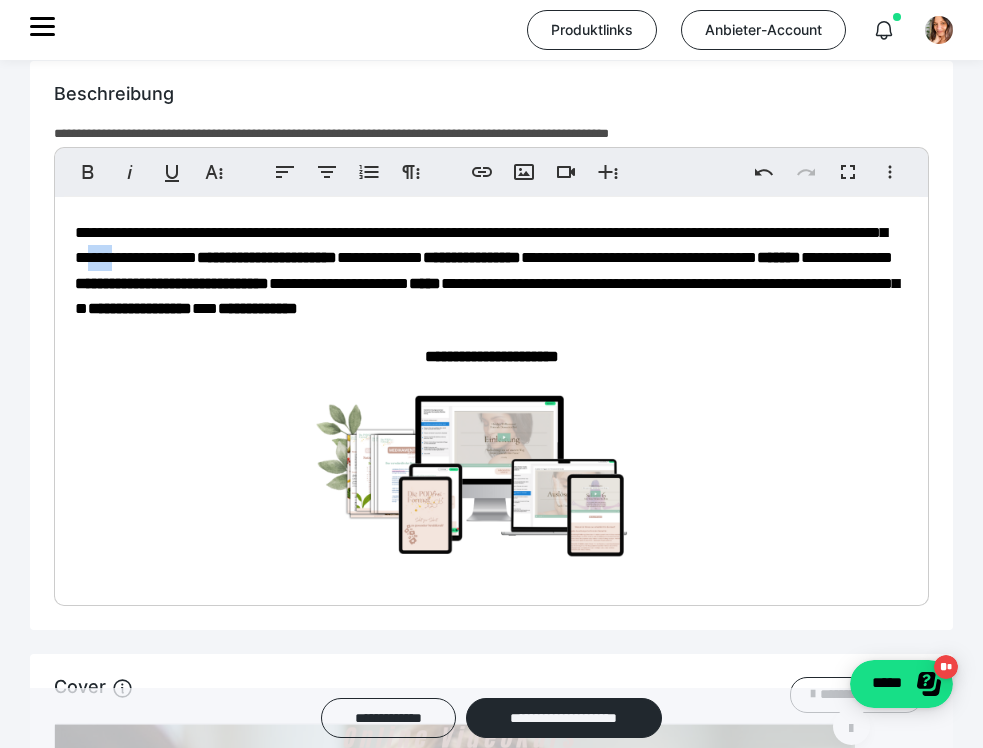 drag, startPoint x: 340, startPoint y: 277, endPoint x: 300, endPoint y: 277, distance: 40 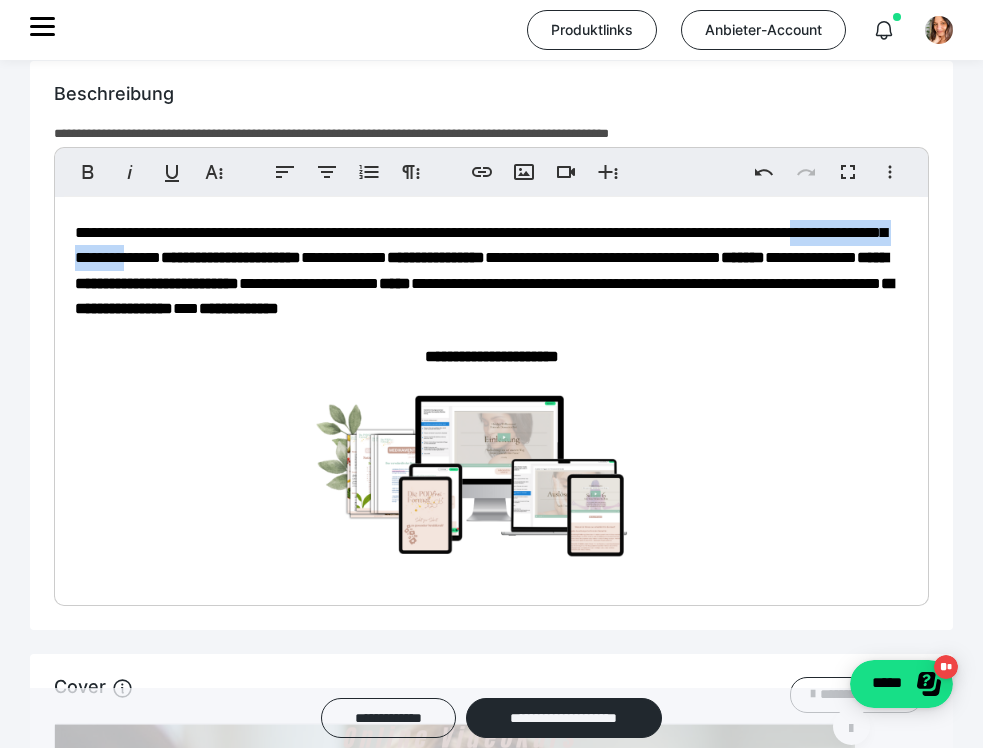 drag, startPoint x: 355, startPoint y: 282, endPoint x: 165, endPoint y: 276, distance: 190.09471 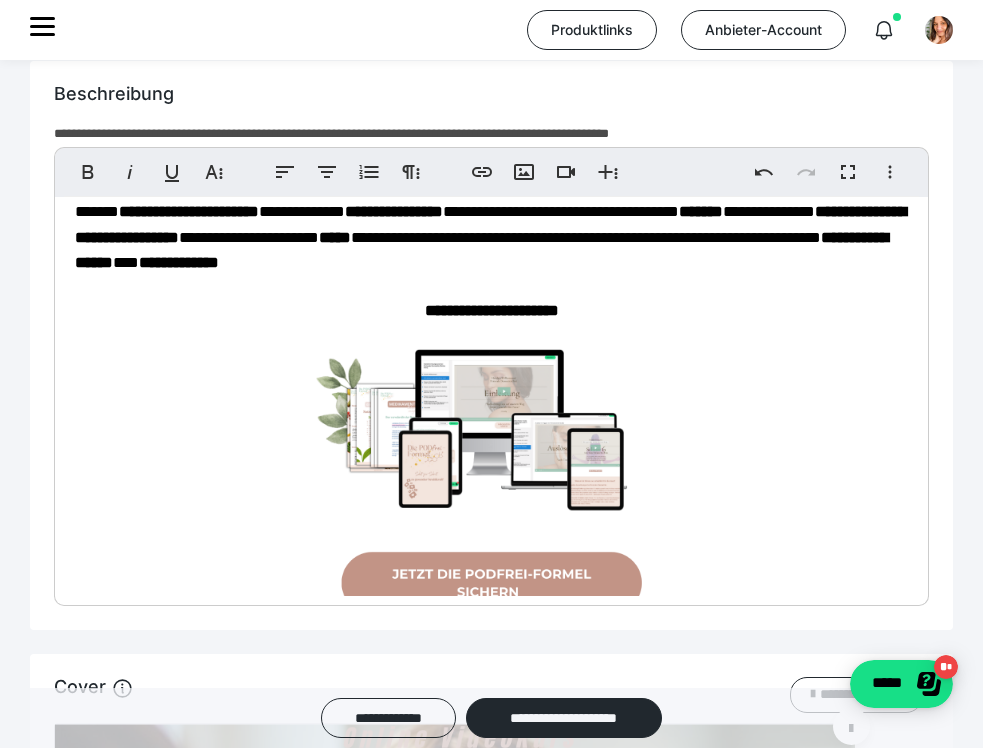 scroll, scrollTop: 92, scrollLeft: 0, axis: vertical 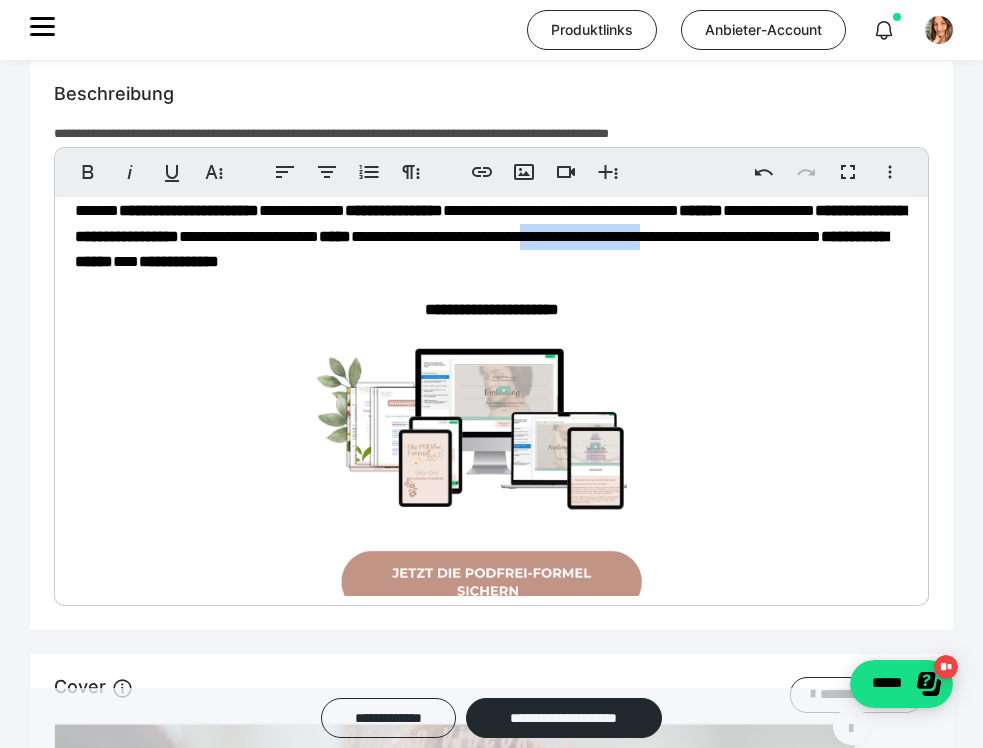 drag, startPoint x: 445, startPoint y: 280, endPoint x: 280, endPoint y: 283, distance: 165.02727 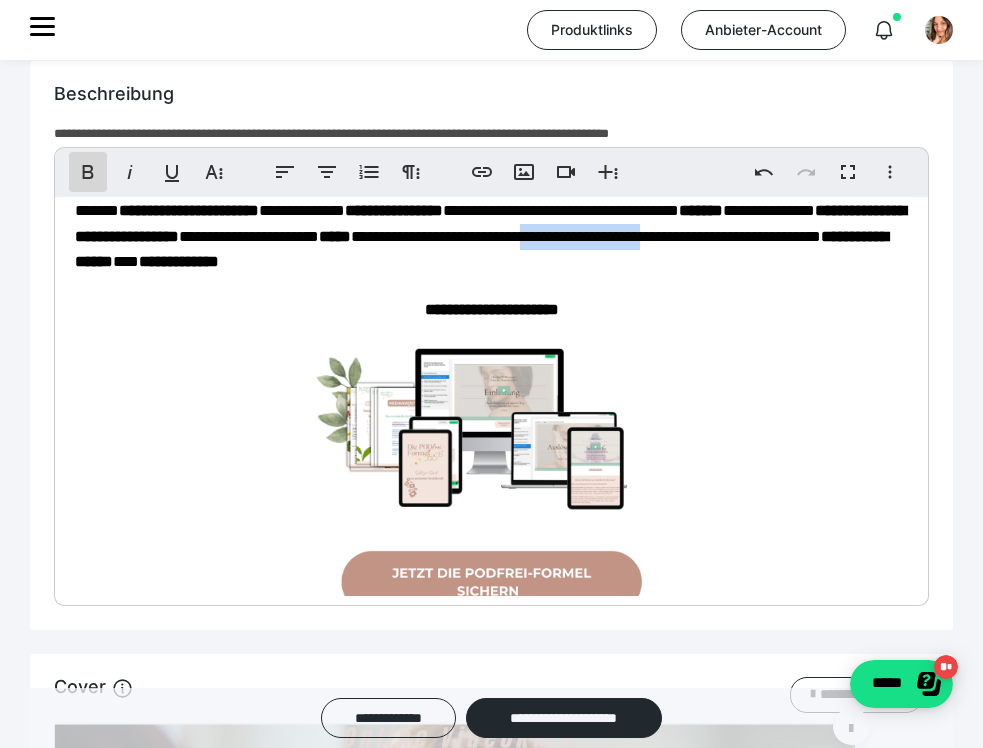 click 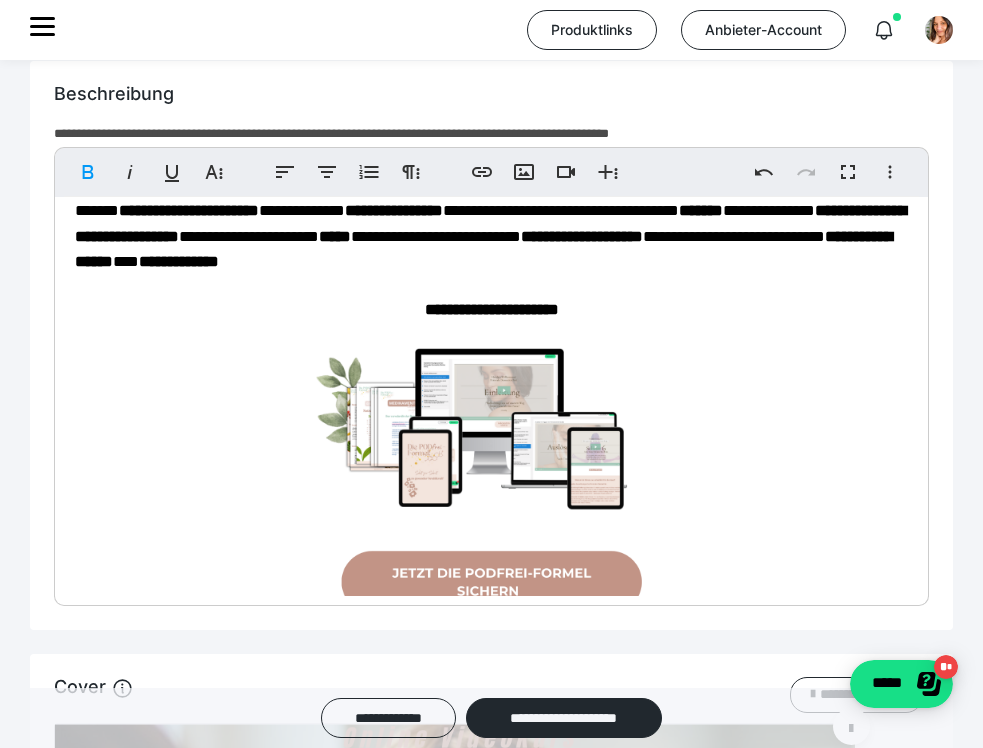 click on "**********" at bounding box center [491, 5787] 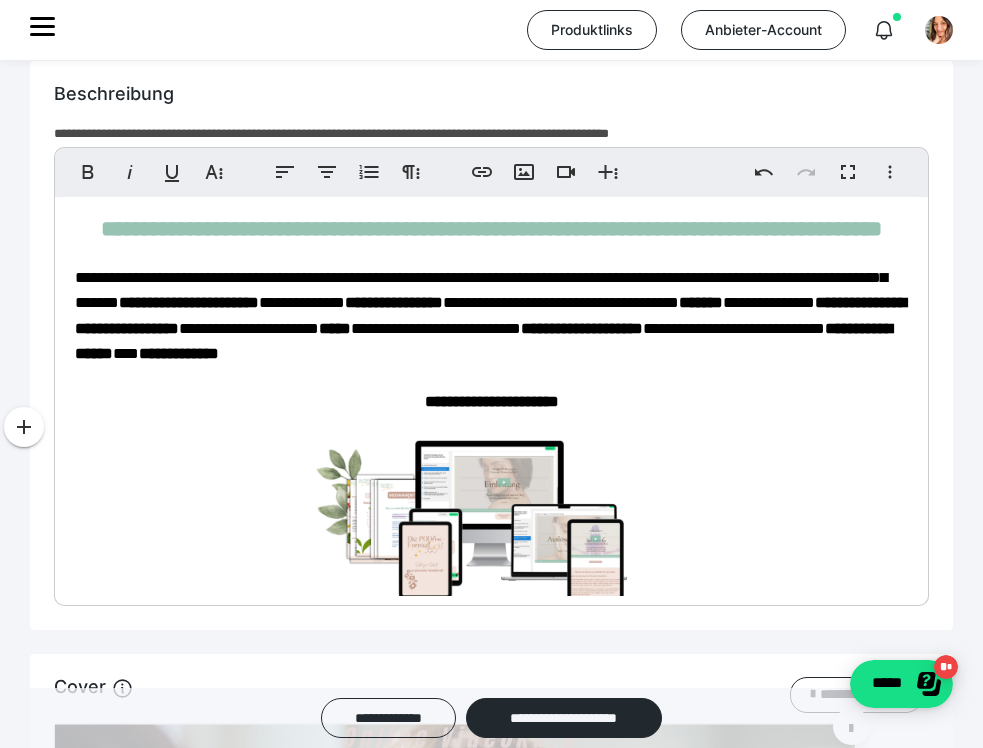 scroll, scrollTop: 0, scrollLeft: 0, axis: both 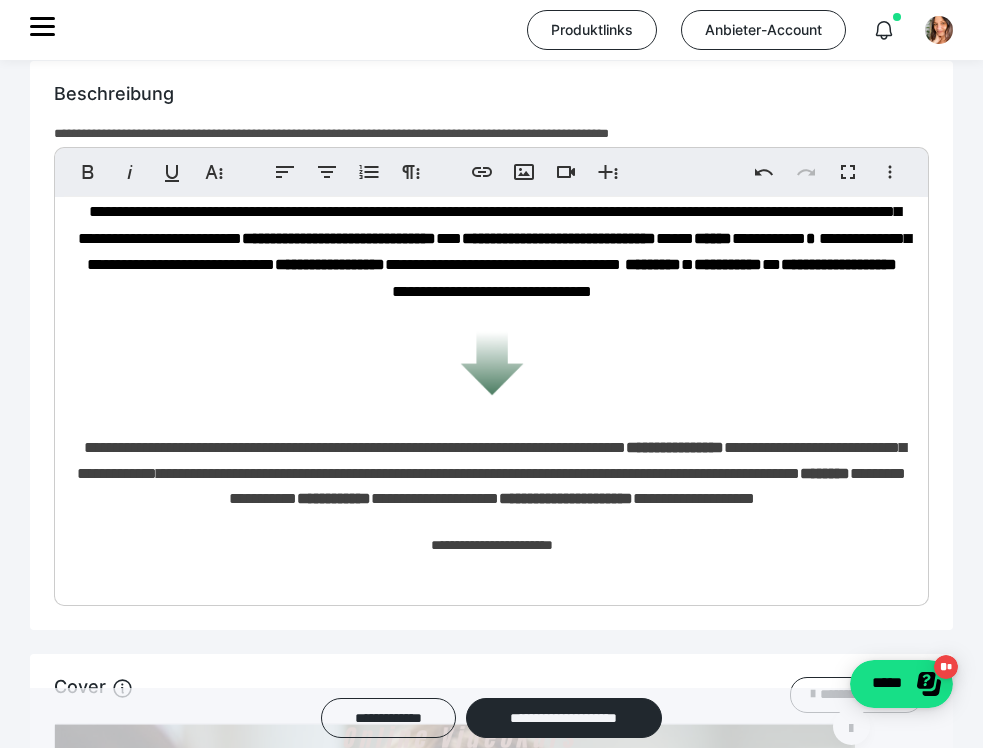 click on "**********" at bounding box center [494, 238] 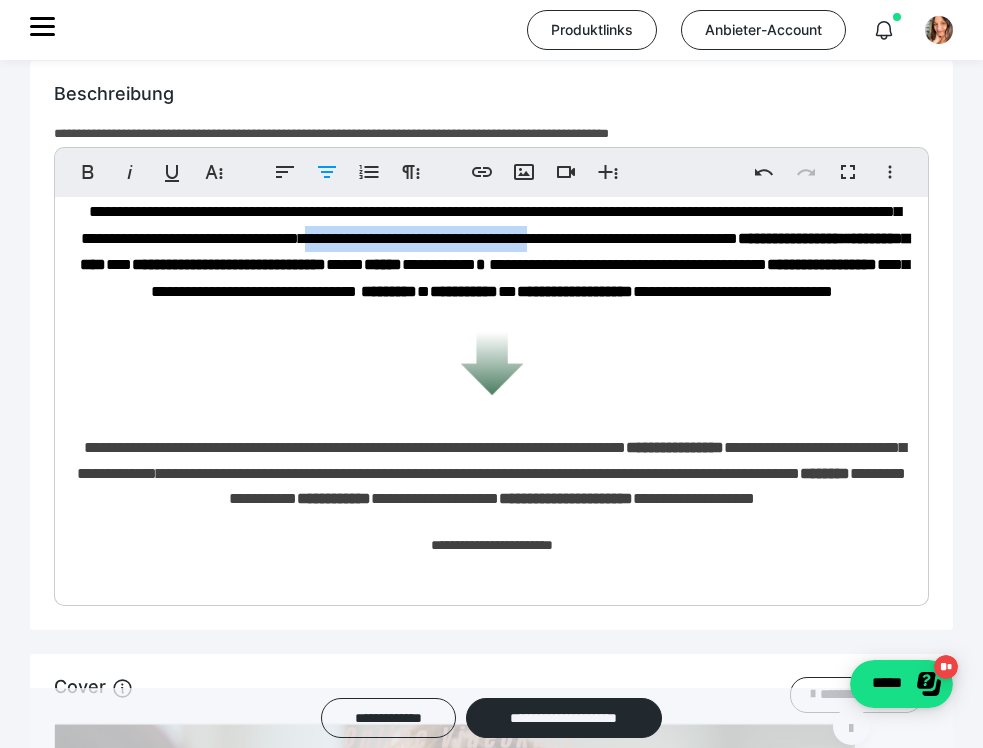 drag, startPoint x: 841, startPoint y: 339, endPoint x: 552, endPoint y: 340, distance: 289.00174 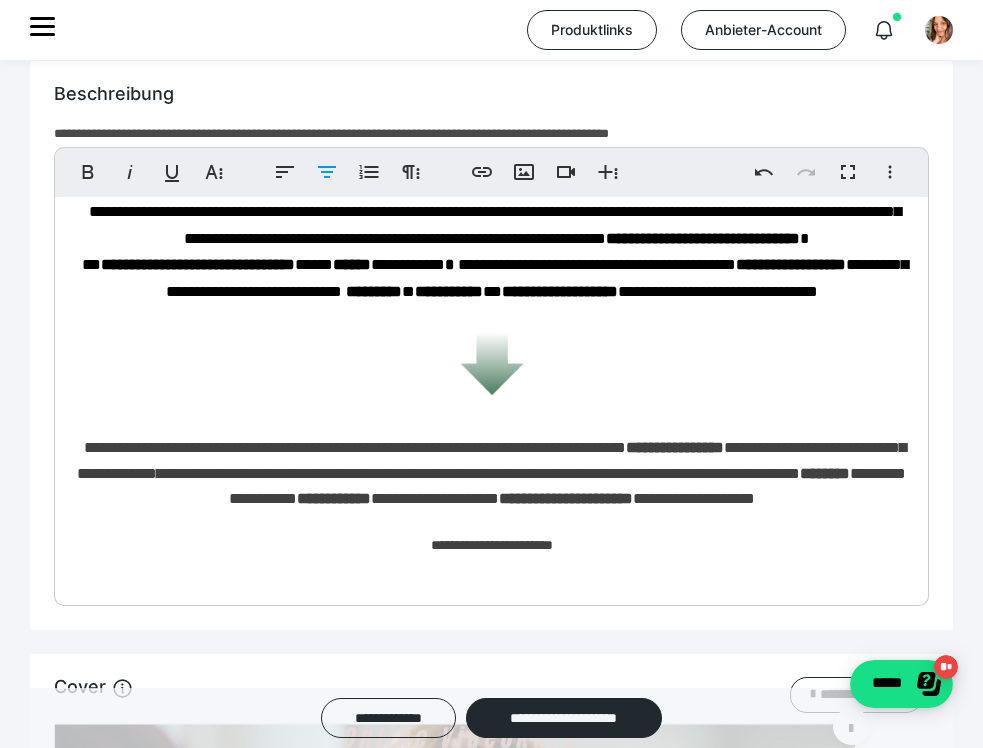 click on "**********" at bounding box center [495, 251] 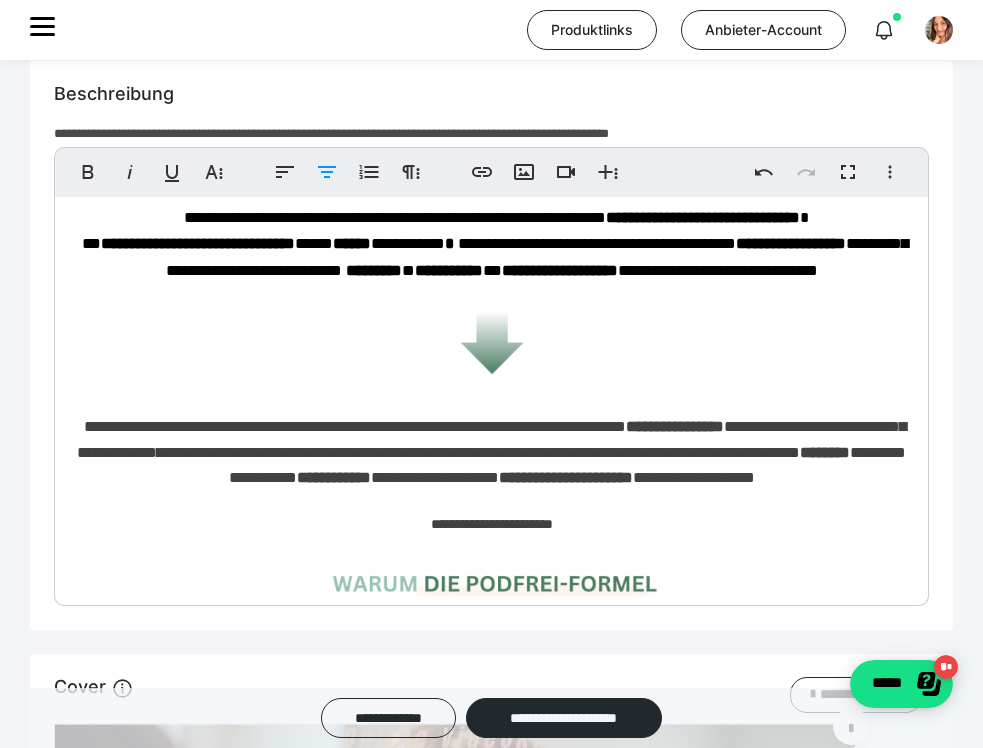 scroll, scrollTop: 927, scrollLeft: 0, axis: vertical 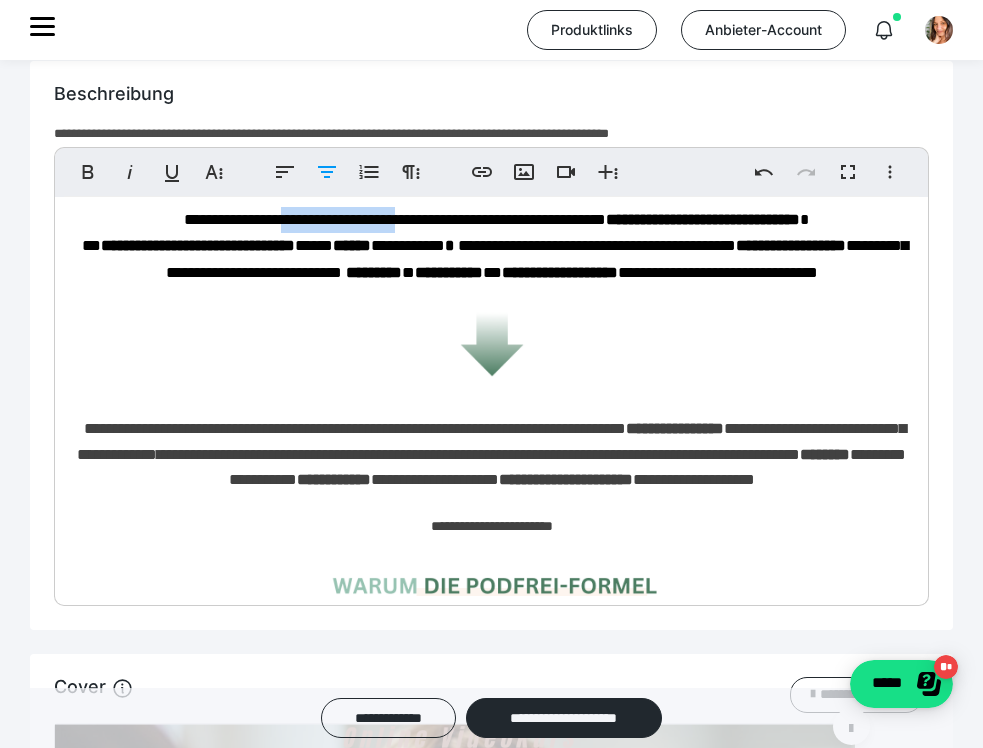drag, startPoint x: 555, startPoint y: 321, endPoint x: 417, endPoint y: 322, distance: 138.00362 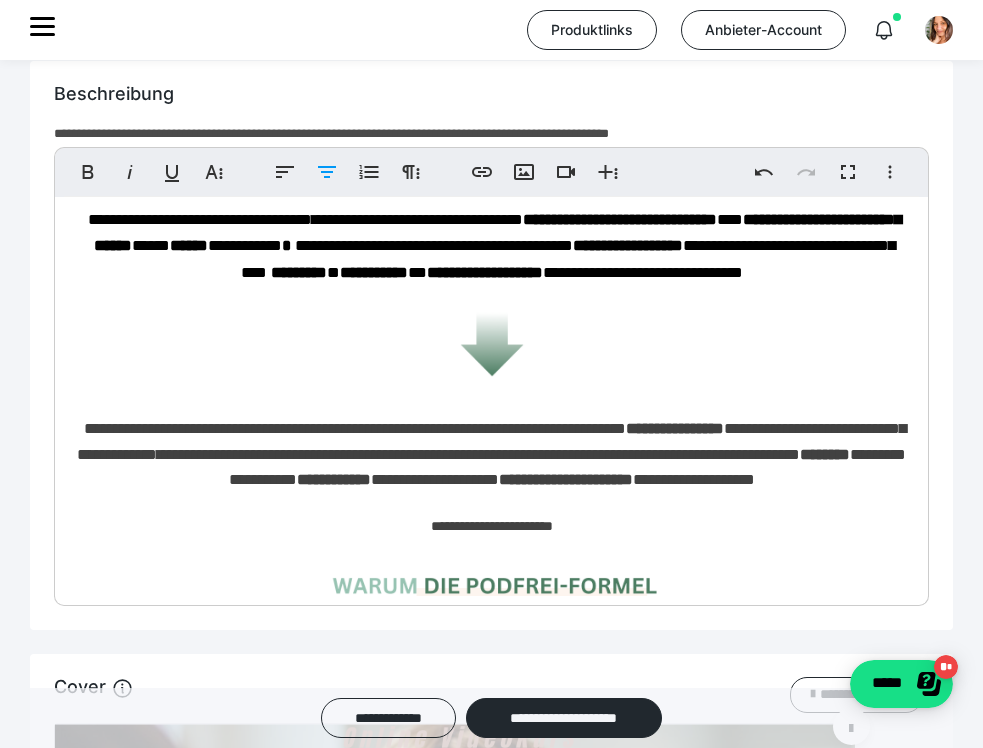 click on "**********" at bounding box center (494, 232) 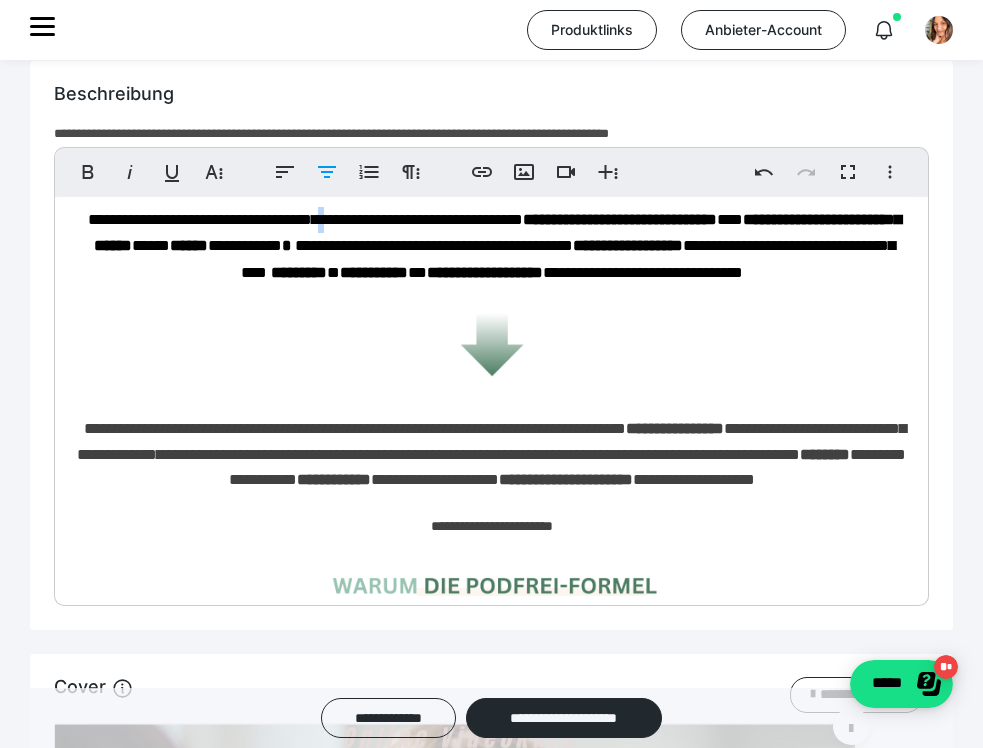 click on "**********" at bounding box center (494, 232) 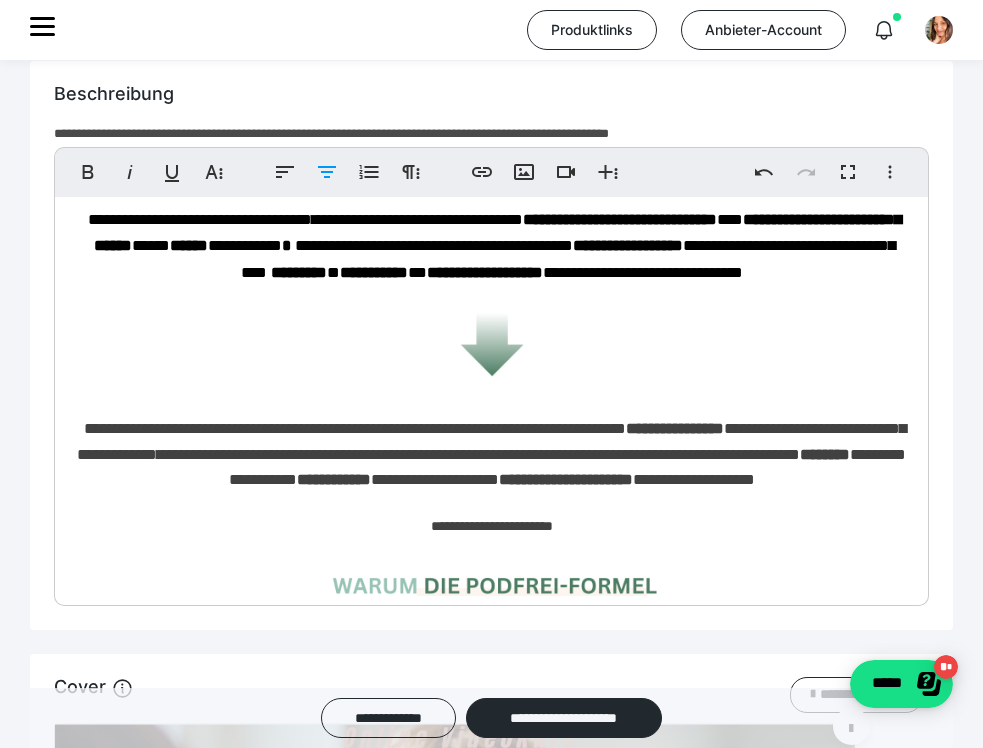 click on "**********" at bounding box center [494, 232] 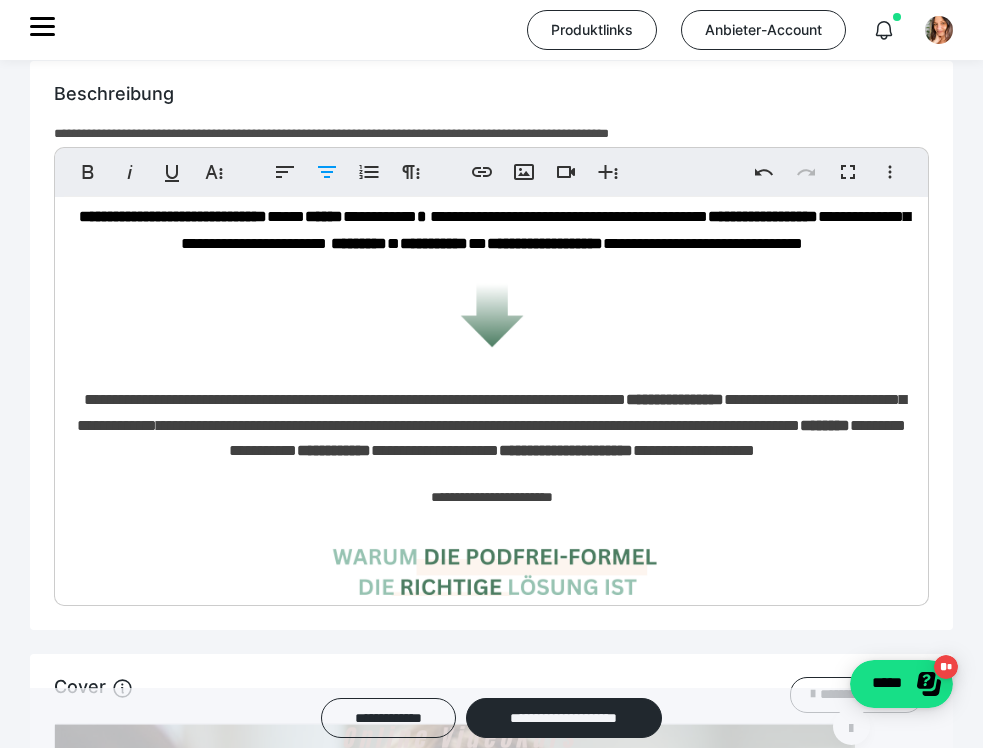 scroll, scrollTop: 960, scrollLeft: 0, axis: vertical 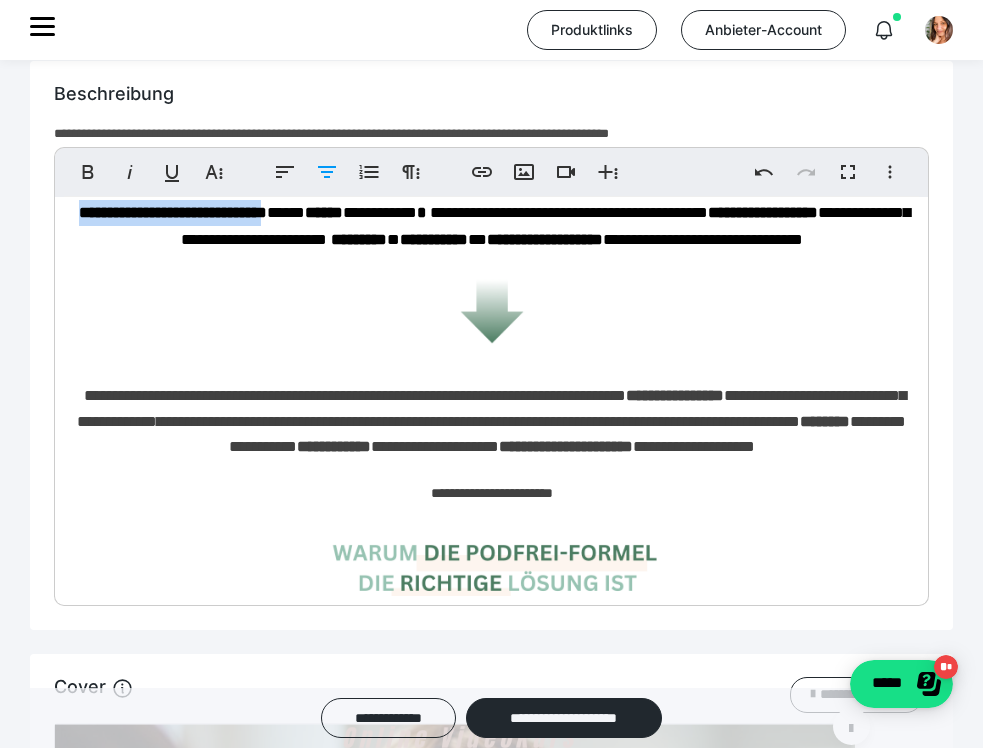 drag, startPoint x: 786, startPoint y: 311, endPoint x: 517, endPoint y: 303, distance: 269.11893 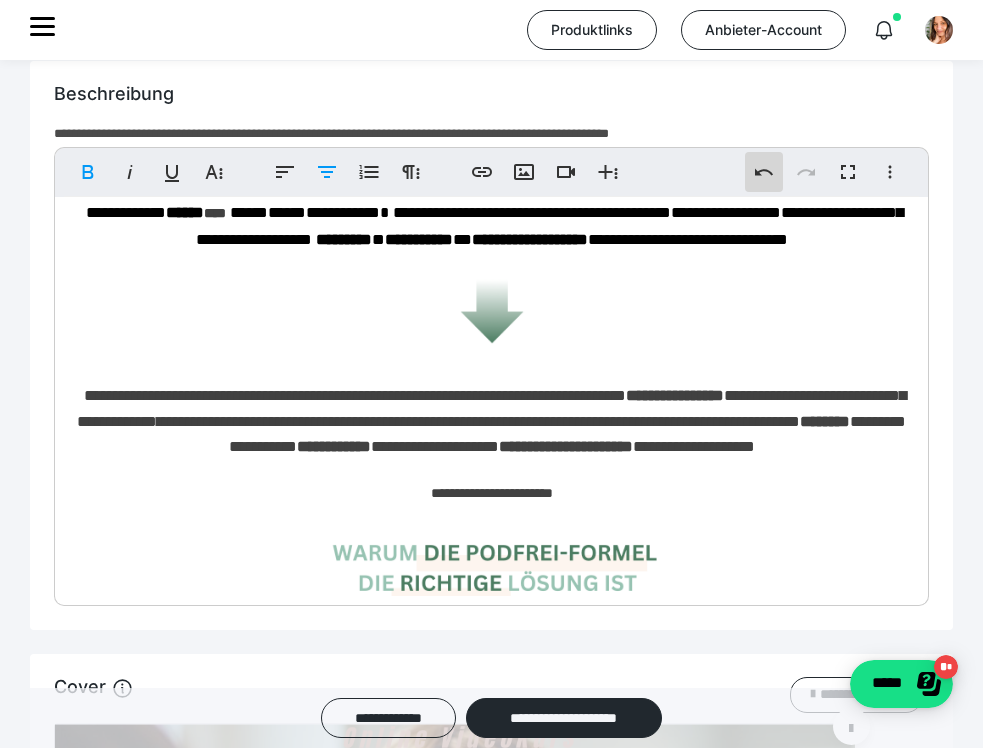 click 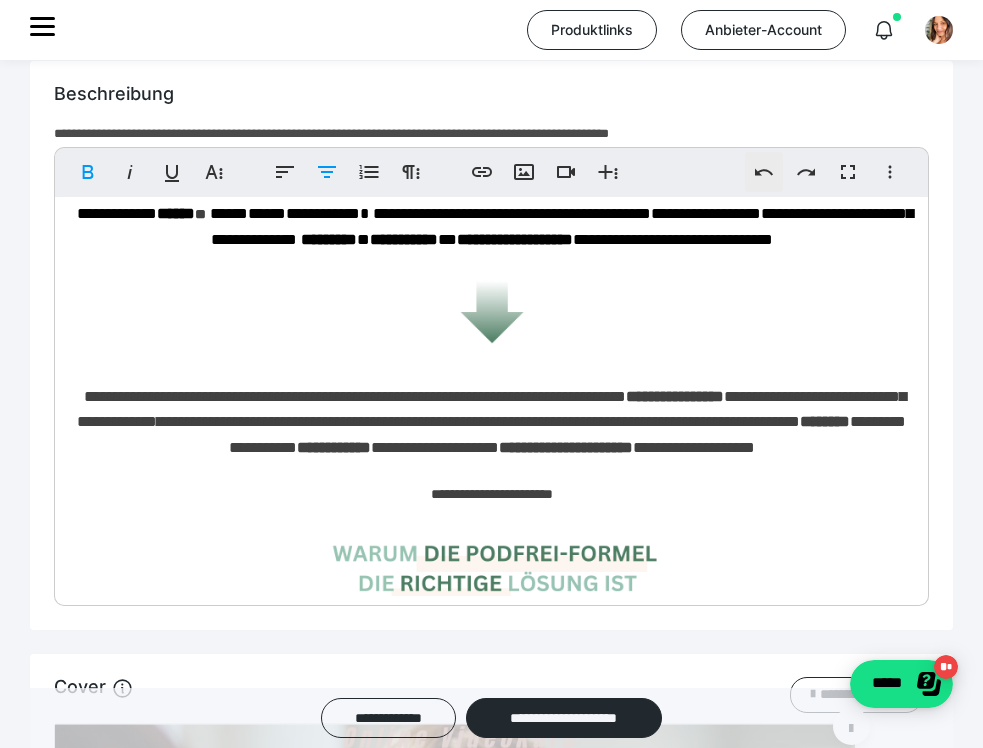 click 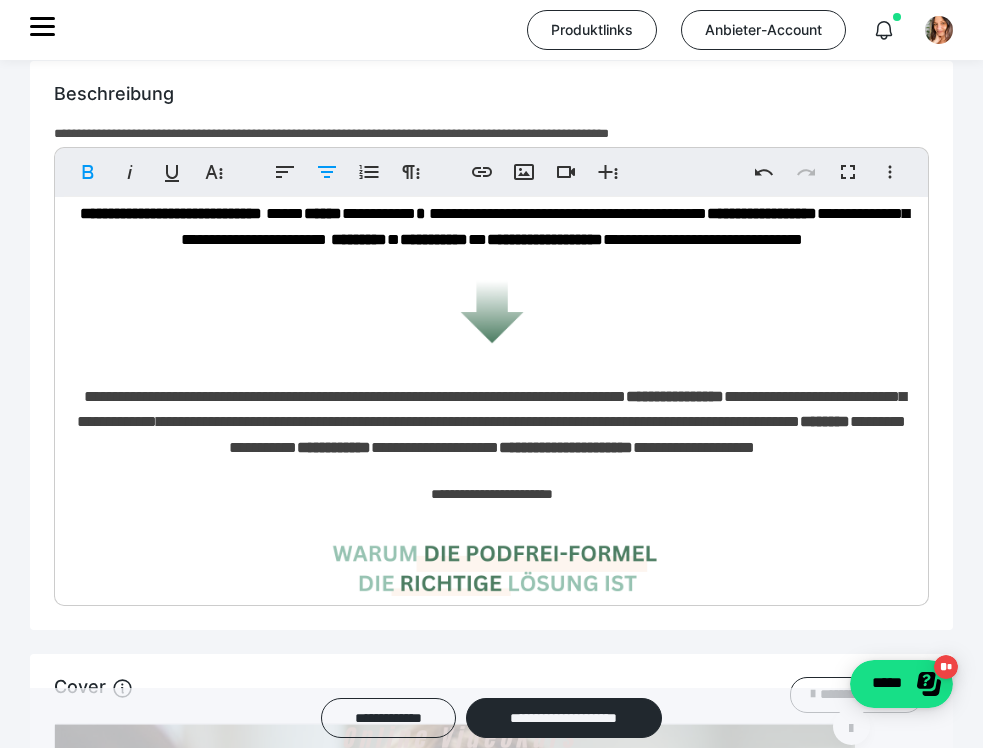 click on "*****" at bounding box center [323, 213] 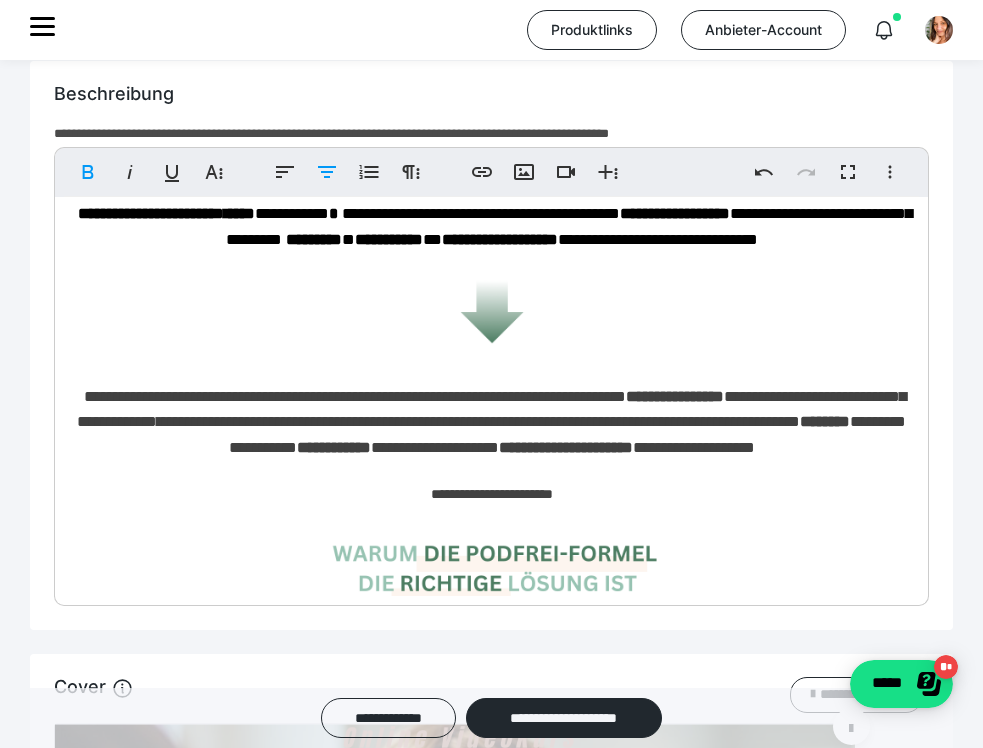 click on "**********" at bounding box center (495, 200) 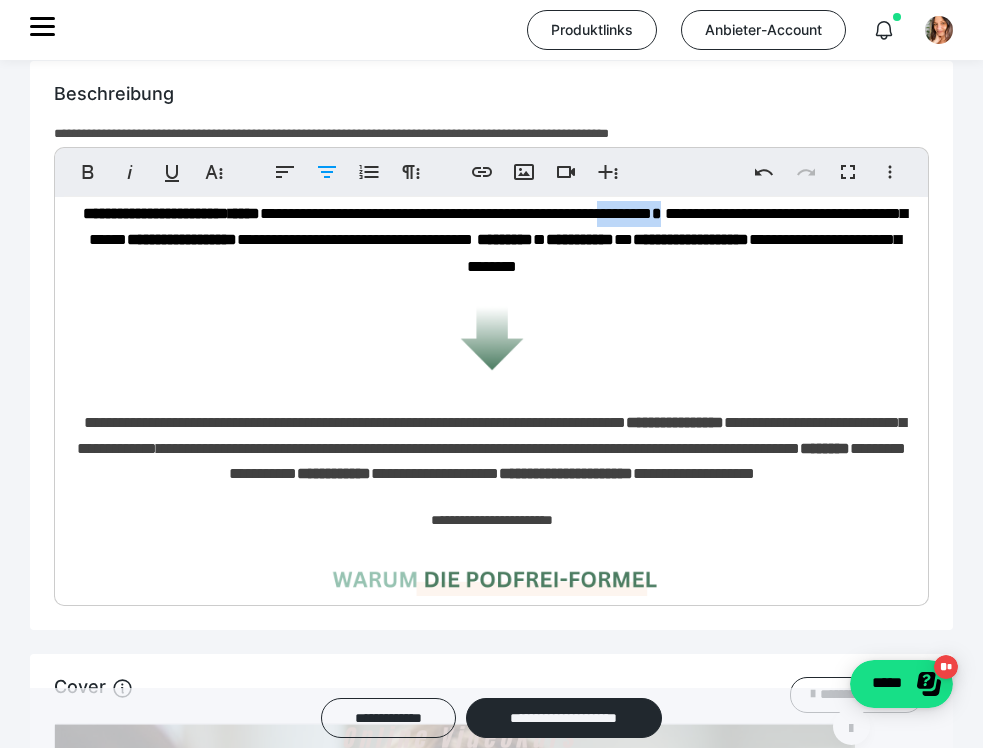drag, startPoint x: 421, startPoint y: 340, endPoint x: 360, endPoint y: 342, distance: 61.03278 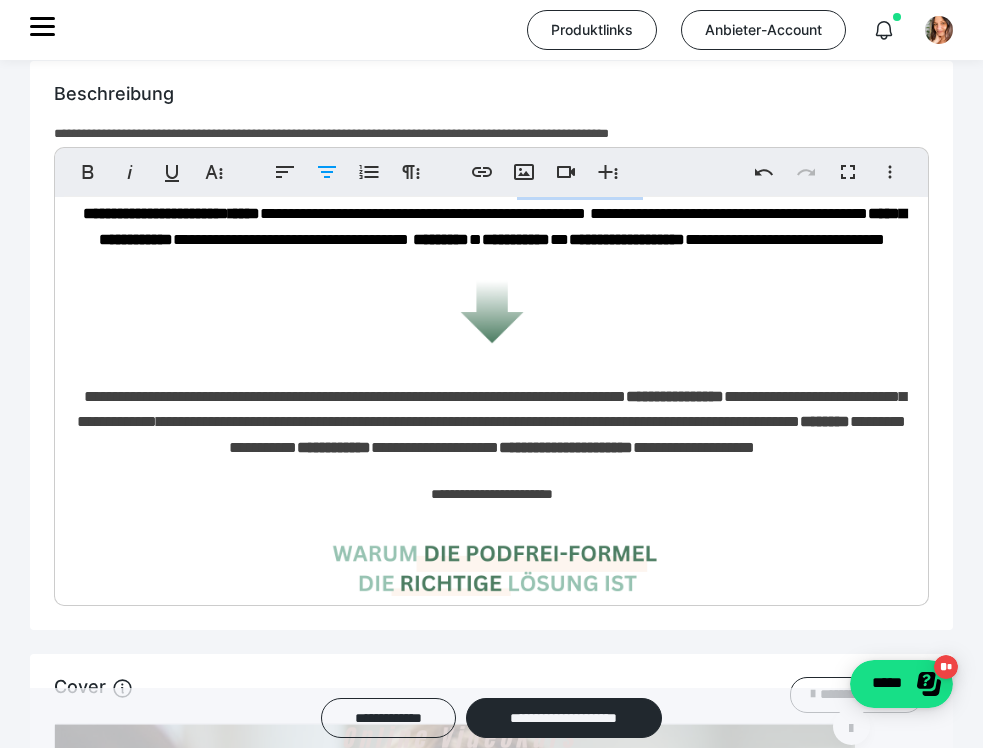 drag, startPoint x: 824, startPoint y: 284, endPoint x: 156, endPoint y: 312, distance: 668.58655 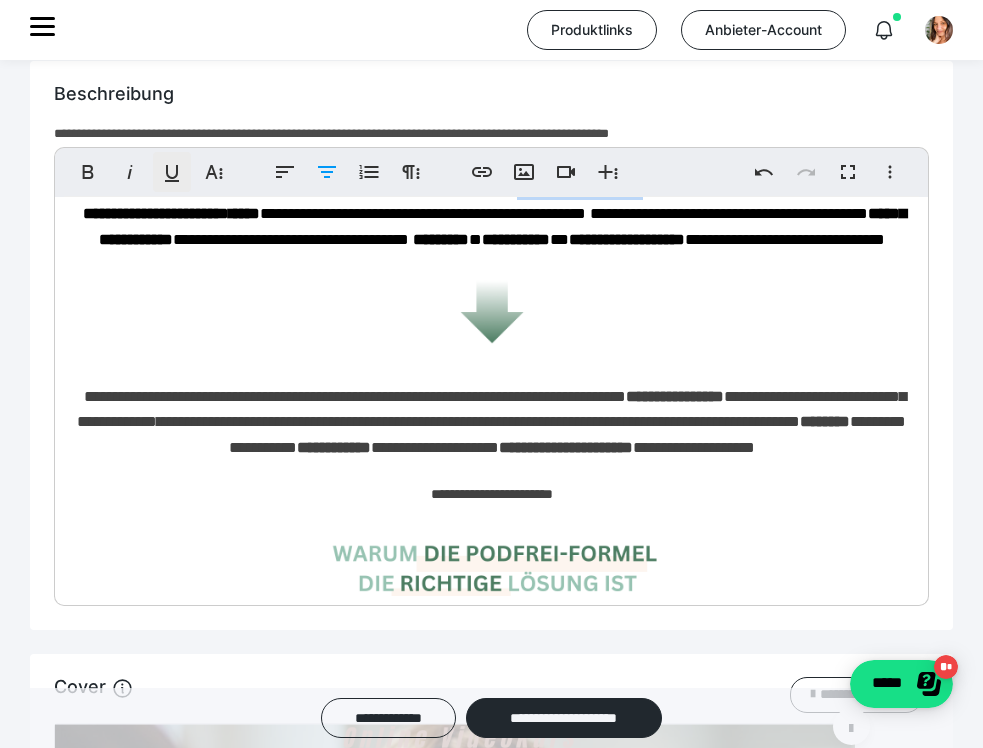 click 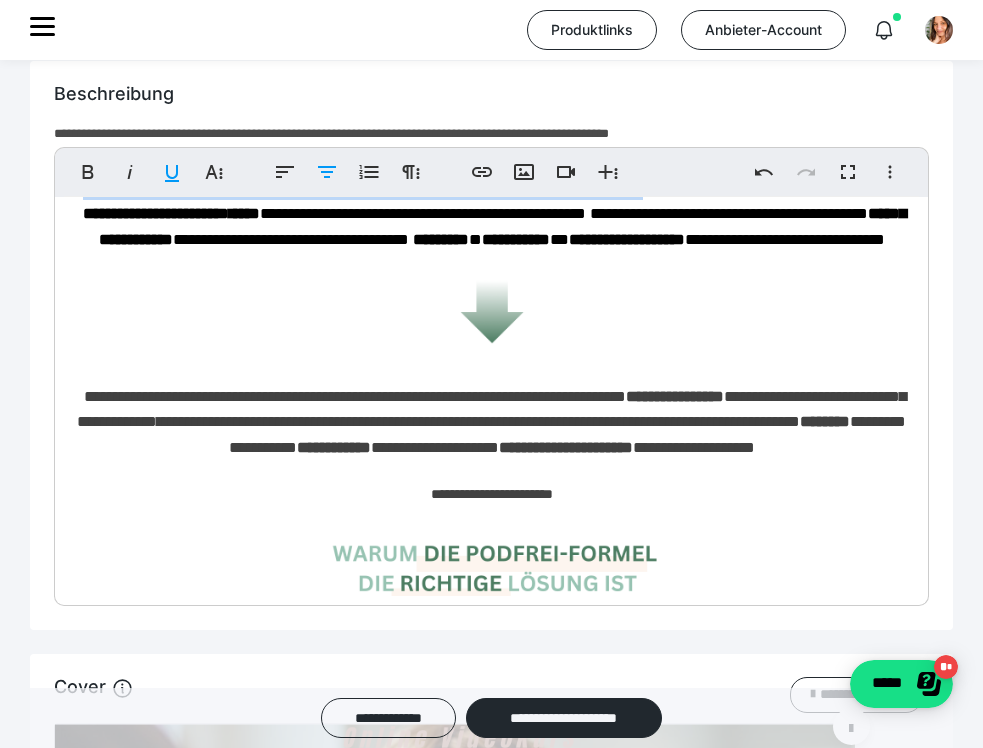 click on "**********" at bounding box center [491, 4919] 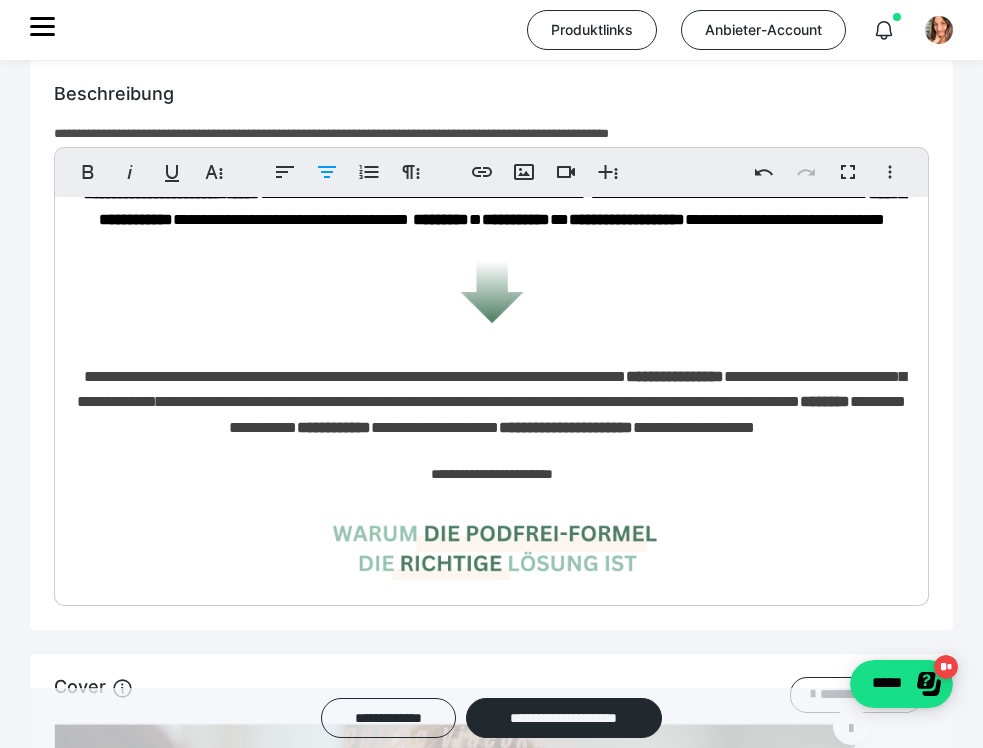 scroll, scrollTop: 984, scrollLeft: 0, axis: vertical 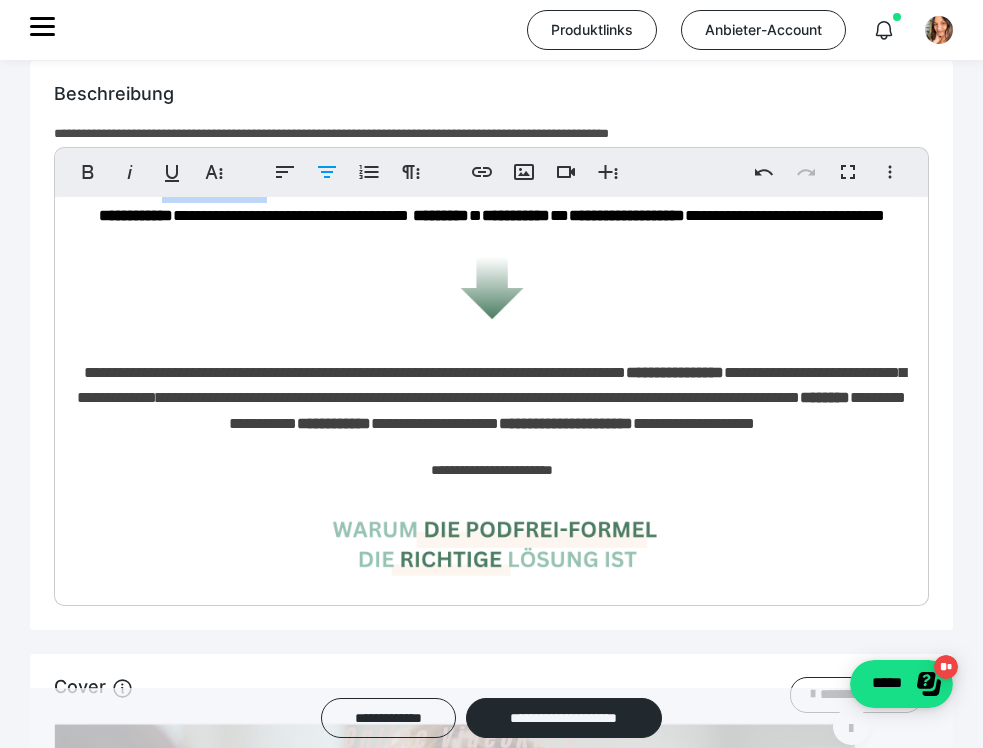 drag, startPoint x: 613, startPoint y: 288, endPoint x: 738, endPoint y: 289, distance: 125.004 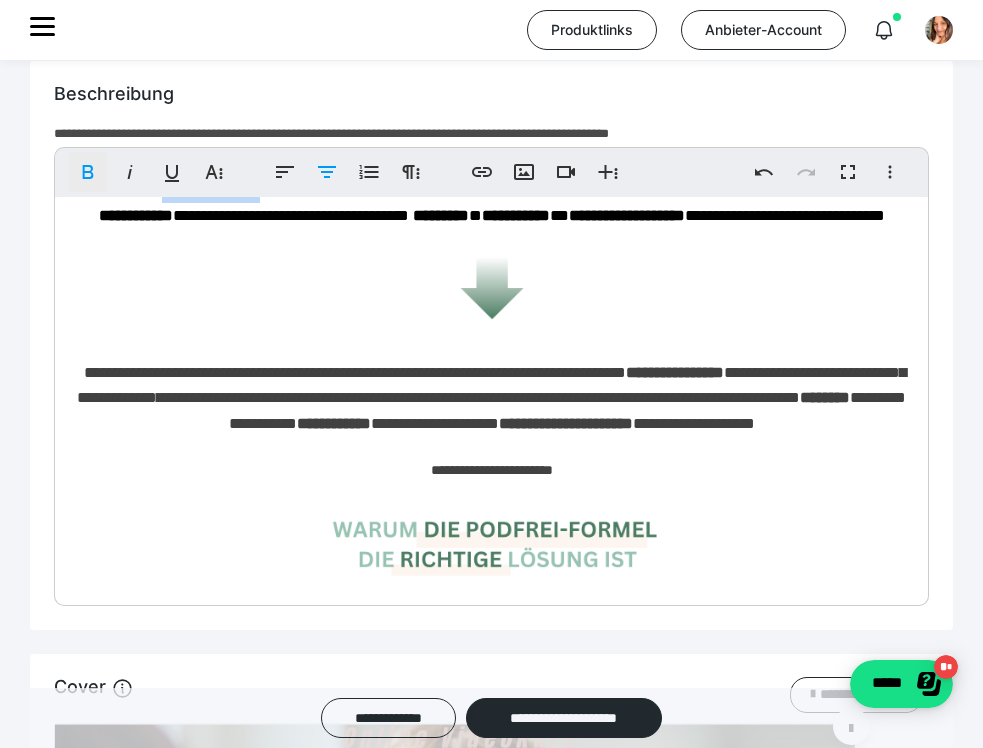 click 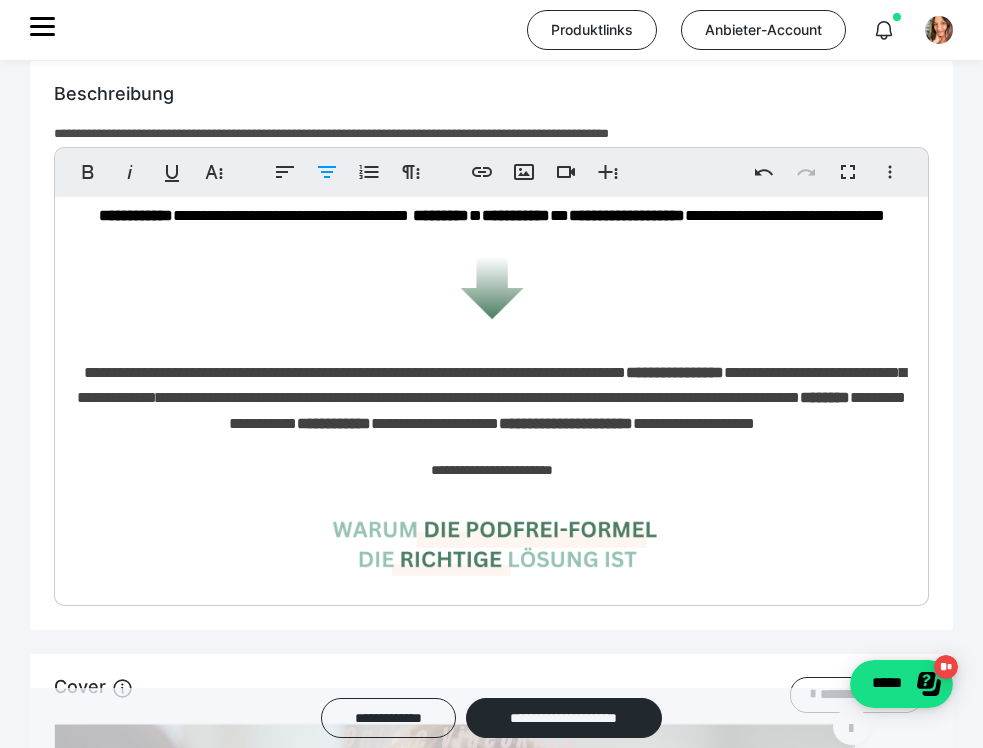click on "**********" at bounding box center [496, 176] 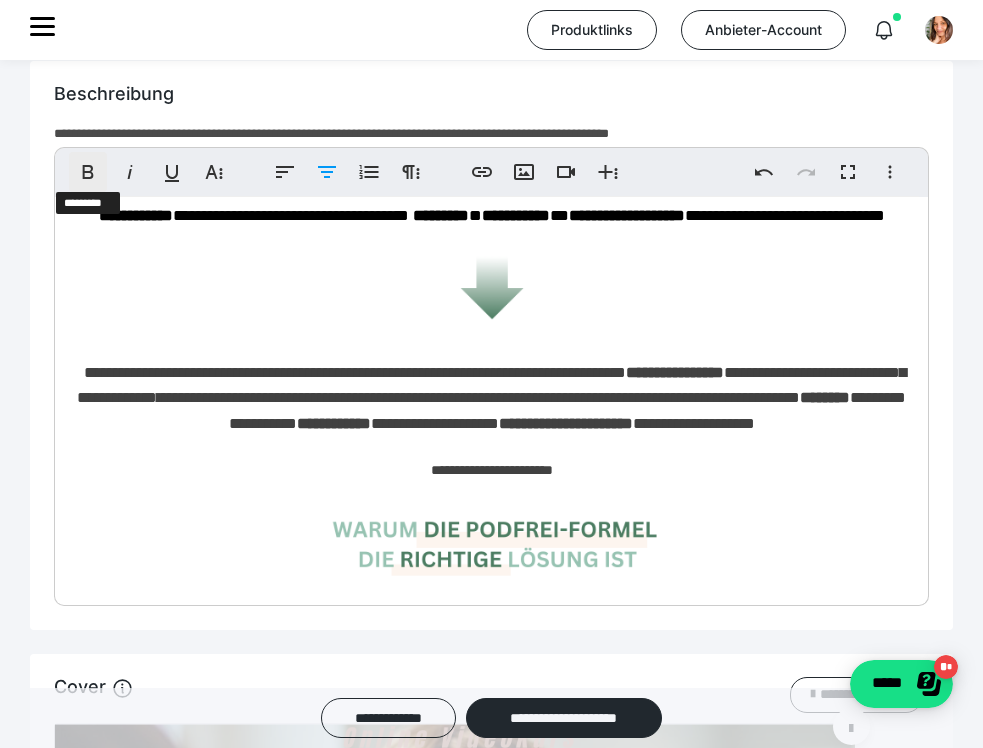 click 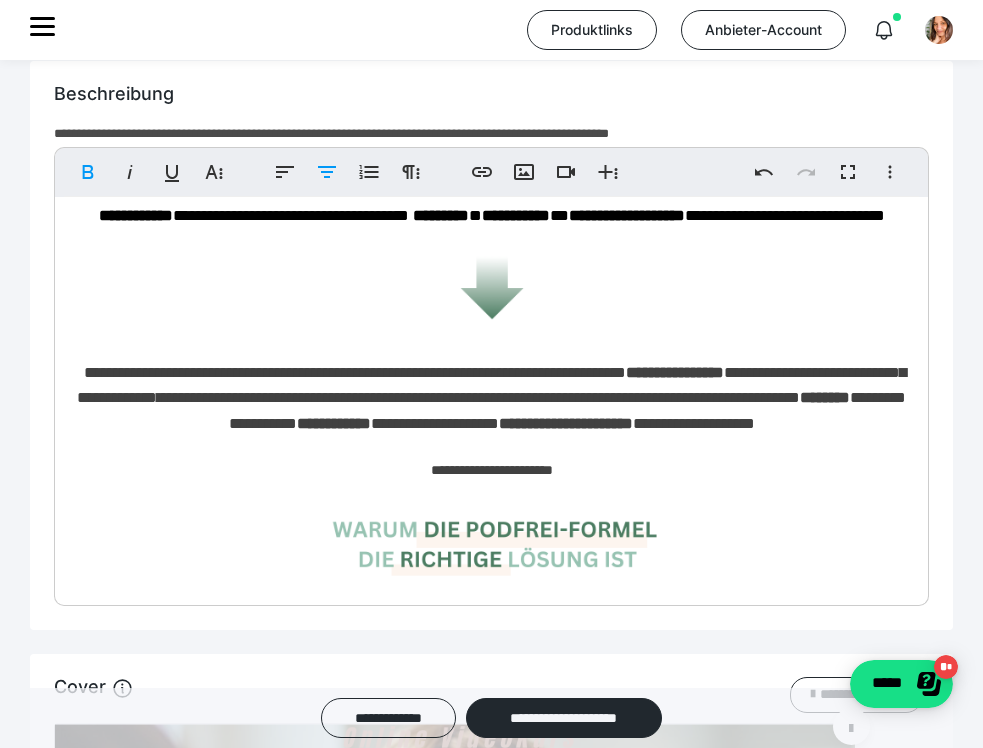 click on "**********" at bounding box center (496, 176) 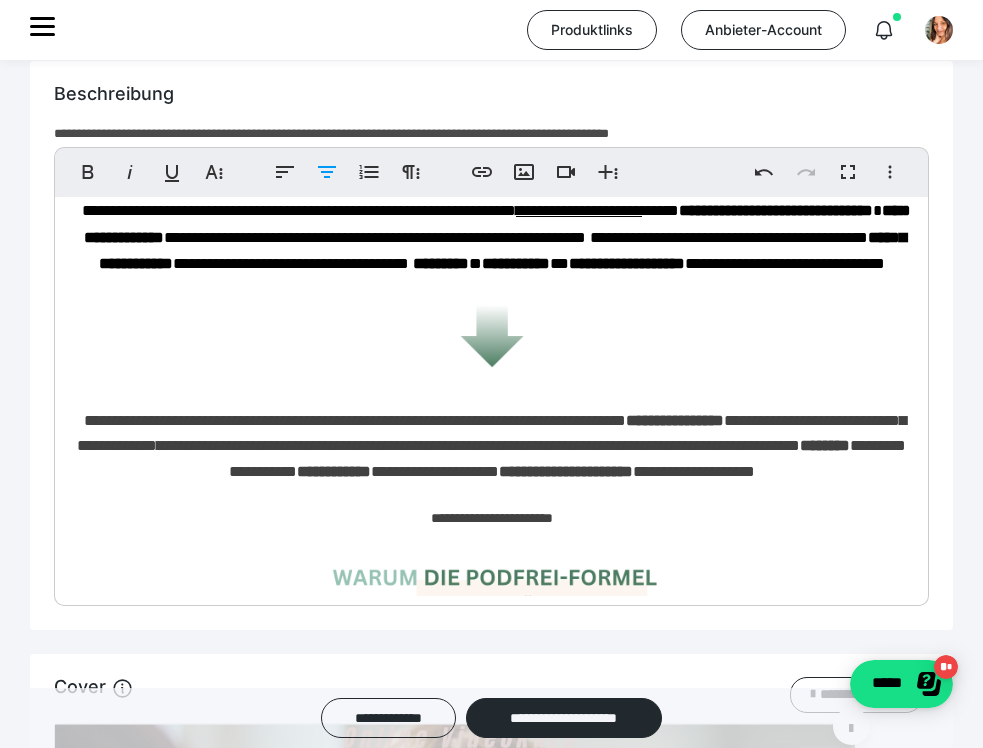scroll, scrollTop: 951, scrollLeft: 0, axis: vertical 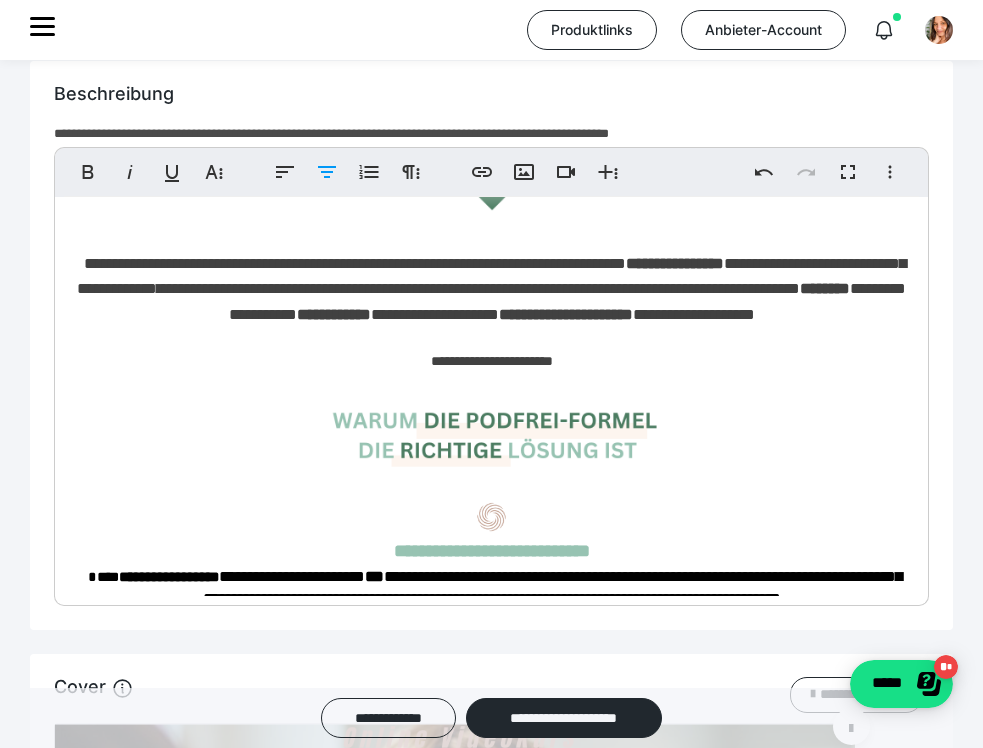 click on "**********" at bounding box center (491, 289) 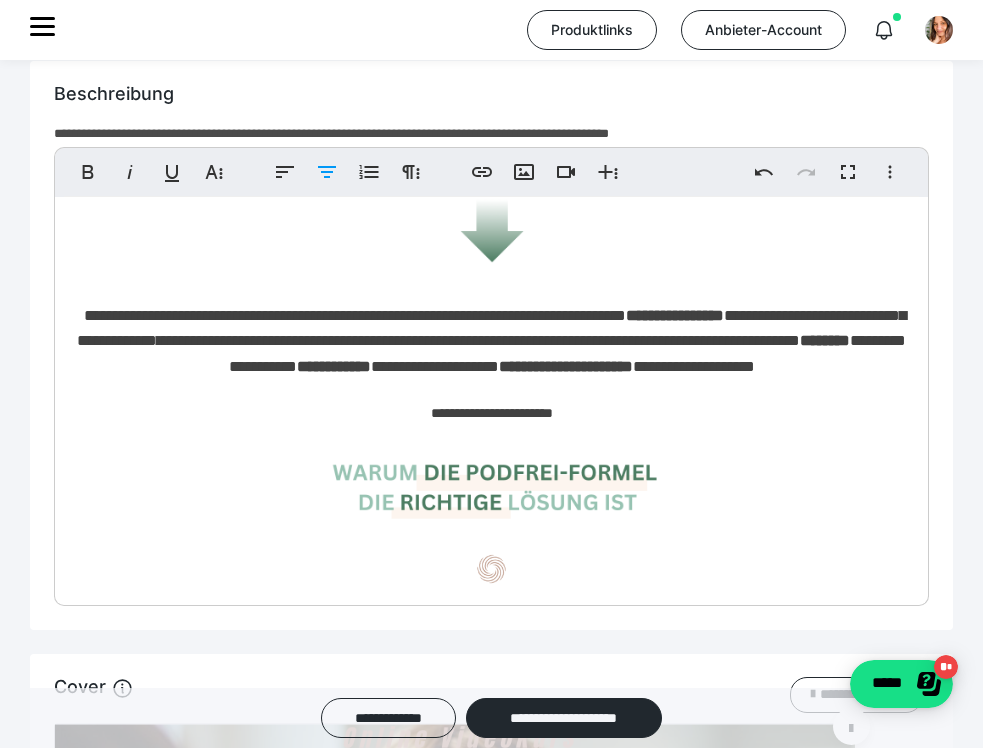 scroll, scrollTop: 1060, scrollLeft: 0, axis: vertical 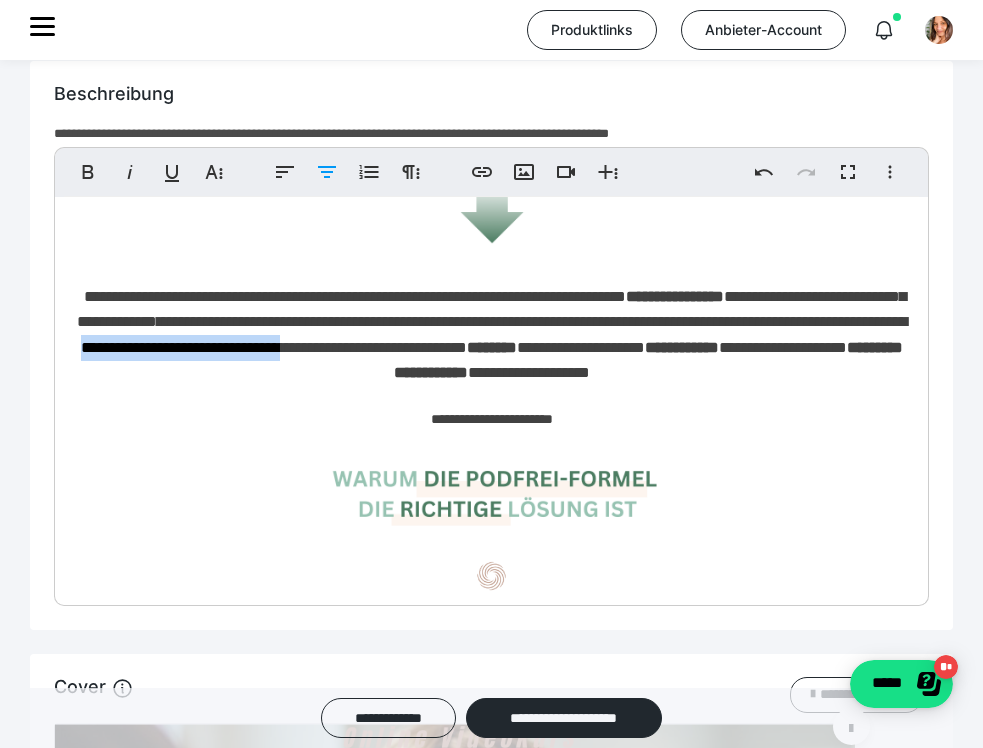 drag, startPoint x: 775, startPoint y: 474, endPoint x: 561, endPoint y: 467, distance: 214.11446 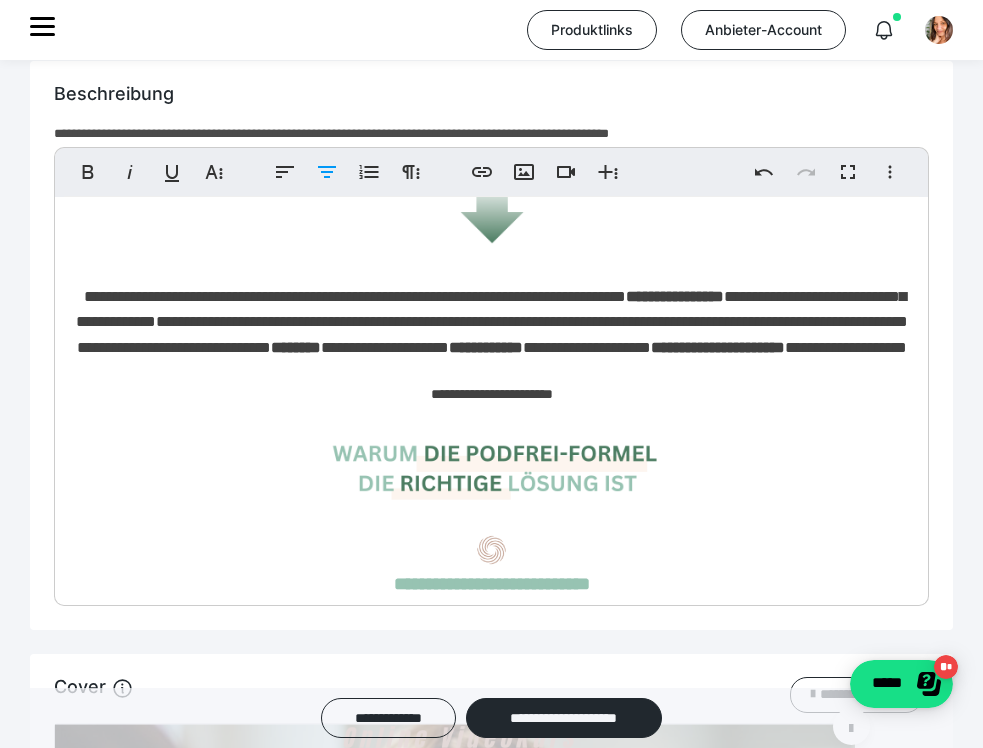click on "**********" at bounding box center (492, 322) 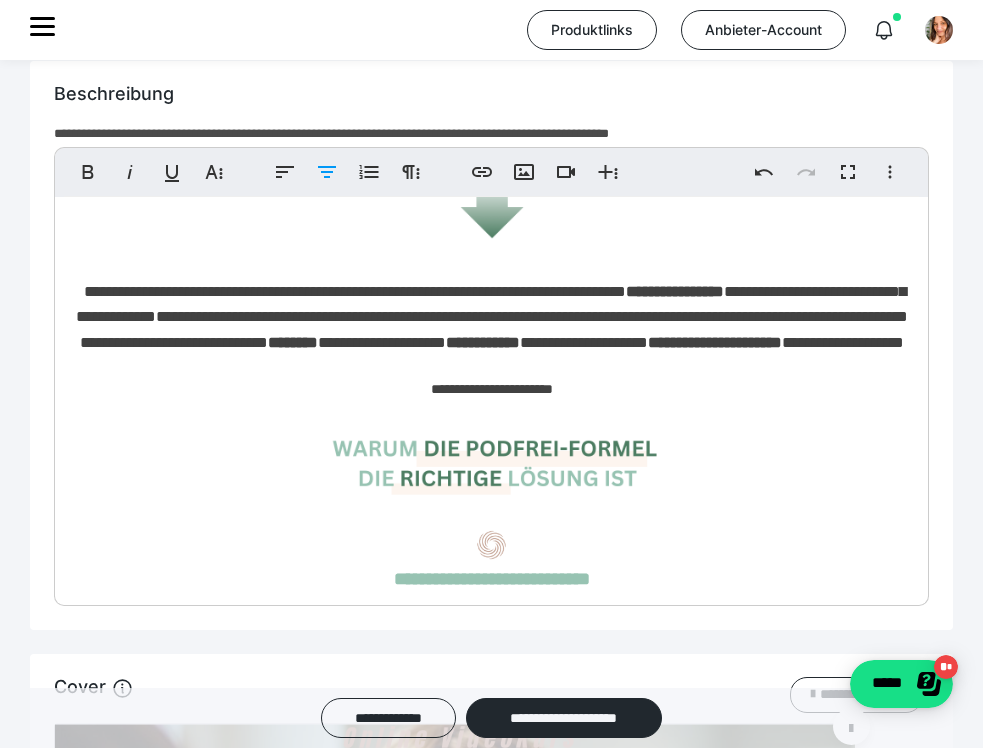 scroll, scrollTop: 1070, scrollLeft: 0, axis: vertical 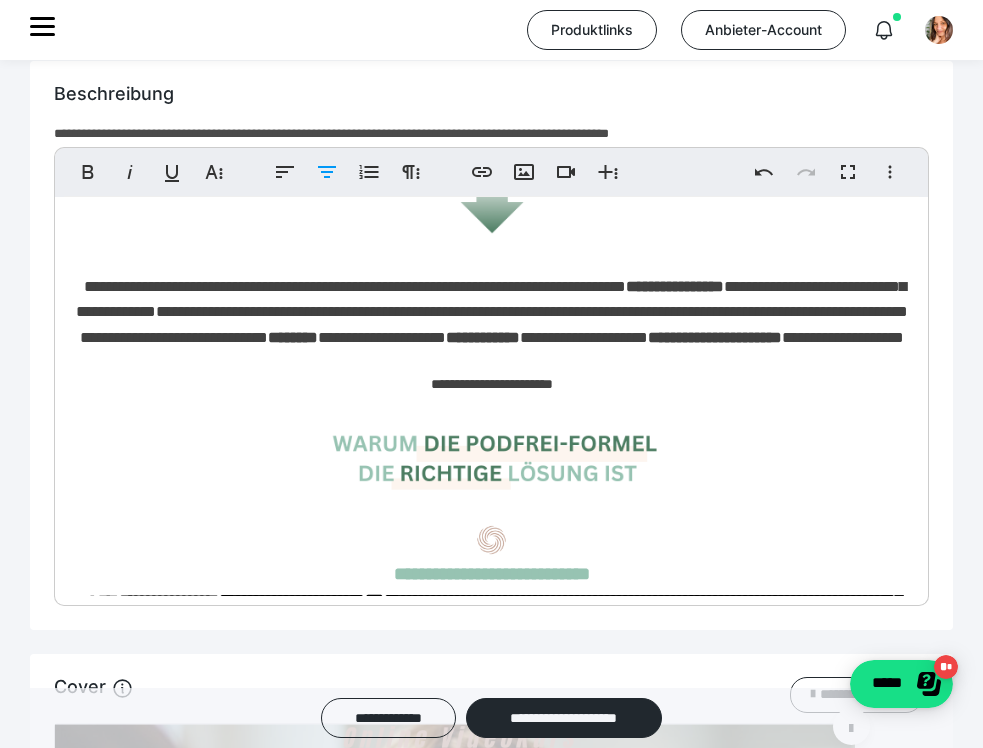 click on "**********" at bounding box center [492, 312] 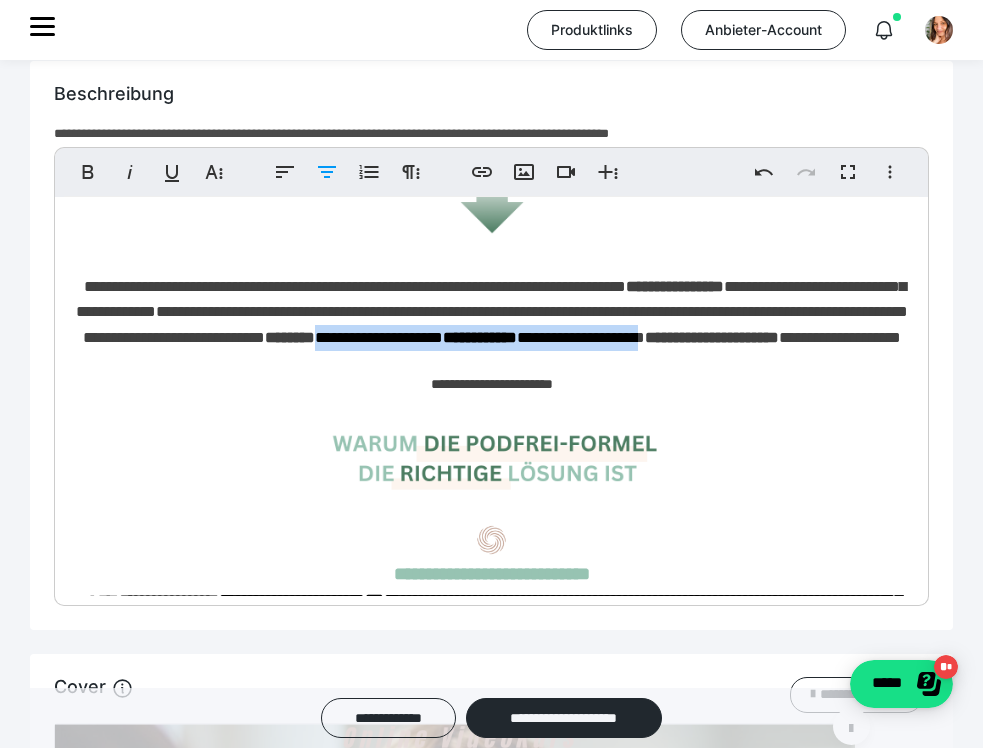 drag, startPoint x: 828, startPoint y: 467, endPoint x: 492, endPoint y: 492, distance: 336.92877 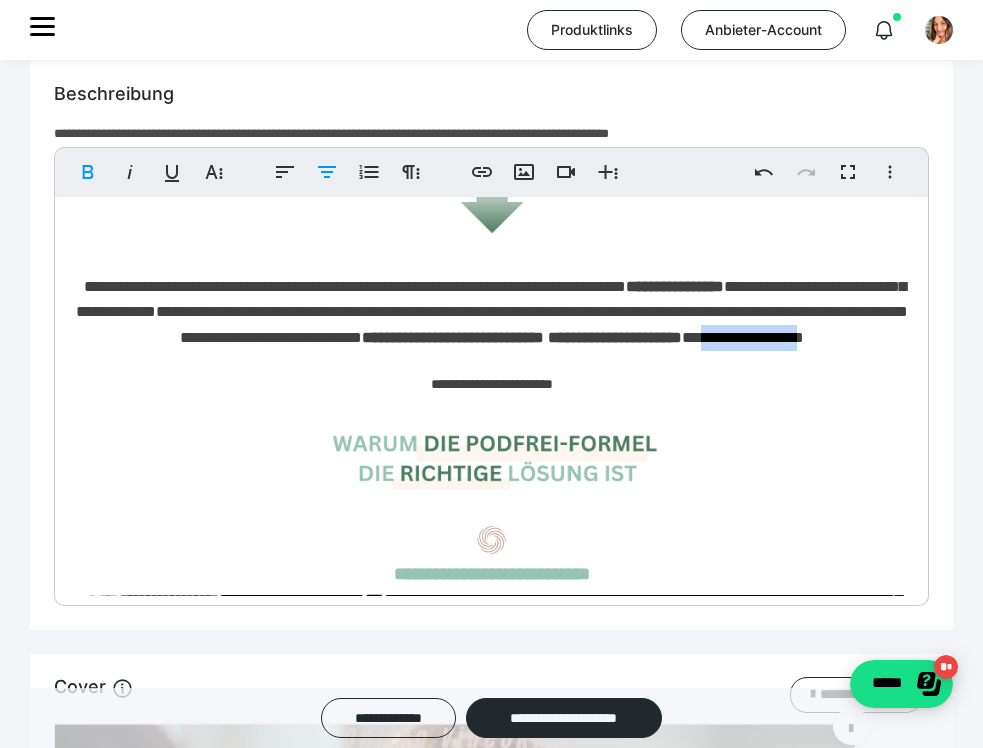 drag, startPoint x: 694, startPoint y: 486, endPoint x: 561, endPoint y: 486, distance: 133 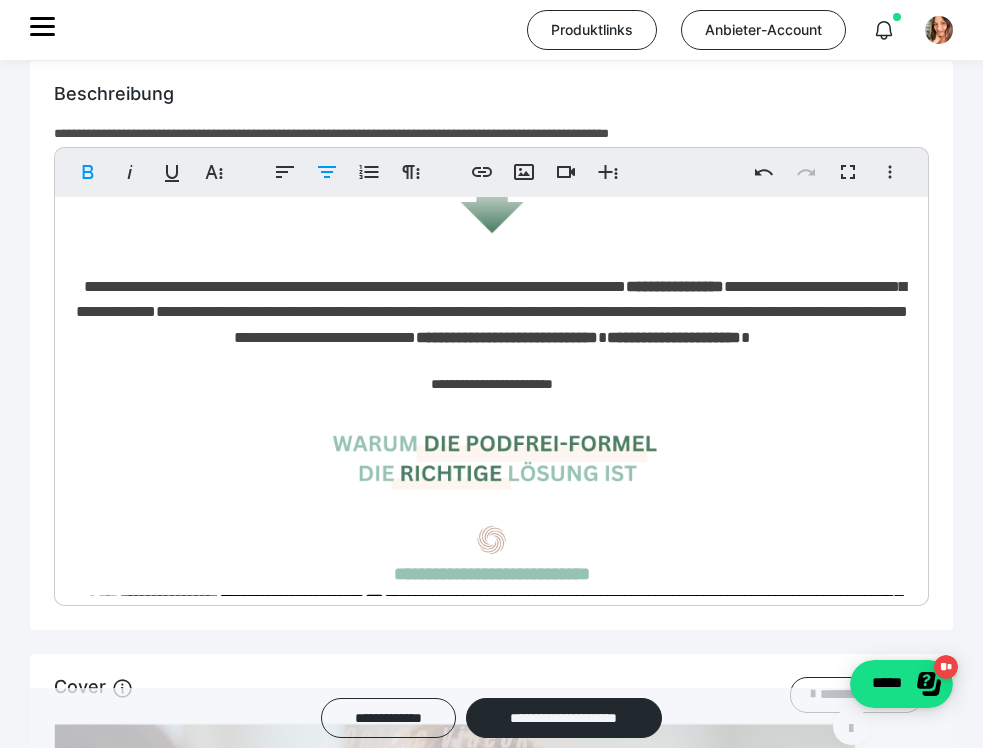 click on "**********" at bounding box center [507, 337] 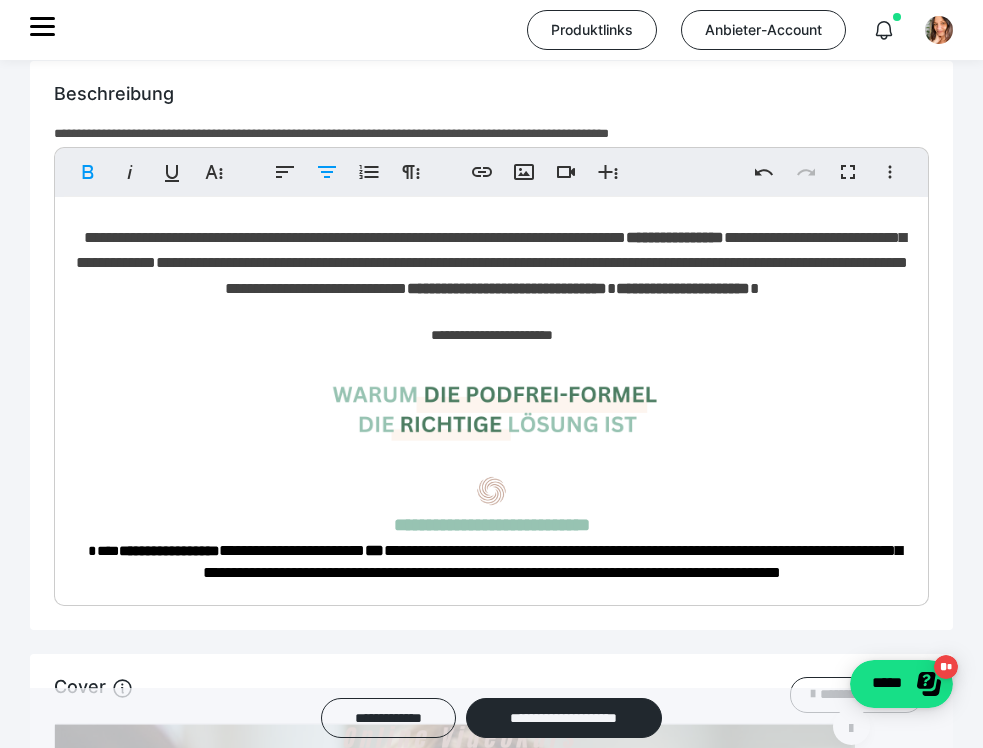 scroll, scrollTop: 1121, scrollLeft: 0, axis: vertical 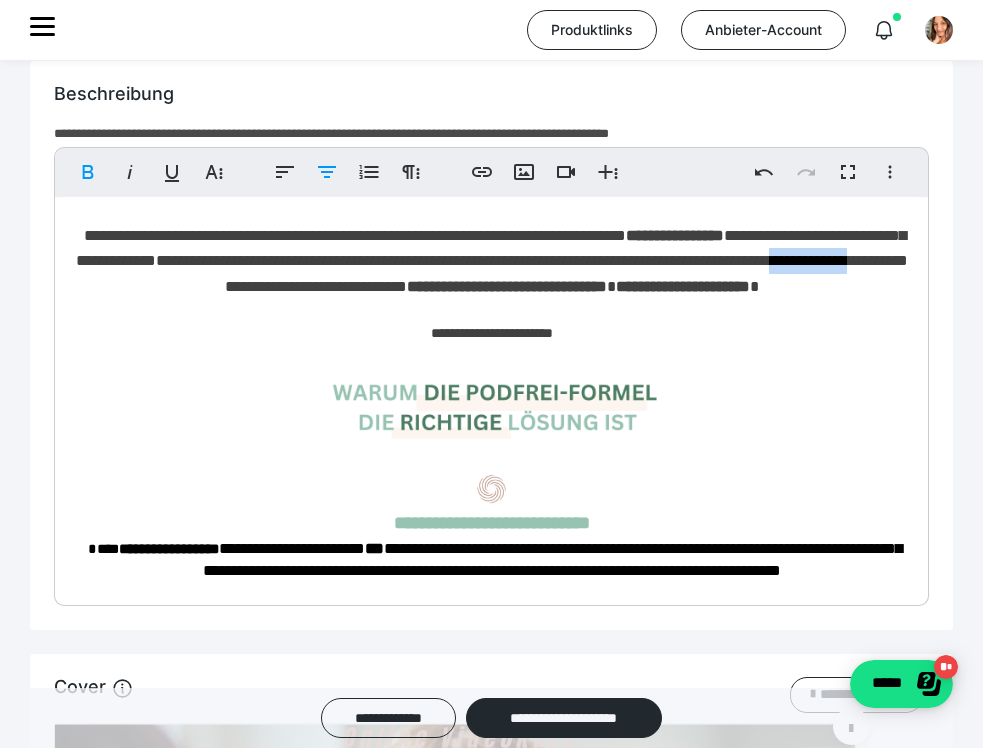 drag, startPoint x: 421, startPoint y: 411, endPoint x: 327, endPoint y: 410, distance: 94.00532 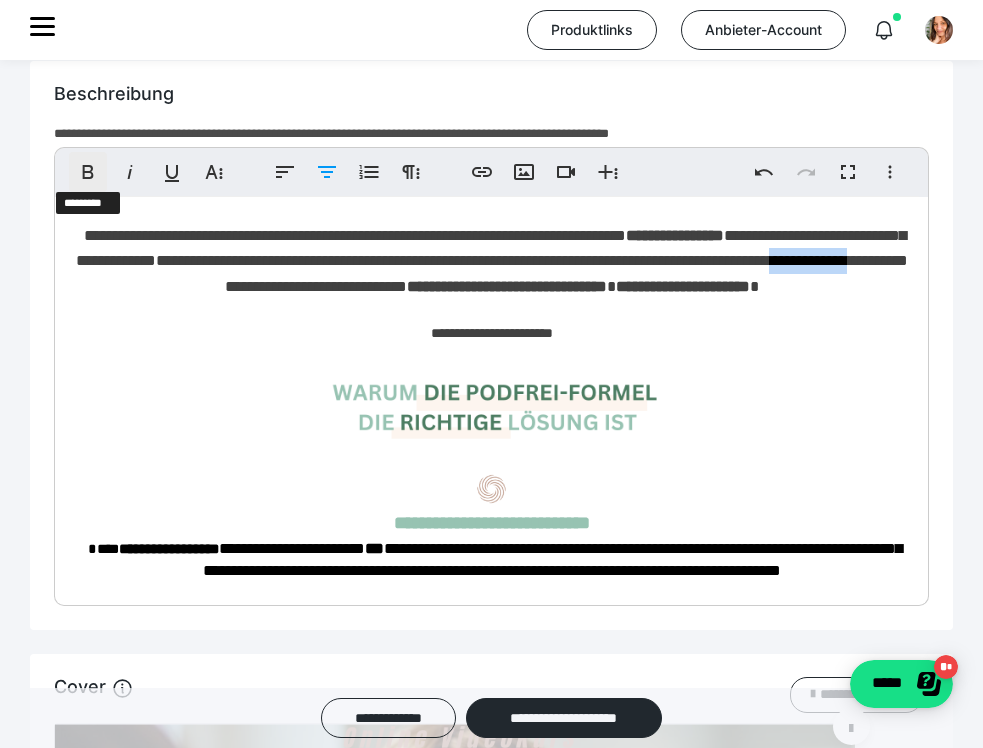 click 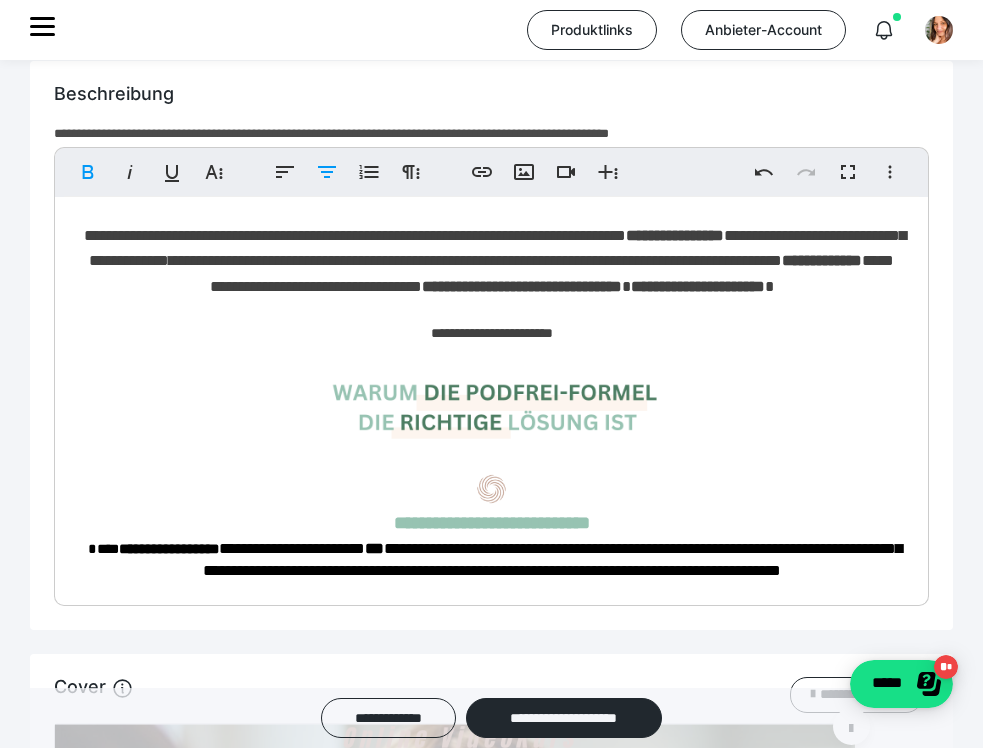 click on "**********" at bounding box center [491, 284] 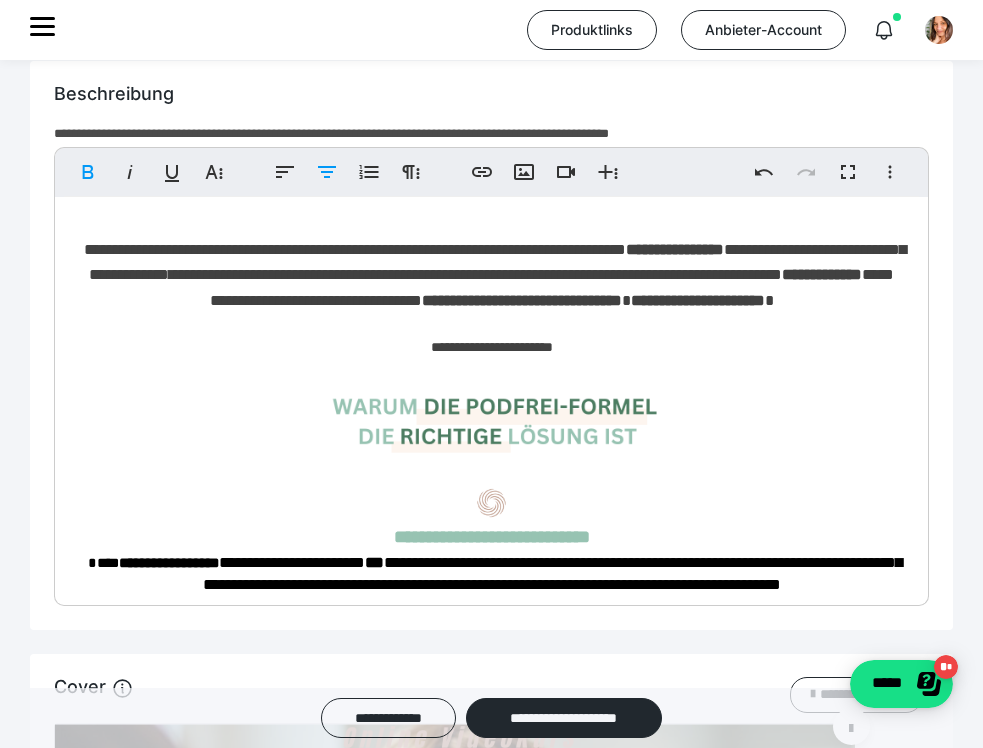 scroll, scrollTop: 1208, scrollLeft: 0, axis: vertical 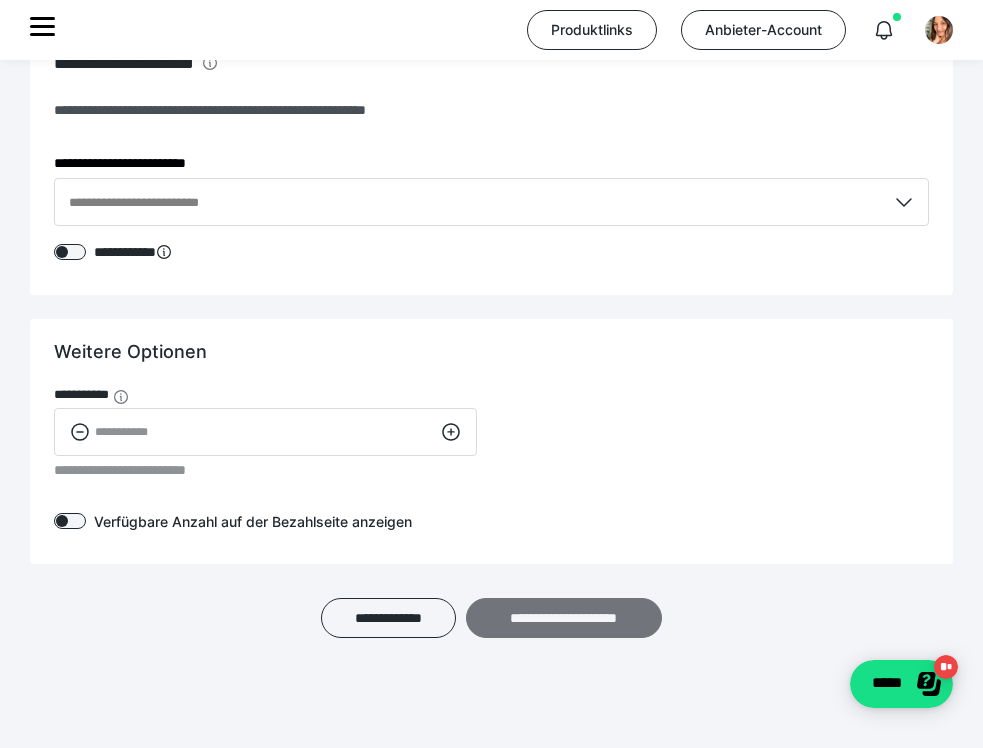 click on "**********" at bounding box center [564, 618] 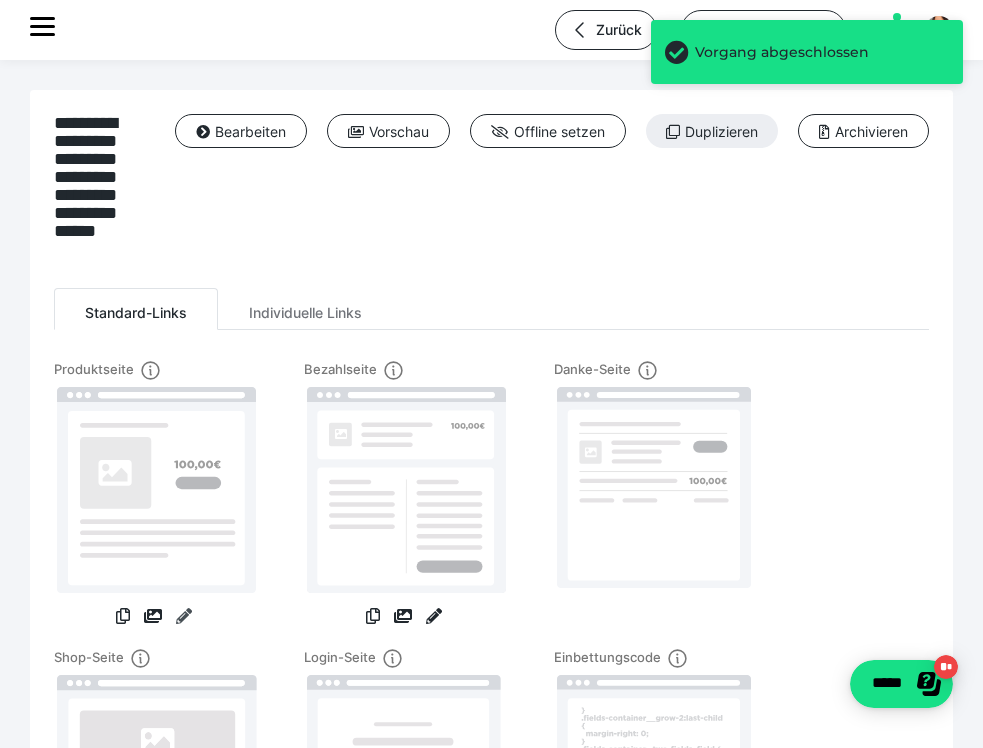 click at bounding box center [184, 616] 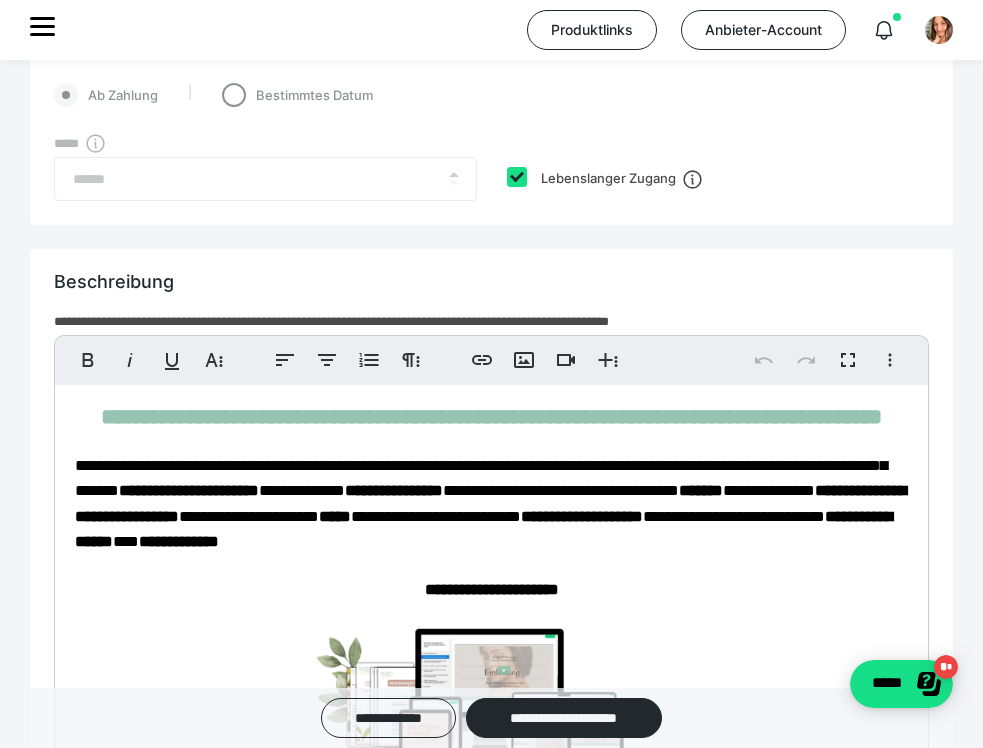 scroll, scrollTop: 1231, scrollLeft: 0, axis: vertical 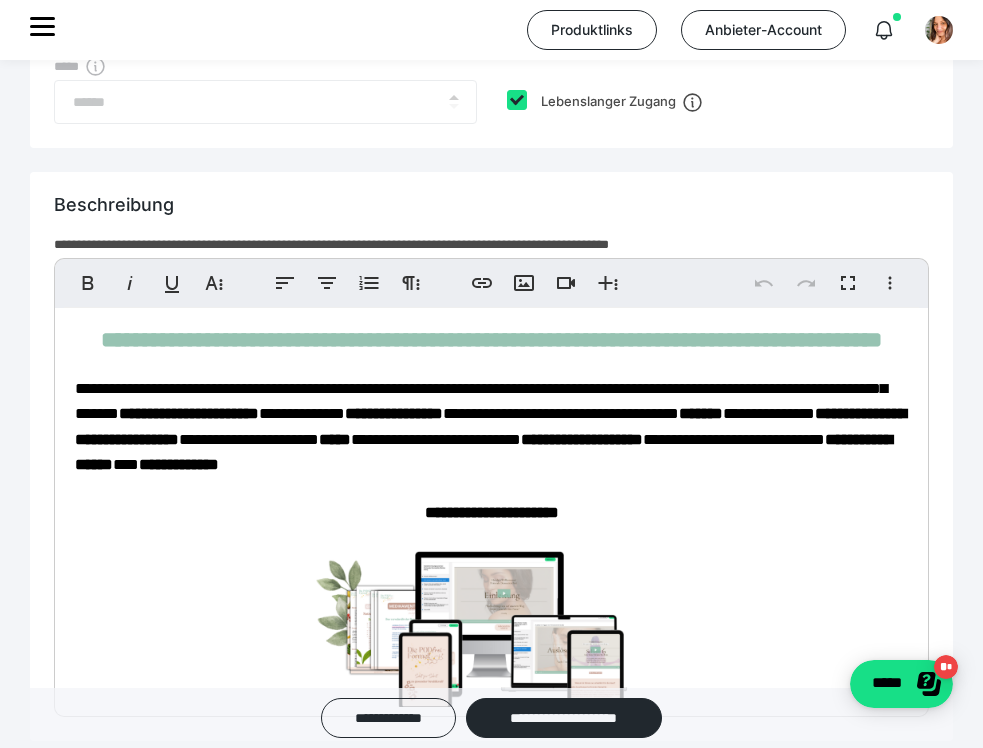 click on "**********" at bounding box center [491, 340] 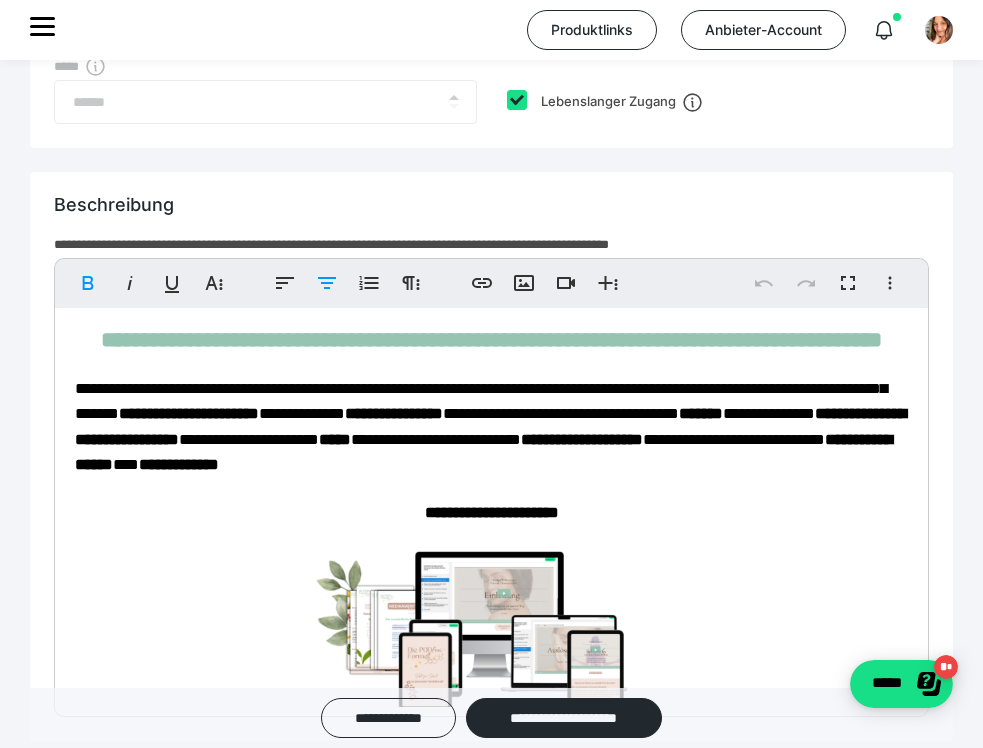 type 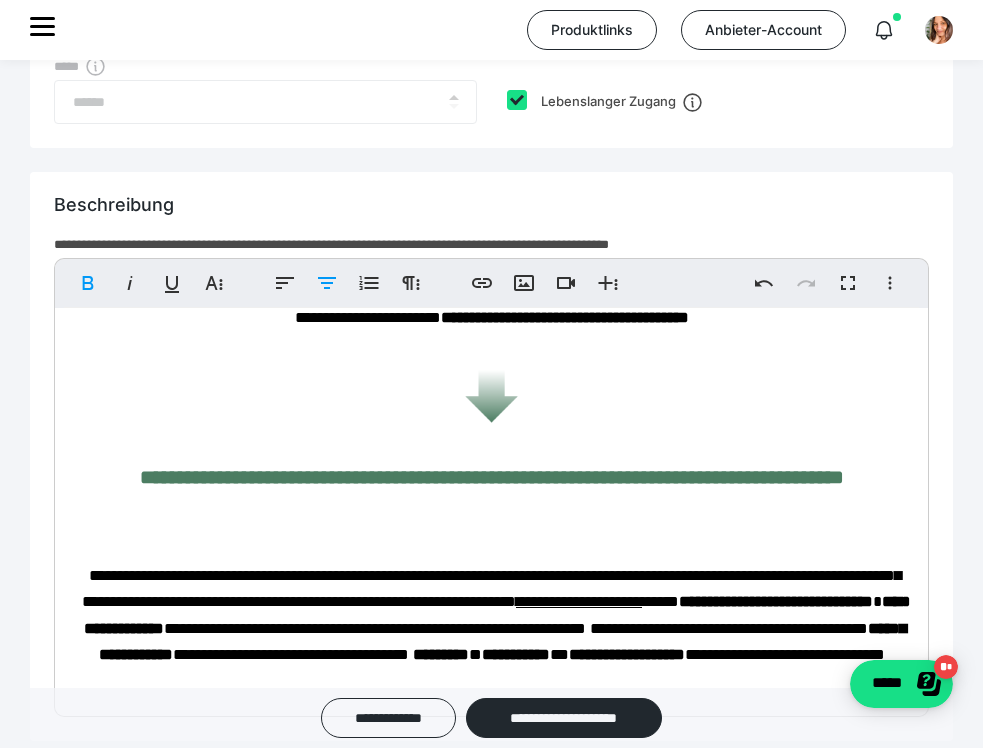 scroll, scrollTop: 695, scrollLeft: 0, axis: vertical 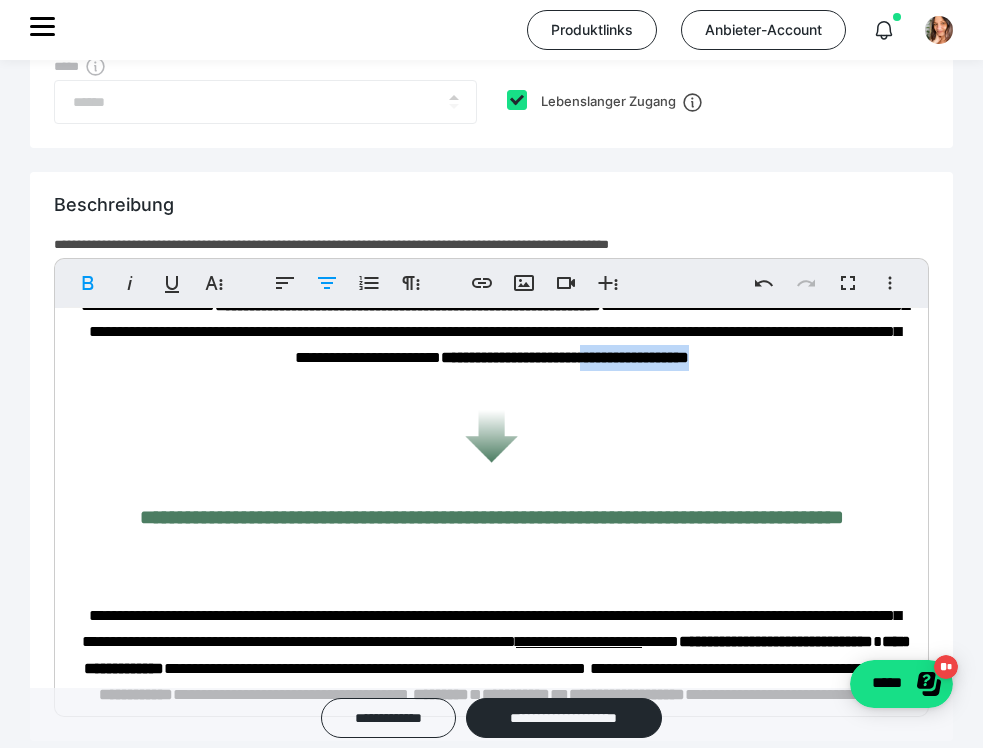 drag, startPoint x: 849, startPoint y: 376, endPoint x: 859, endPoint y: 386, distance: 14.142136 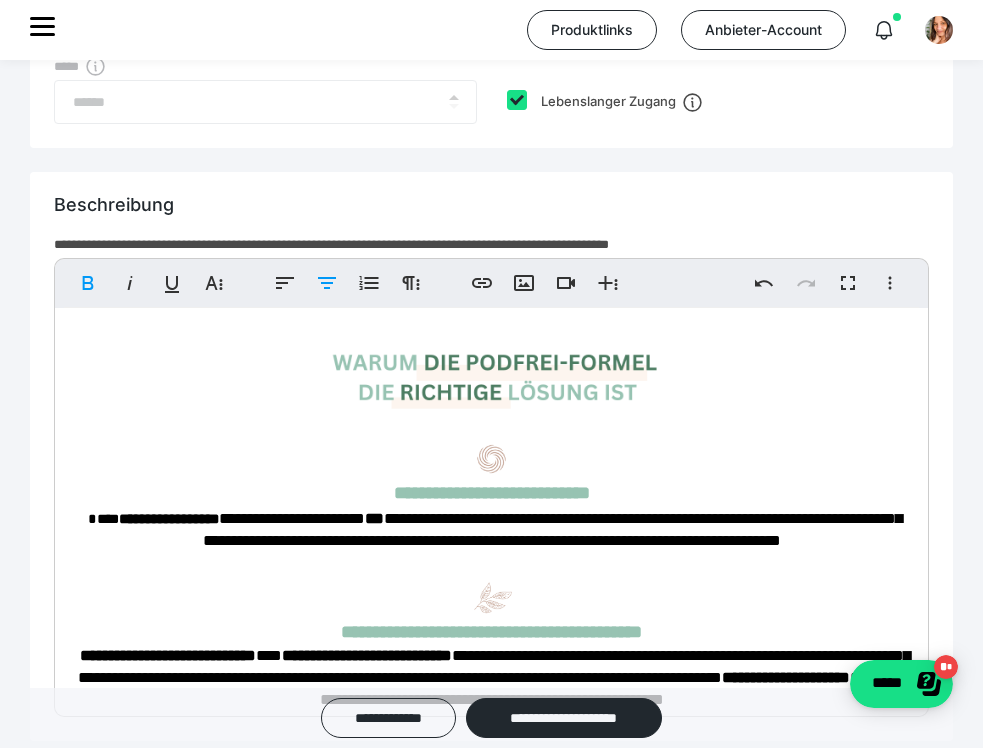 scroll, scrollTop: 1263, scrollLeft: 0, axis: vertical 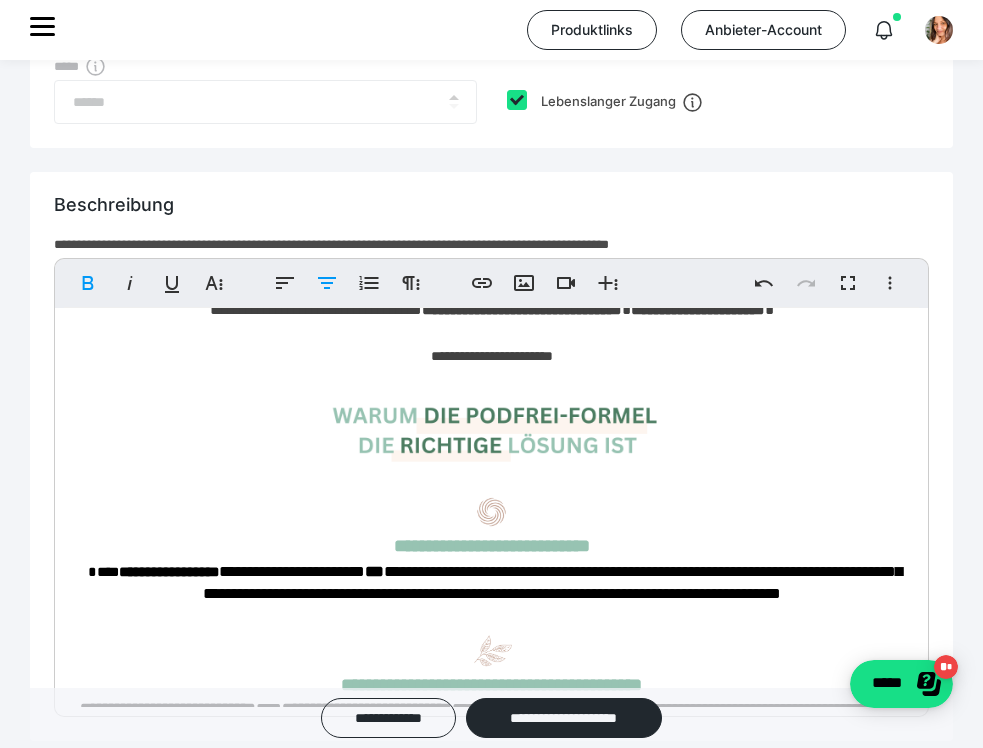 click at bounding box center (492, 430) 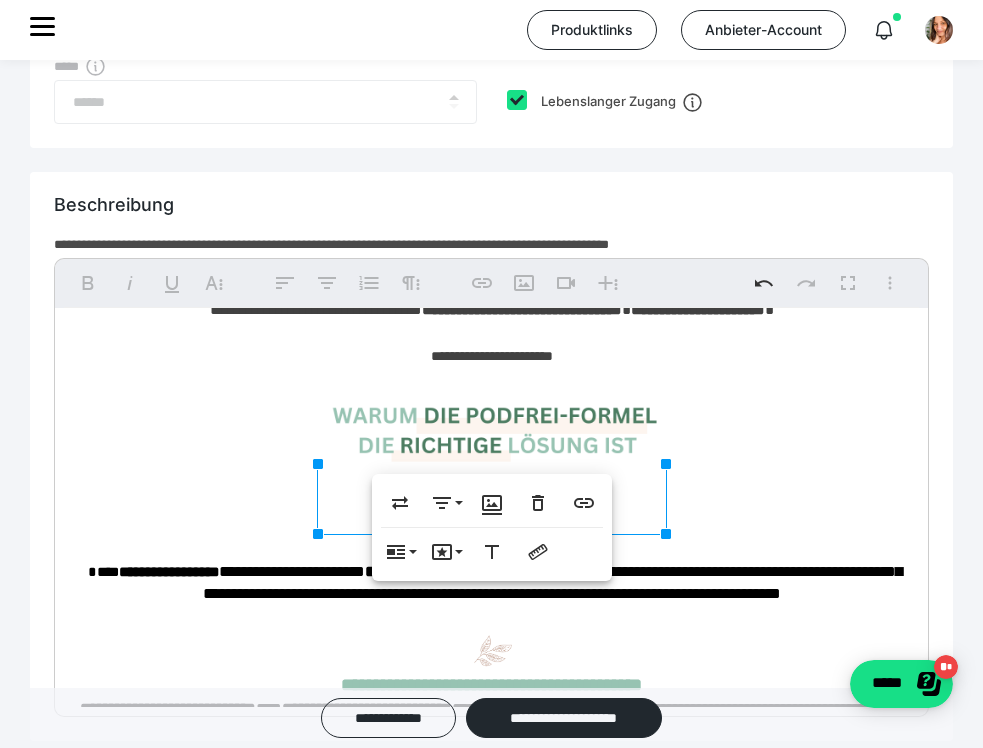 click on "**********" at bounding box center [491, 4700] 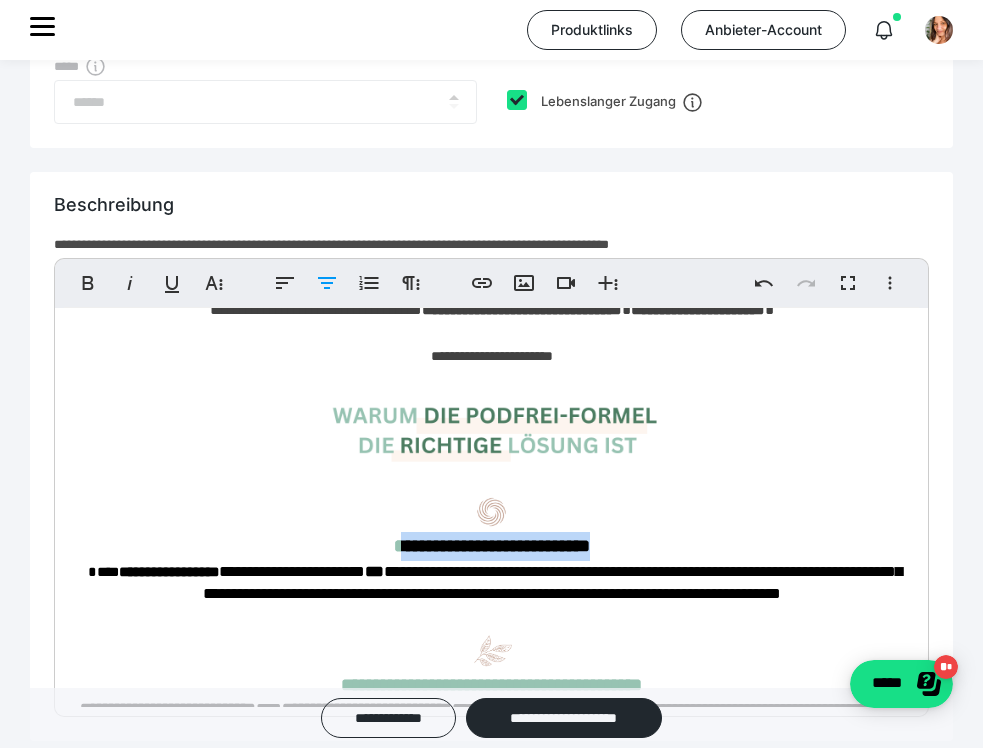 drag, startPoint x: 648, startPoint y: 615, endPoint x: 347, endPoint y: 608, distance: 301.0814 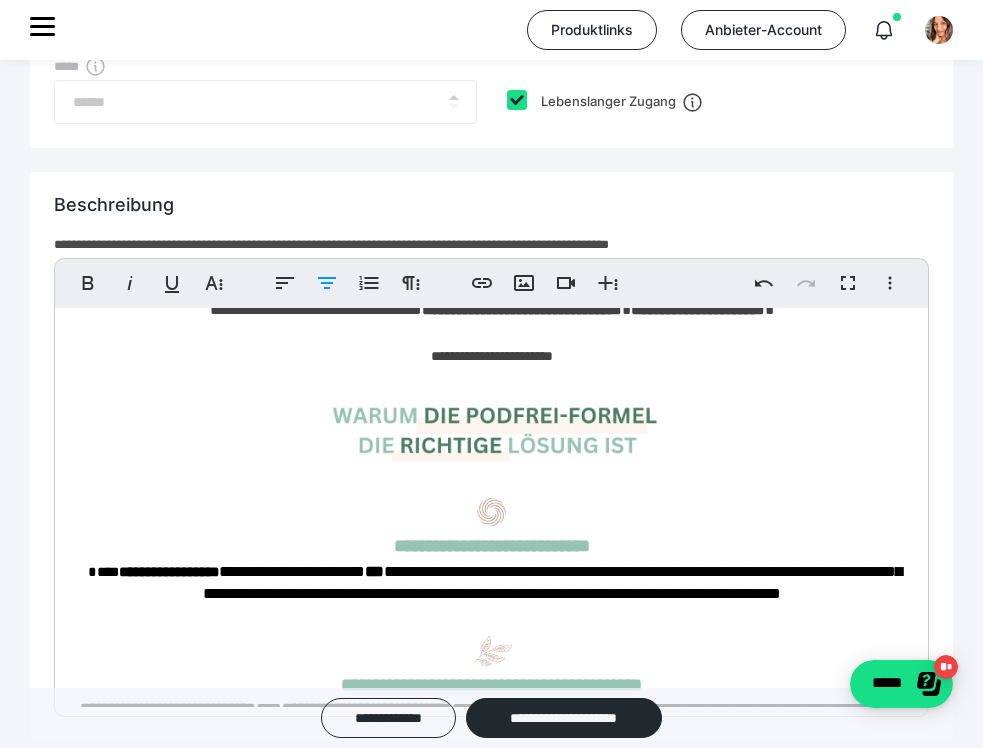 click on "**********" at bounding box center (492, 546) 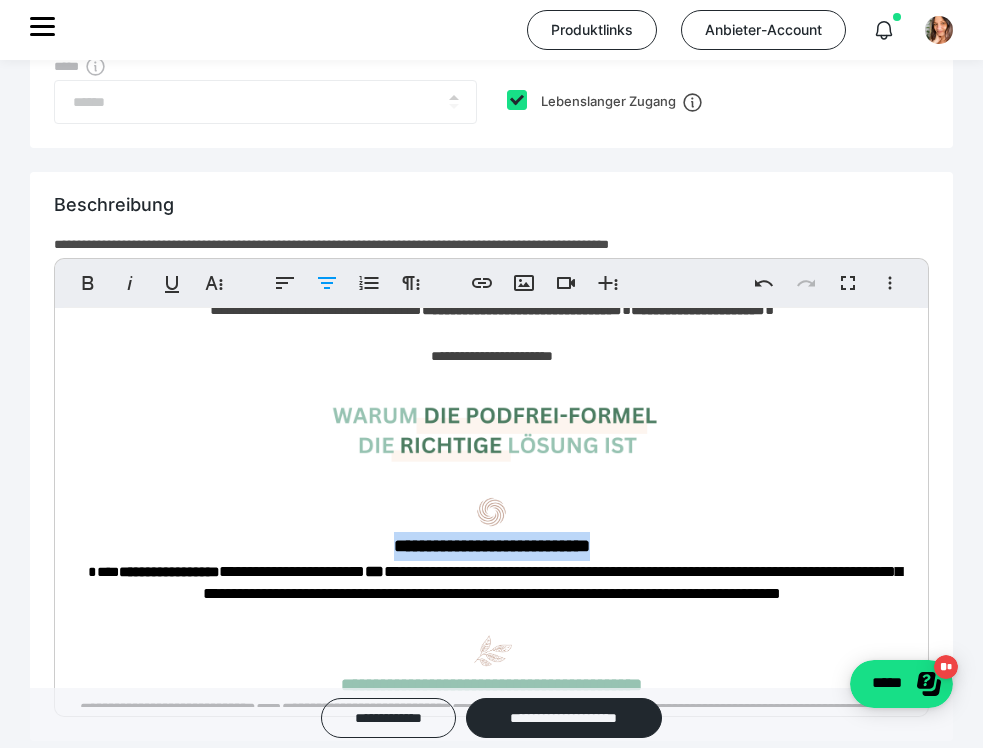 drag, startPoint x: 642, startPoint y: 614, endPoint x: 313, endPoint y: 614, distance: 329 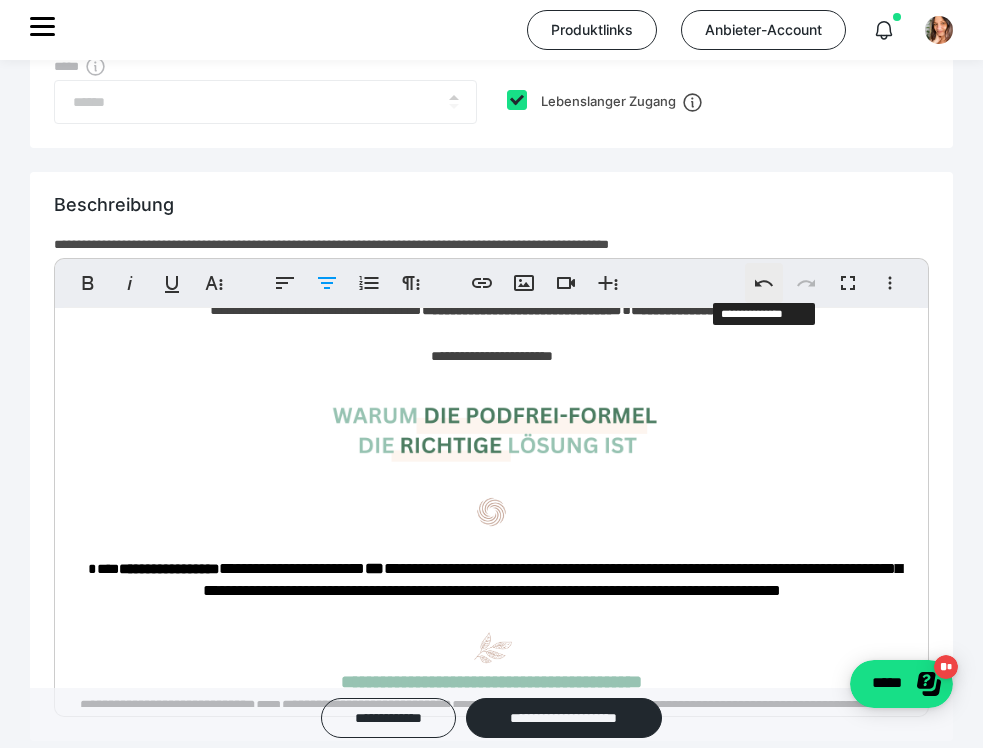 click 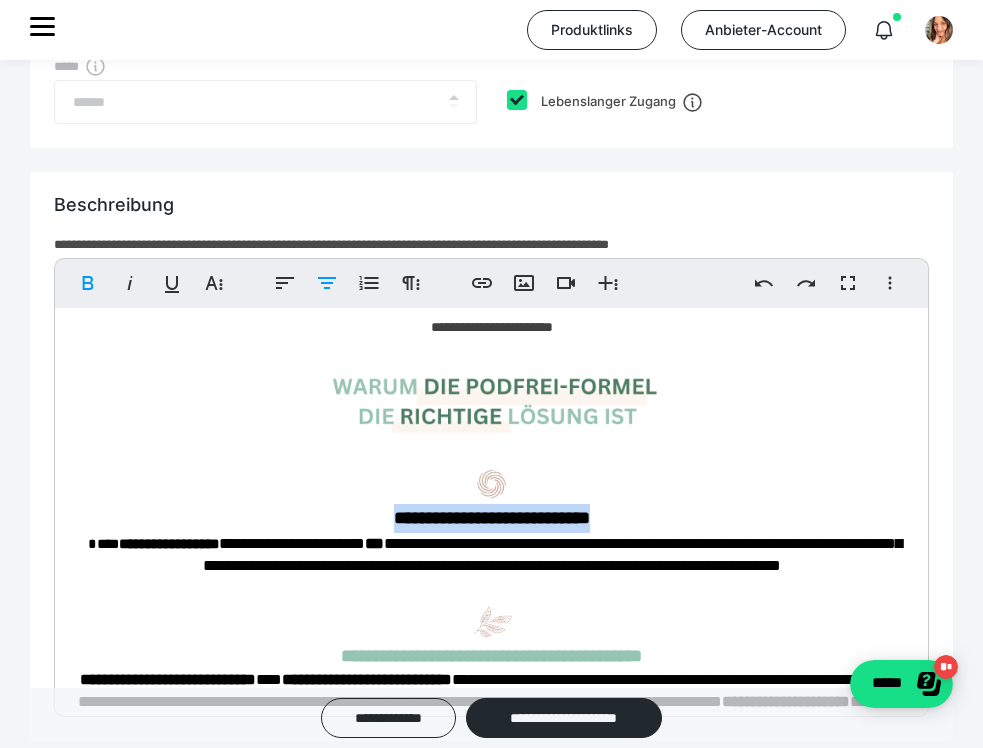 drag, startPoint x: 656, startPoint y: 610, endPoint x: 339, endPoint y: 606, distance: 317.02524 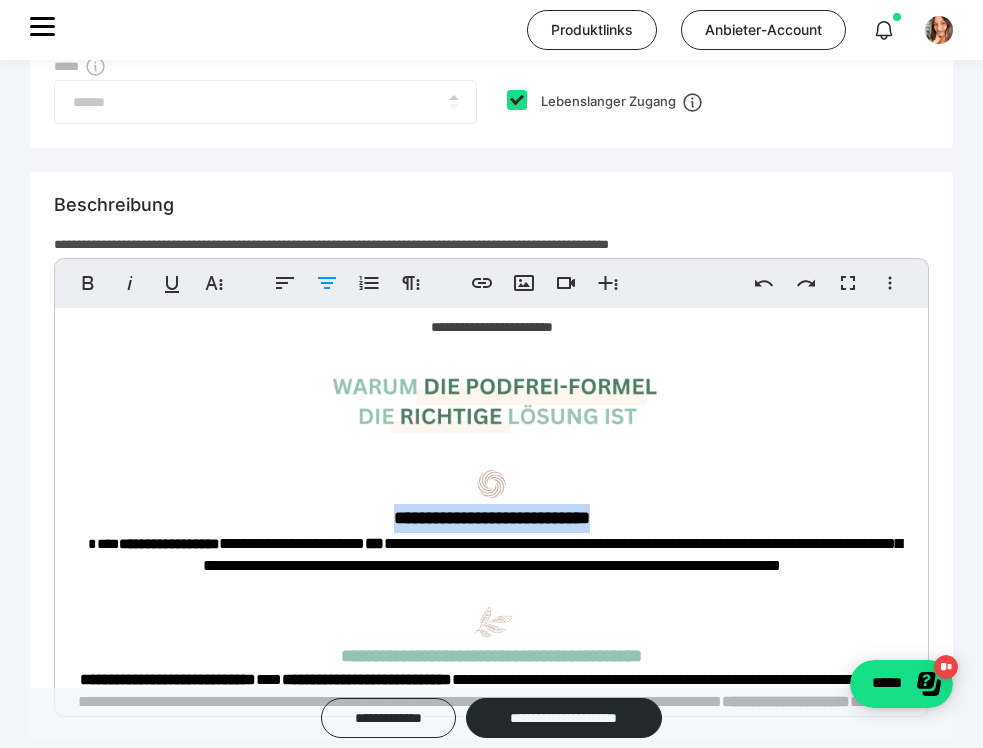 copy on "**********" 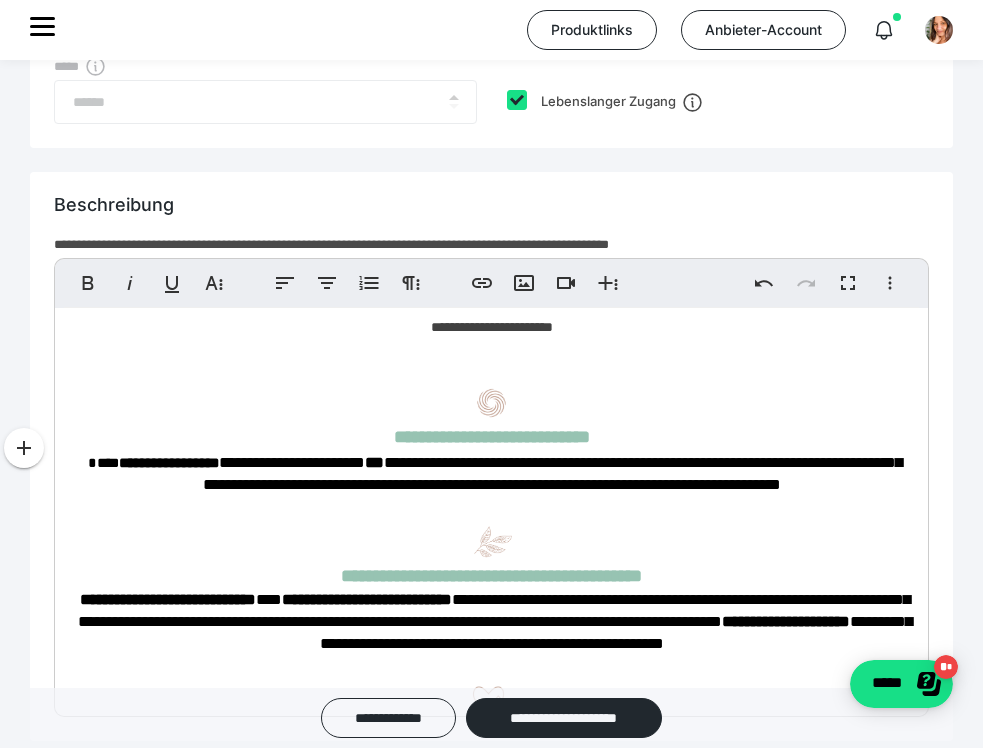 click on "**********" at bounding box center (491, 4660) 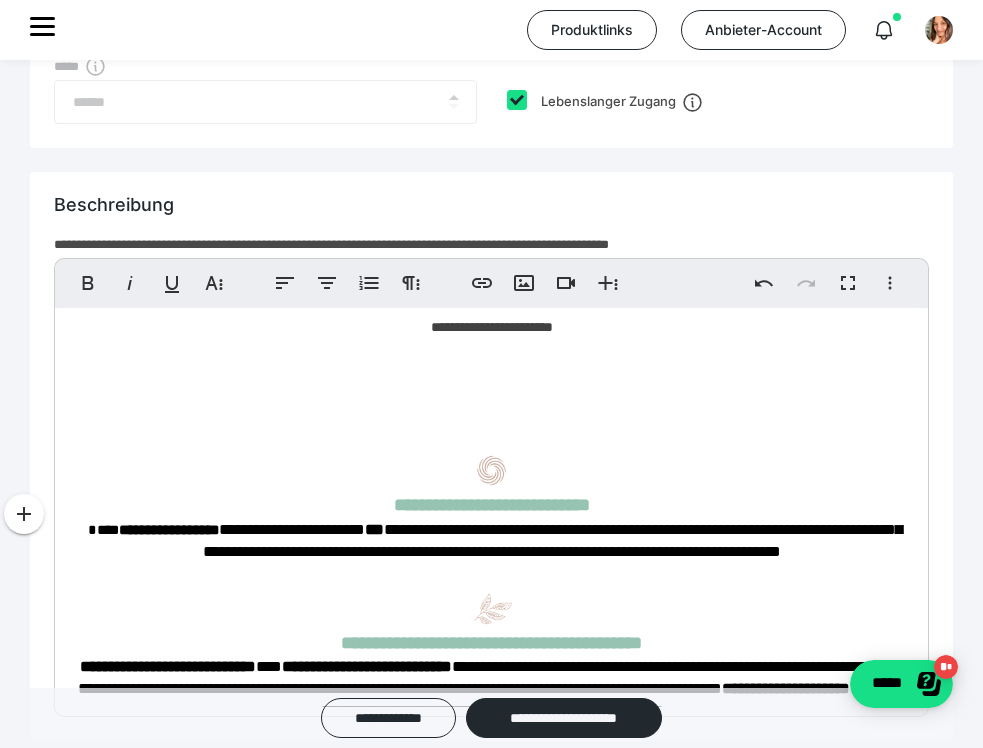 click on "**********" at bounding box center [491, 4693] 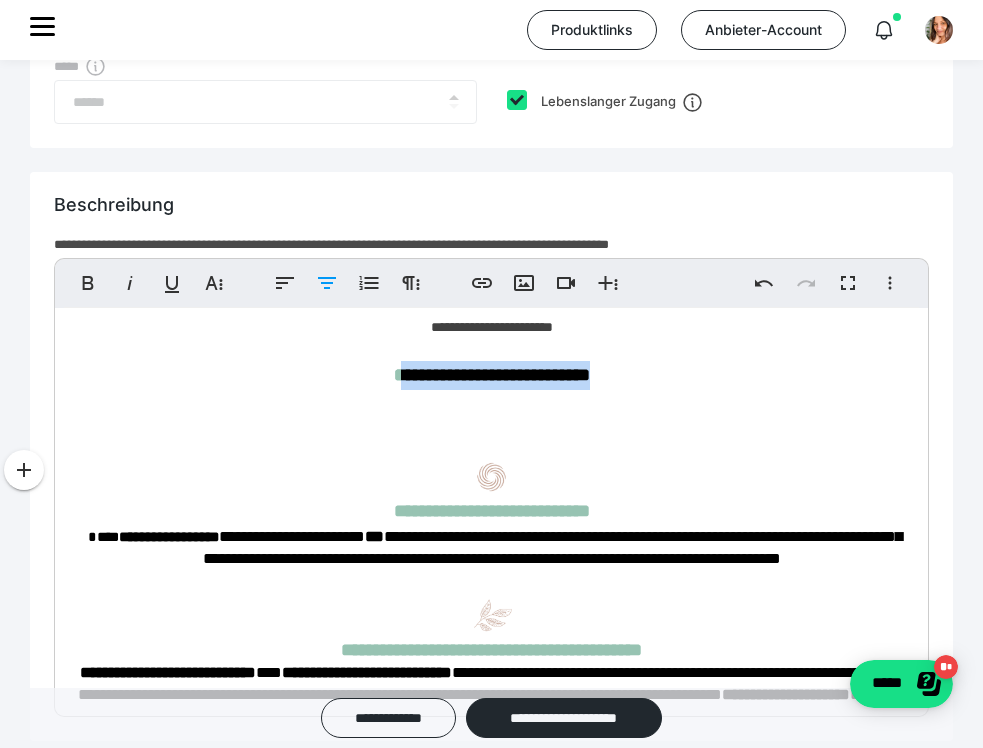drag, startPoint x: 652, startPoint y: 477, endPoint x: 346, endPoint y: 477, distance: 306 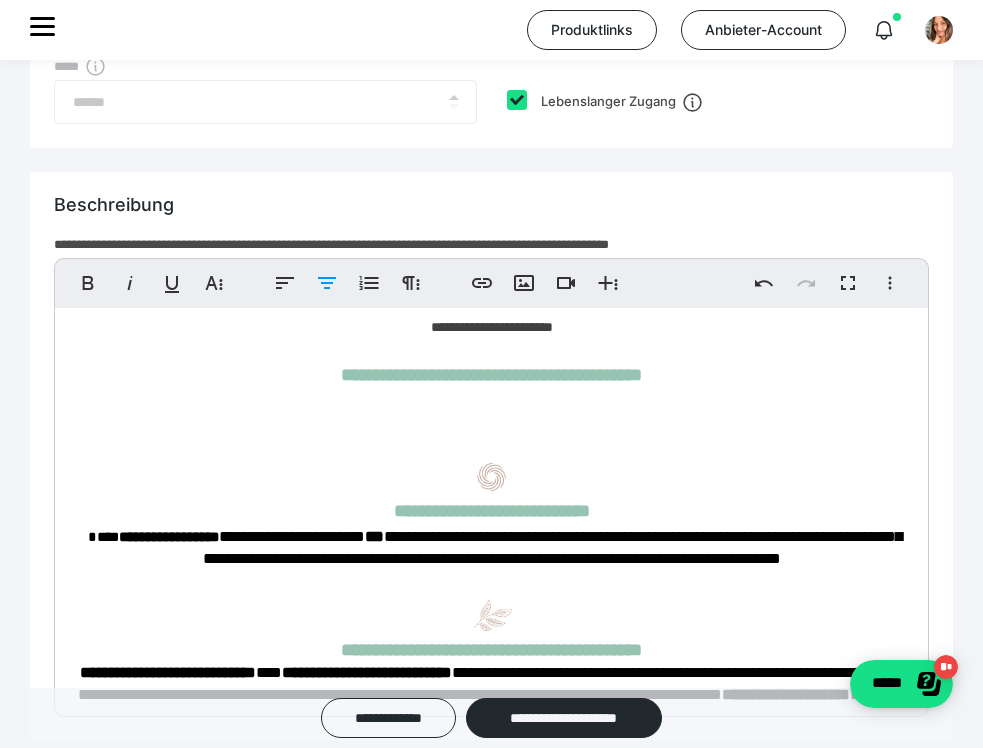 click on "**********" at bounding box center (495, 278) 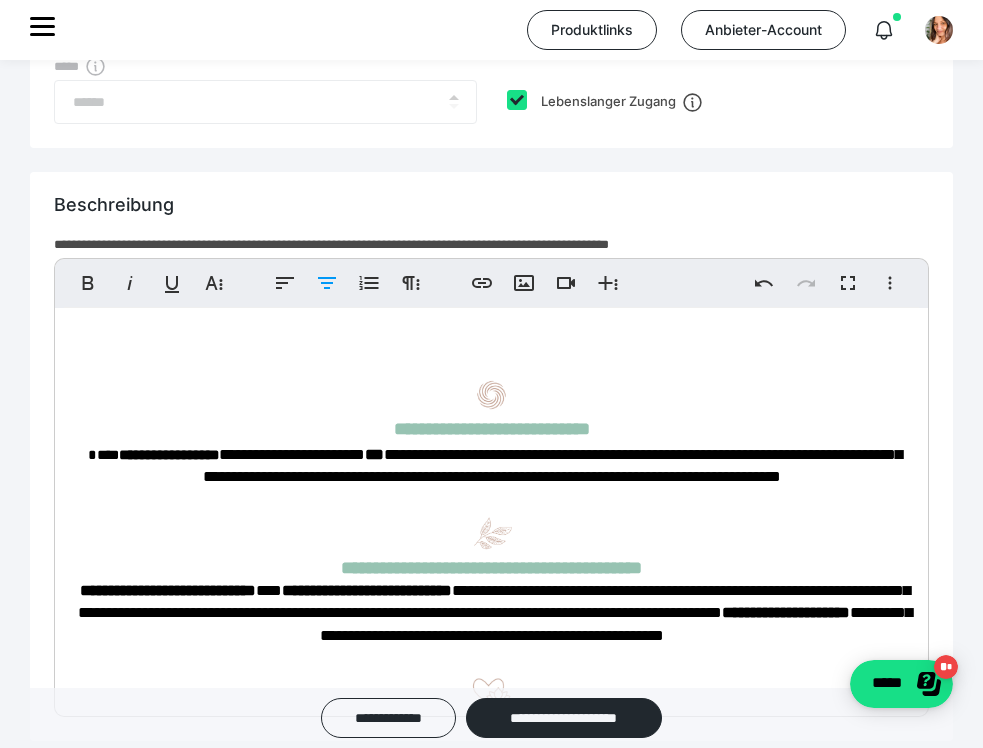 scroll, scrollTop: 1352, scrollLeft: 0, axis: vertical 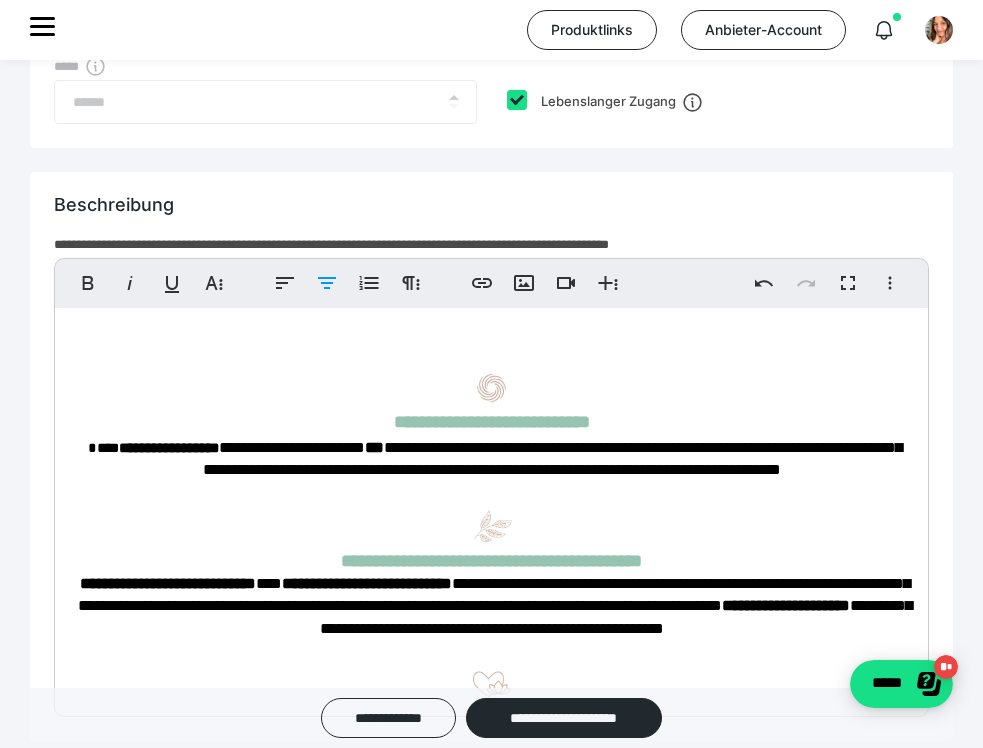 drag, startPoint x: 372, startPoint y: 381, endPoint x: 312, endPoint y: 383, distance: 60.033325 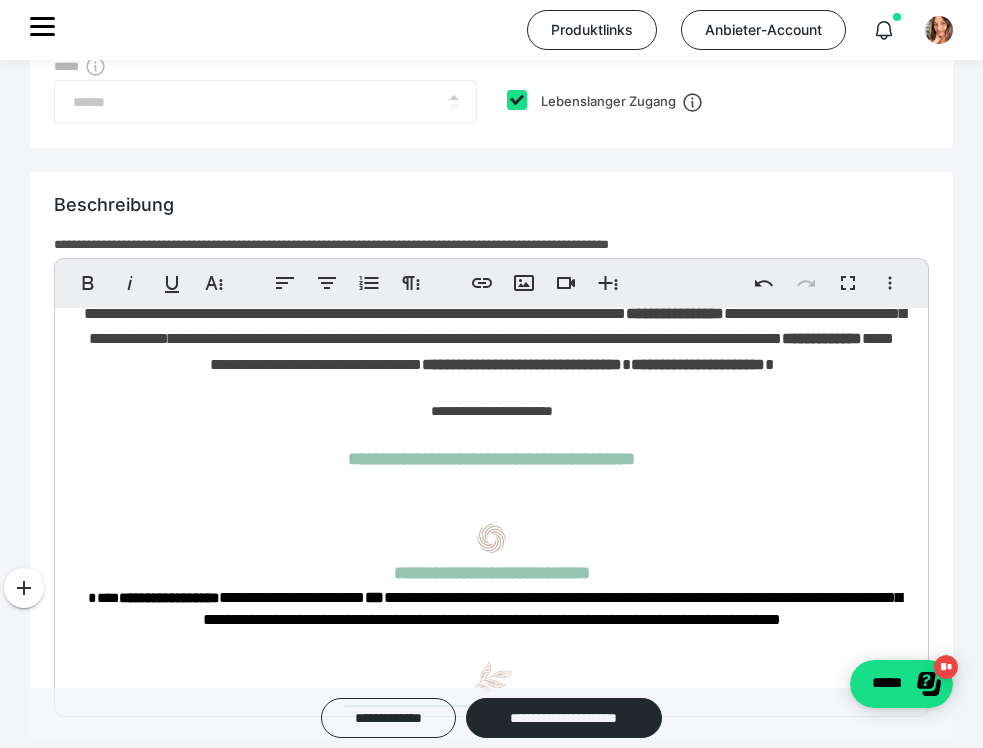 scroll, scrollTop: 1190, scrollLeft: 0, axis: vertical 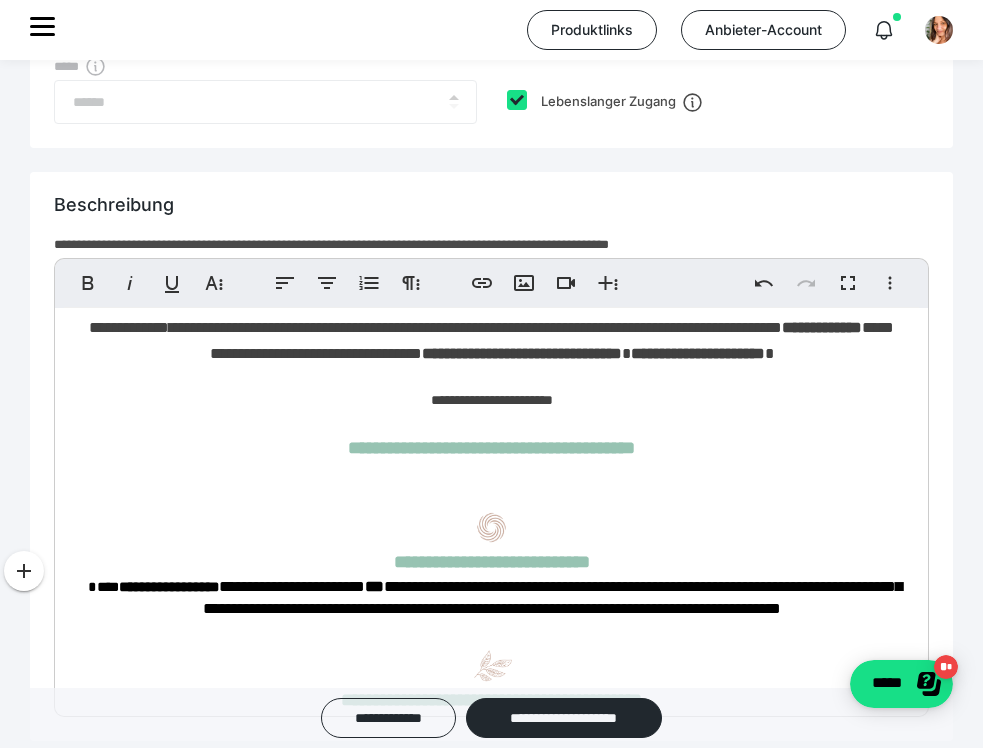 click on "**********" at bounding box center (495, 351) 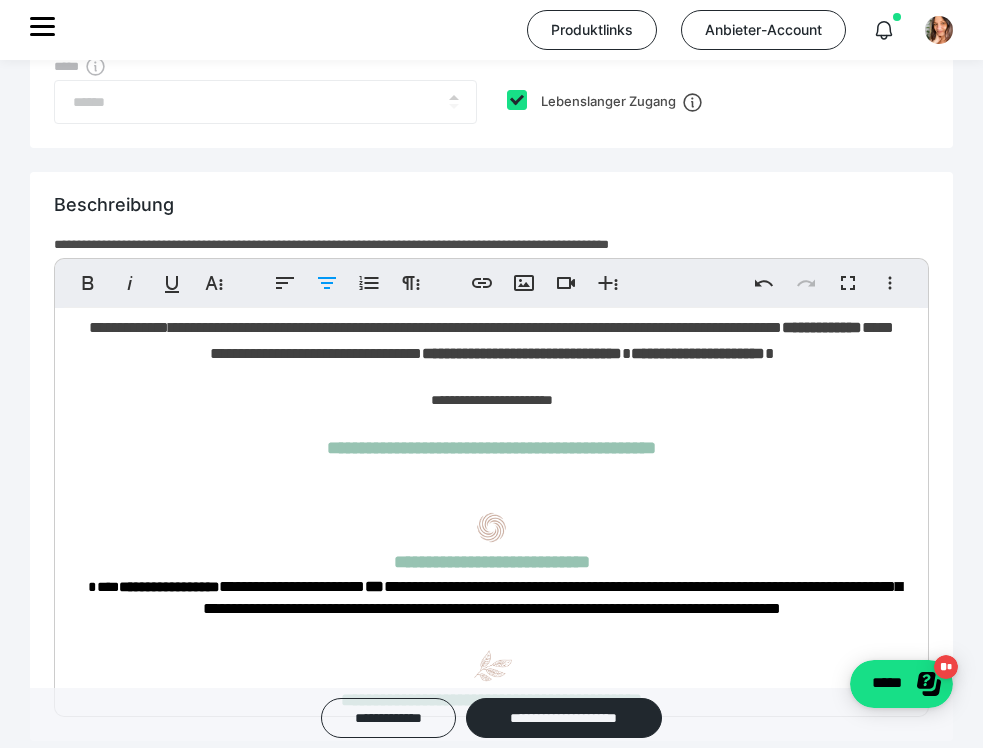 click on "**********" at bounding box center [491, 448] 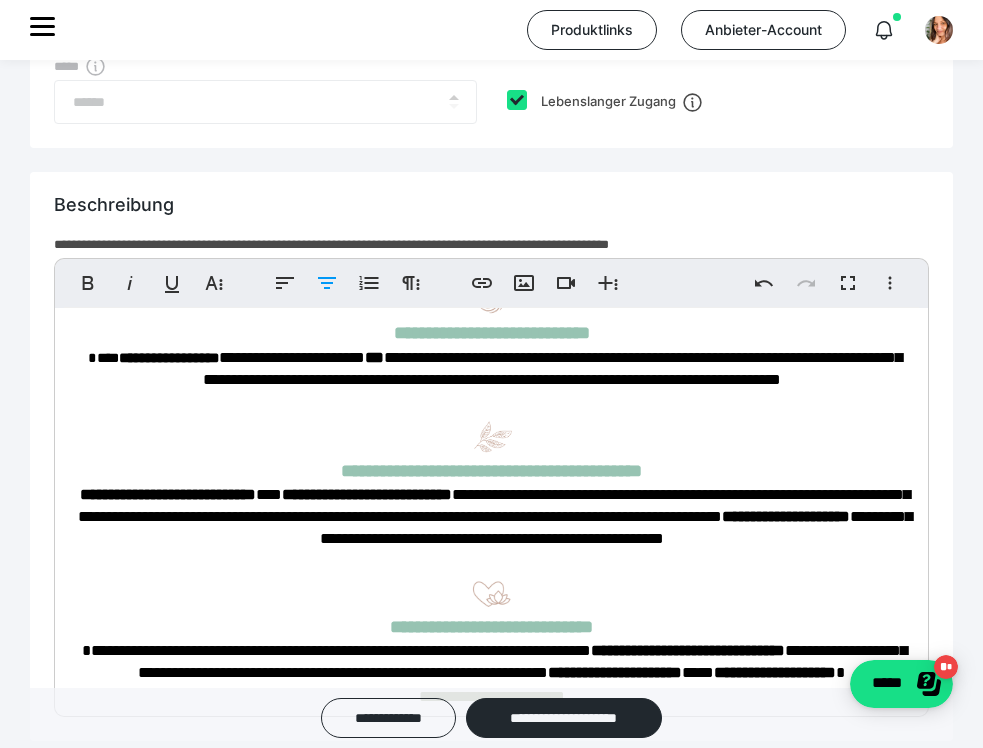 scroll, scrollTop: 1420, scrollLeft: 0, axis: vertical 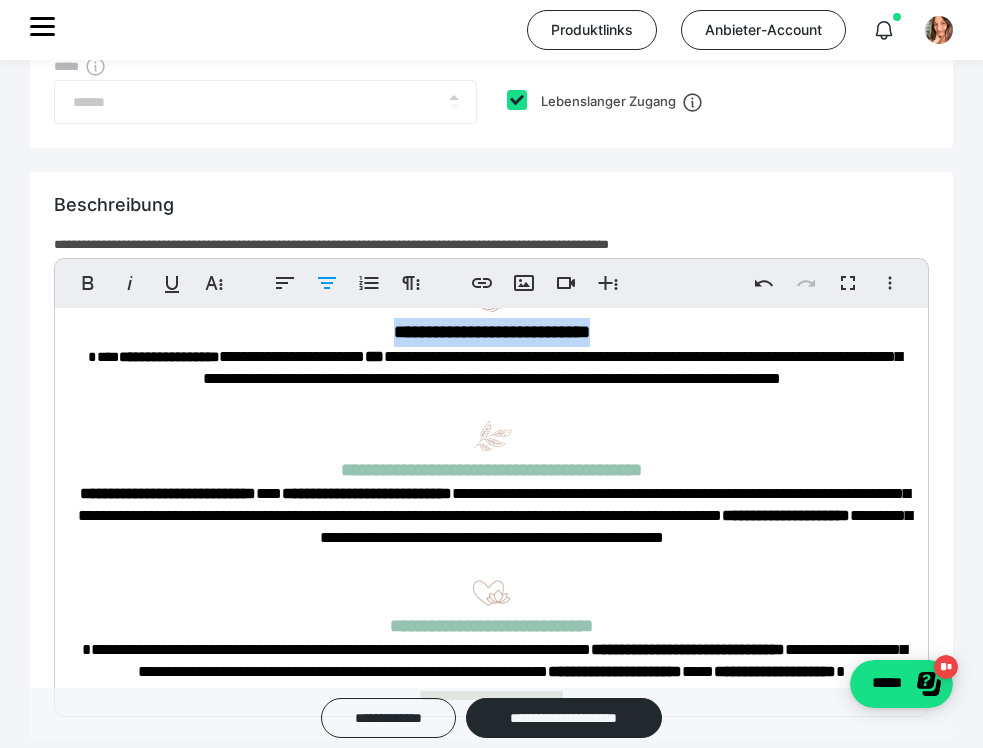 drag, startPoint x: 650, startPoint y: 421, endPoint x: 343, endPoint y: 426, distance: 307.0407 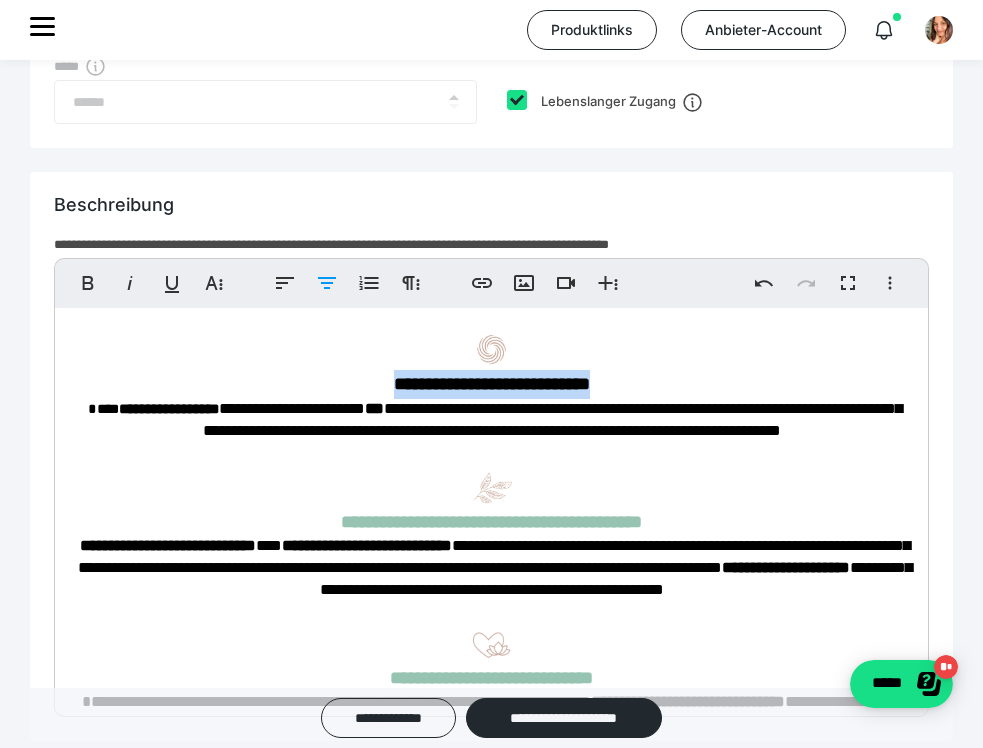 scroll, scrollTop: 1362, scrollLeft: 0, axis: vertical 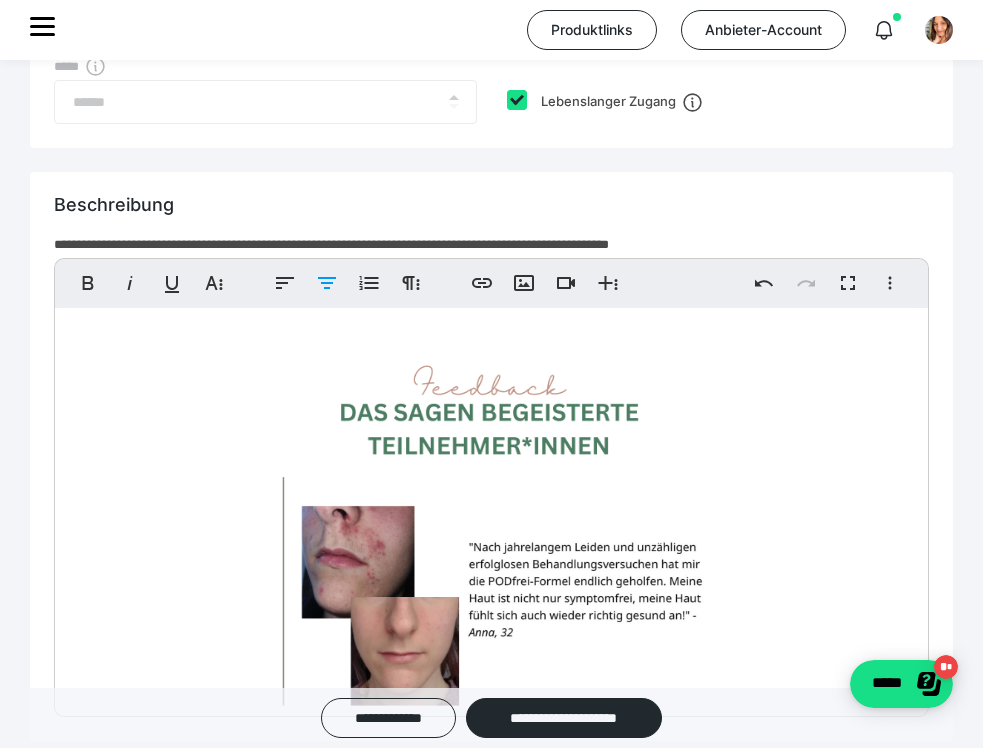 drag, startPoint x: 534, startPoint y: 458, endPoint x: 77, endPoint y: 460, distance: 457.00436 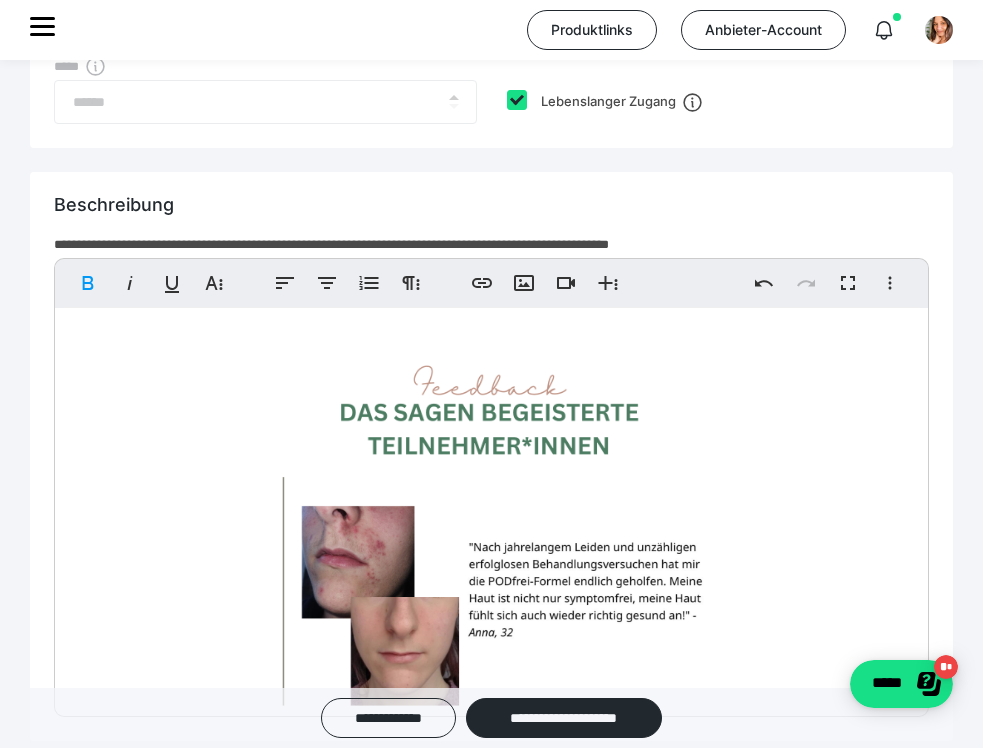 click on "**********" at bounding box center (482, -147) 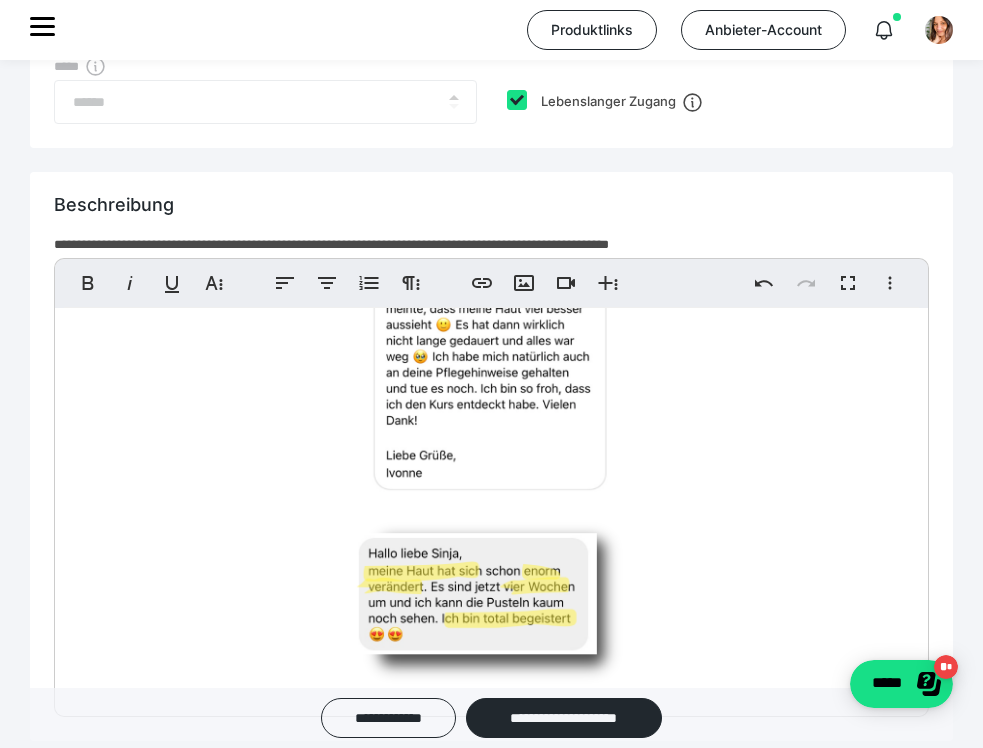 scroll, scrollTop: 9921, scrollLeft: 0, axis: vertical 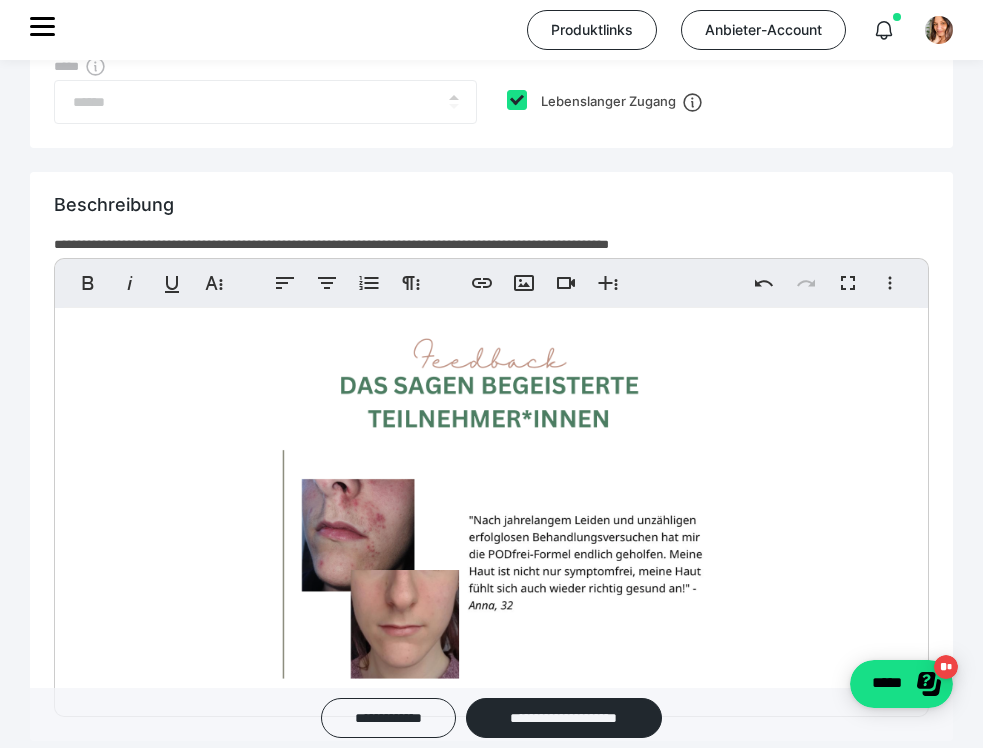 drag, startPoint x: 572, startPoint y: 440, endPoint x: 58, endPoint y: 436, distance: 514.01556 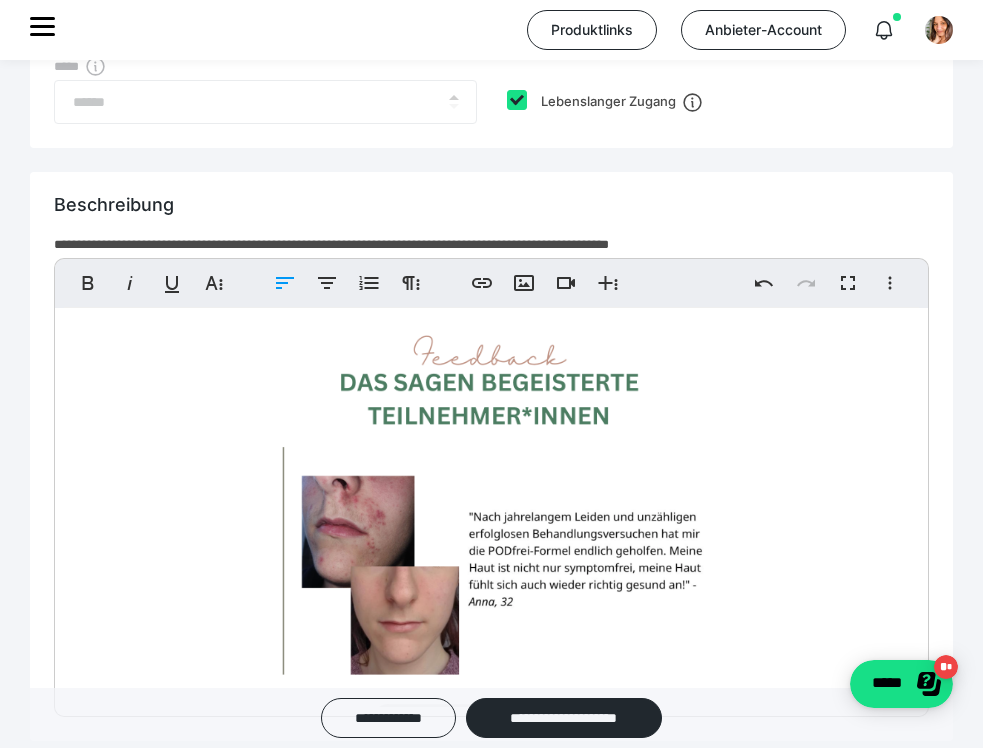 click on "**********" at bounding box center (491, -2422) 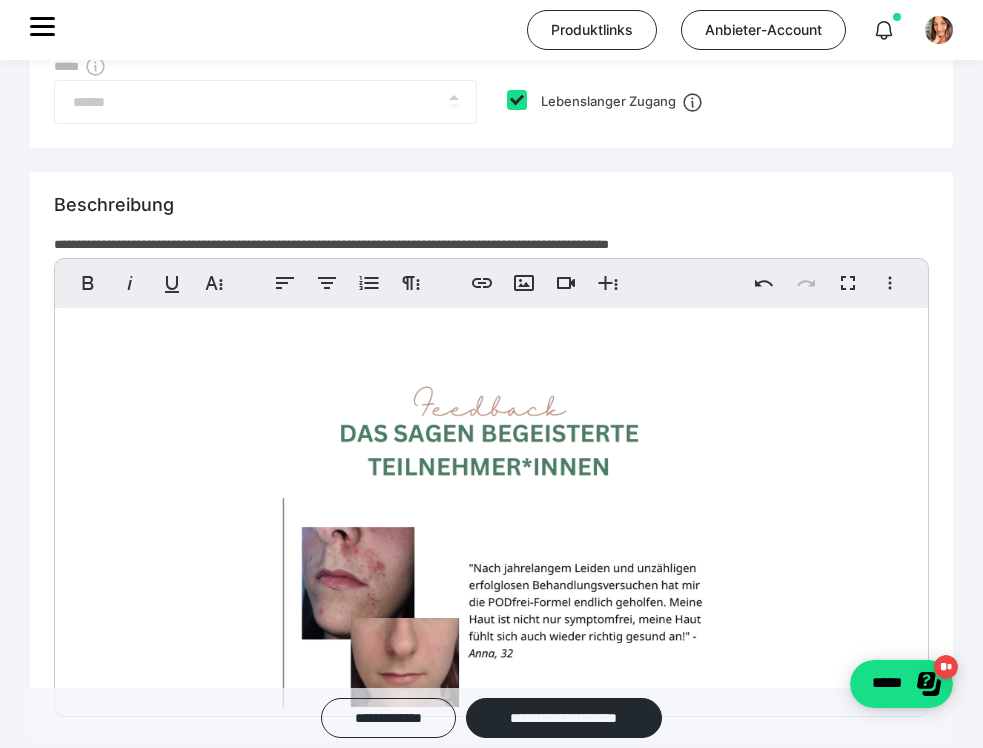 drag, startPoint x: 598, startPoint y: 436, endPoint x: 71, endPoint y: 438, distance: 527.0038 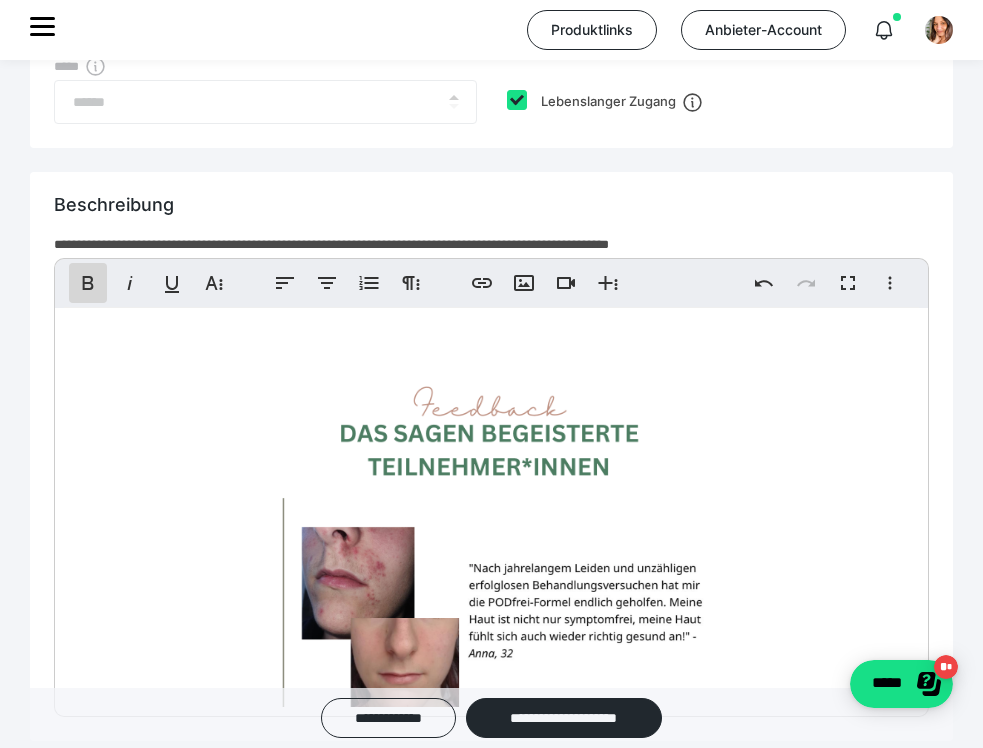click 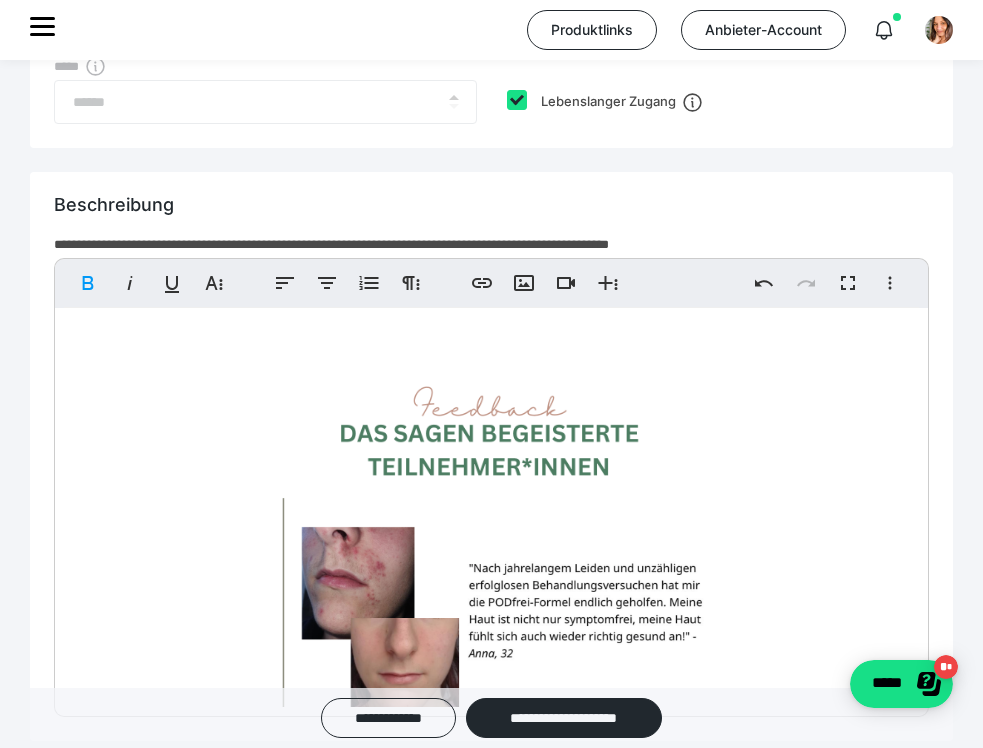 click on "**********" at bounding box center (491, -2397) 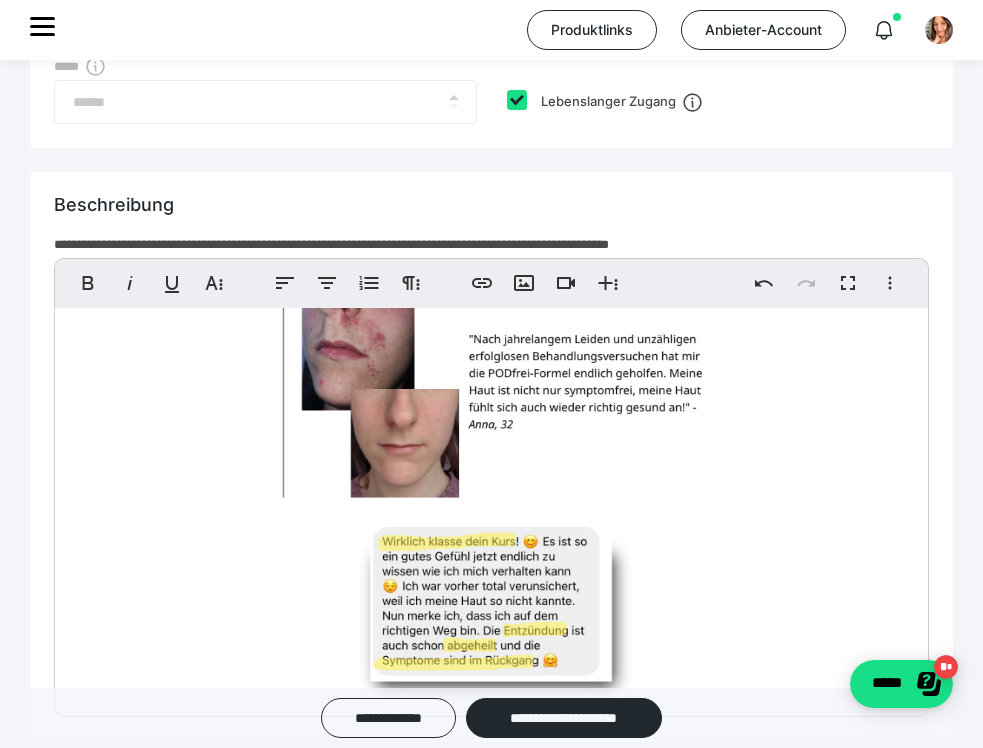 scroll, scrollTop: 8777, scrollLeft: 0, axis: vertical 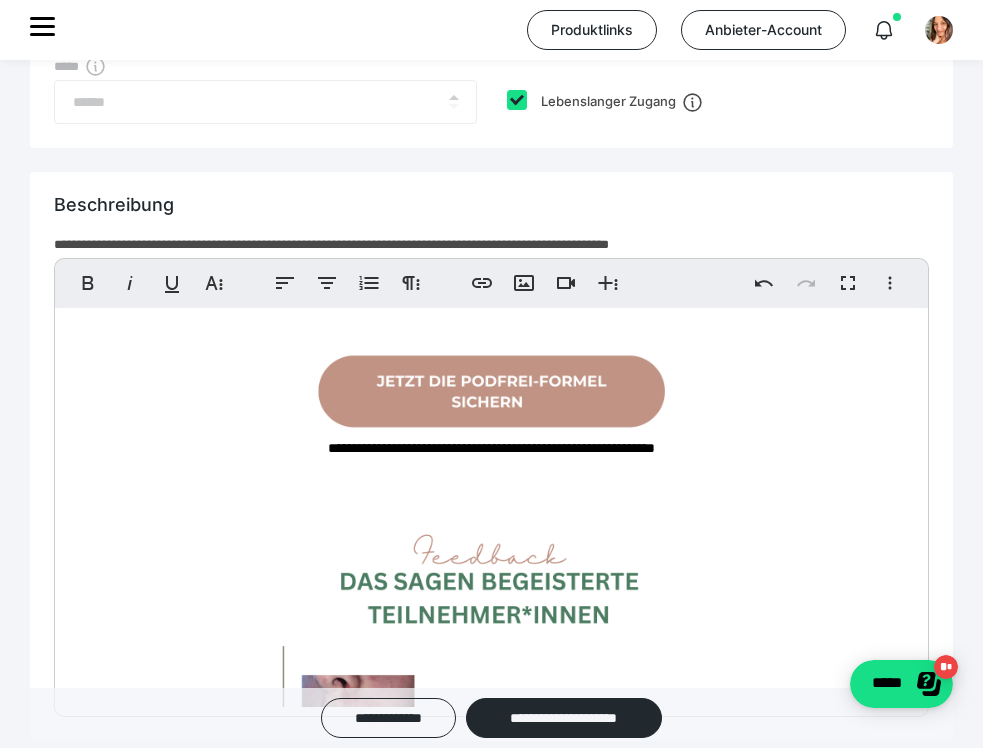 click on "**********" at bounding box center [495, -6680] 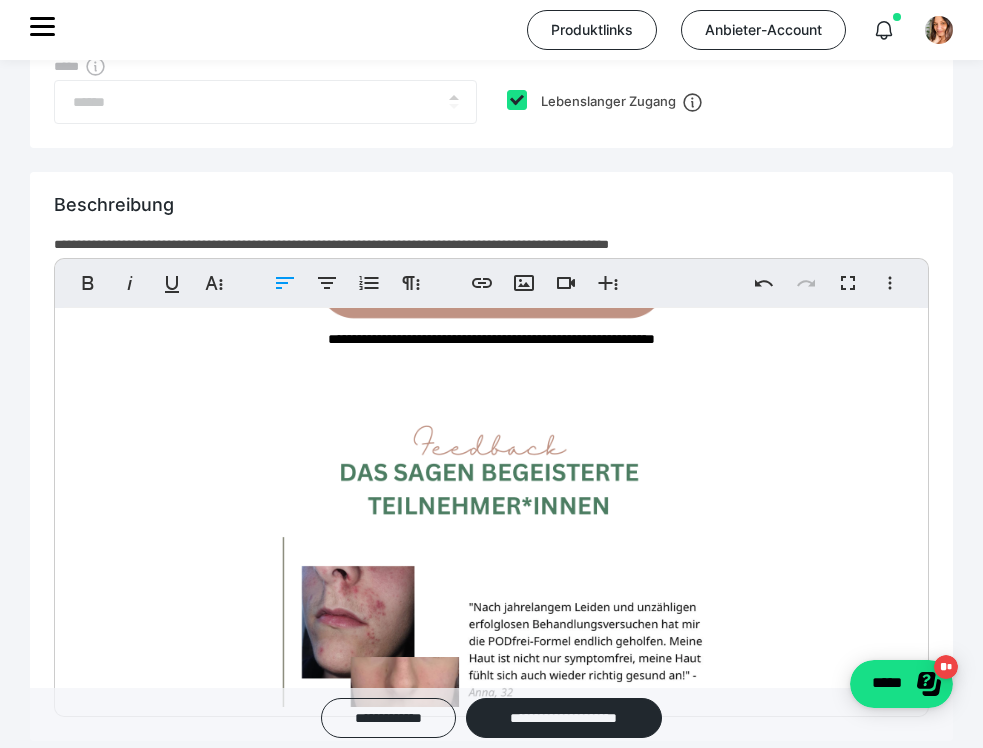 scroll, scrollTop: 8334, scrollLeft: 0, axis: vertical 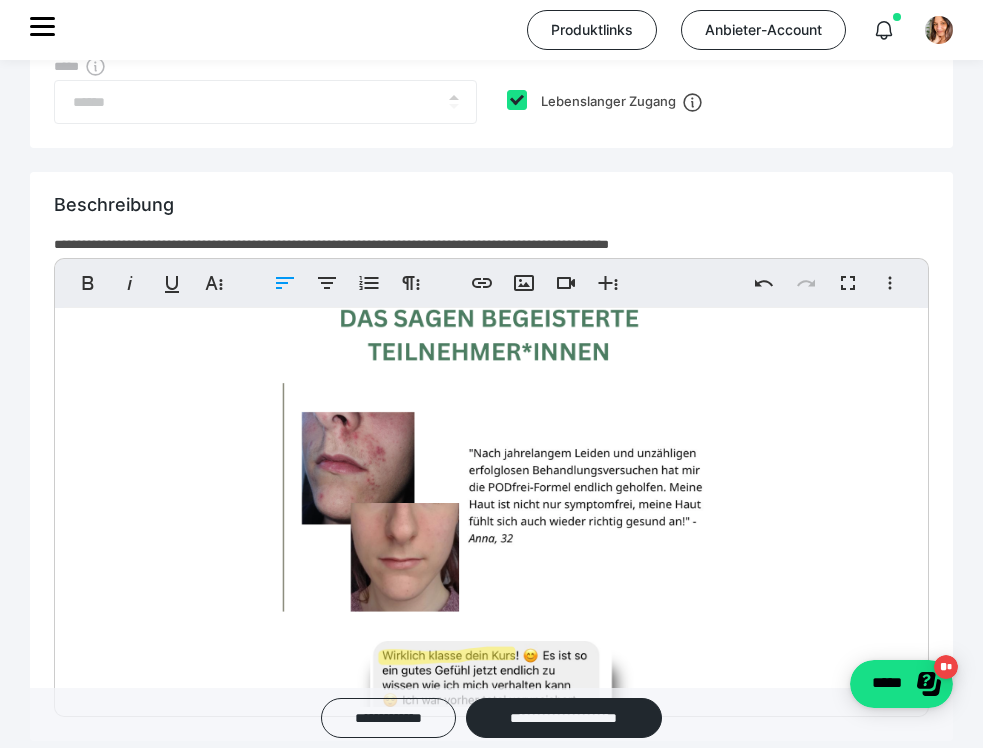 click on "**********" at bounding box center [268, -226] 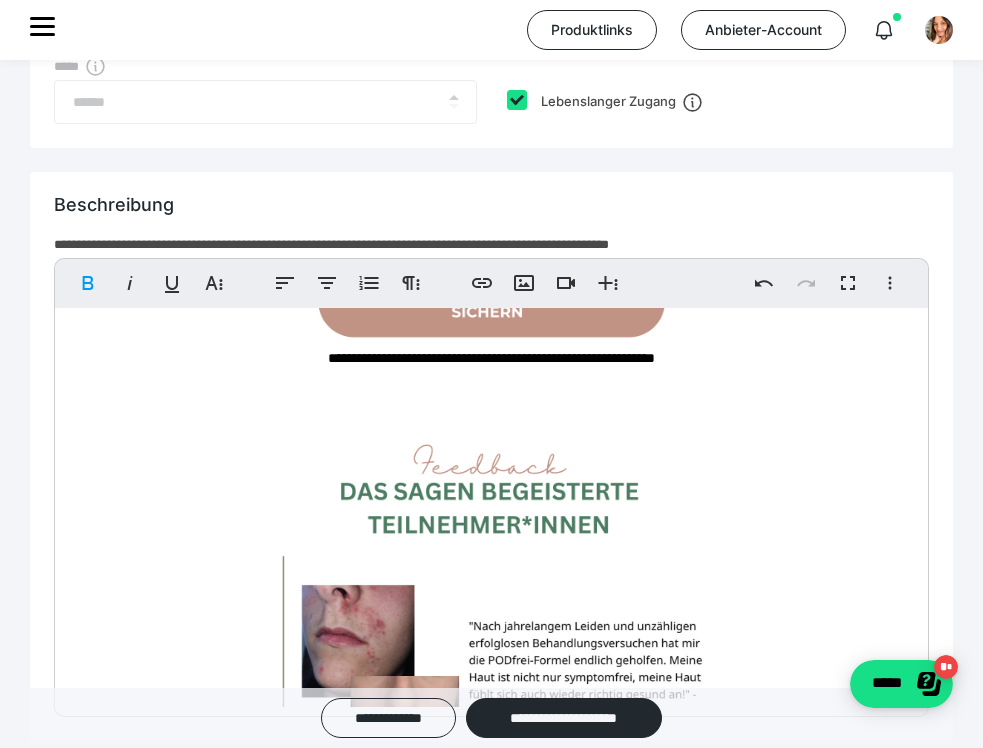 scroll, scrollTop: 8306, scrollLeft: 0, axis: vertical 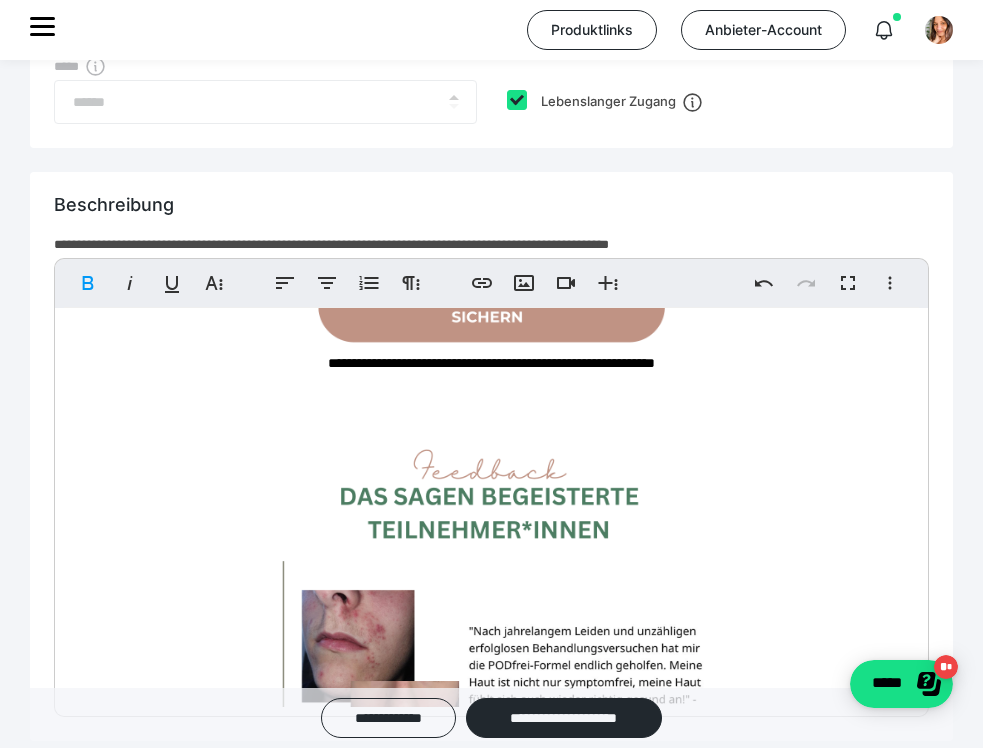 drag, startPoint x: 520, startPoint y: 488, endPoint x: 30, endPoint y: 458, distance: 490.9175 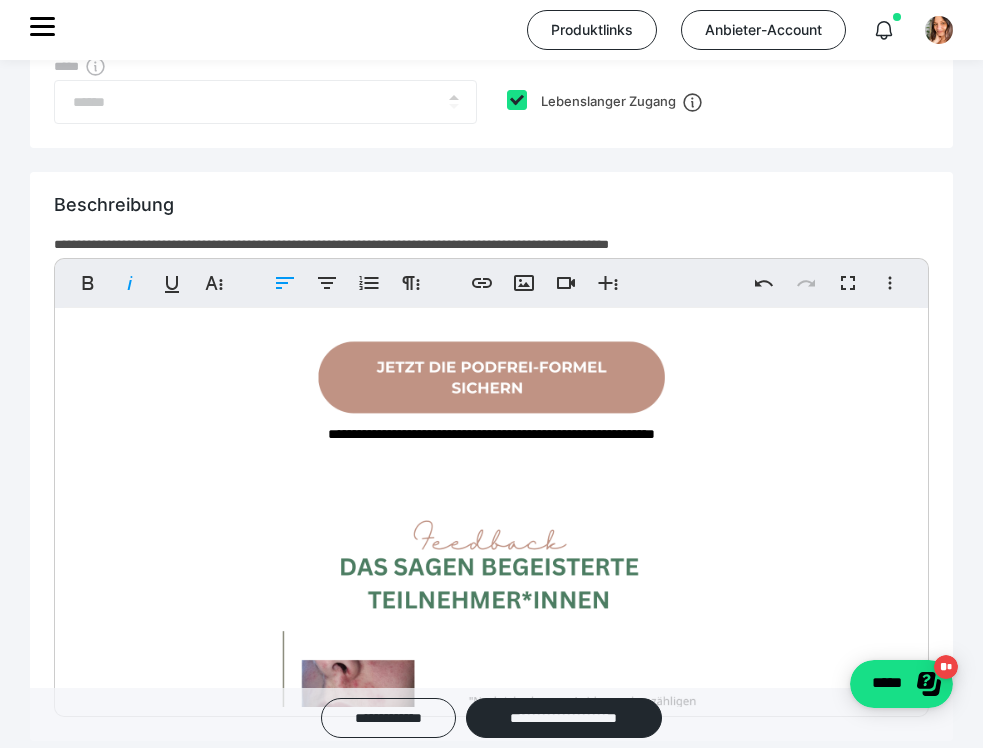 scroll, scrollTop: 8357, scrollLeft: 0, axis: vertical 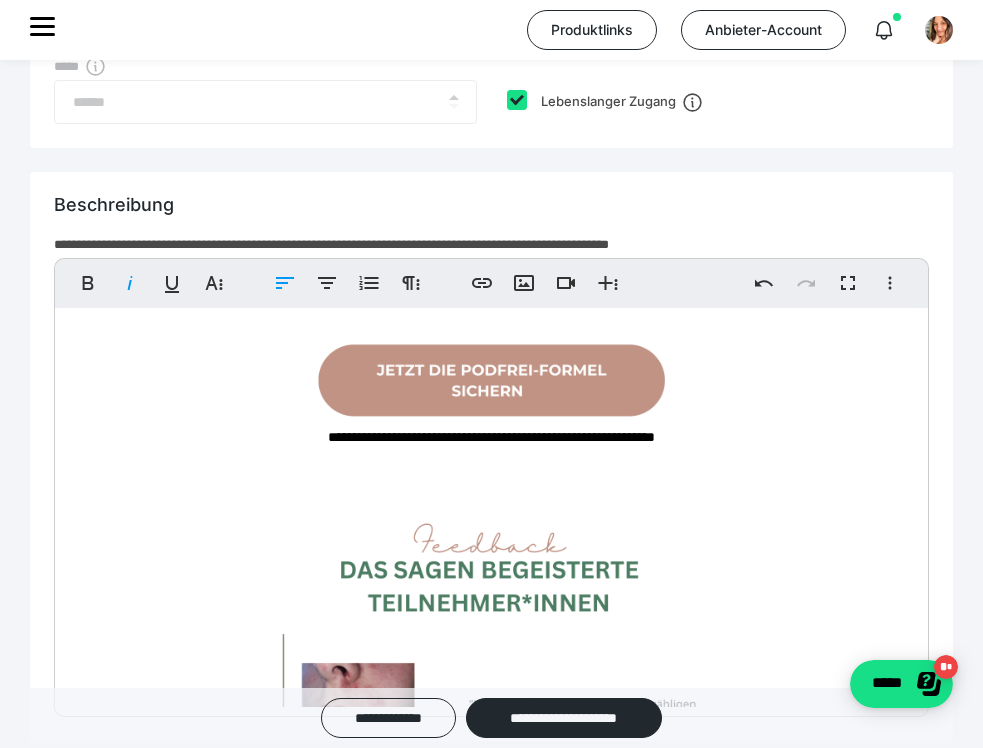 click on "**********" at bounding box center (491, -2298) 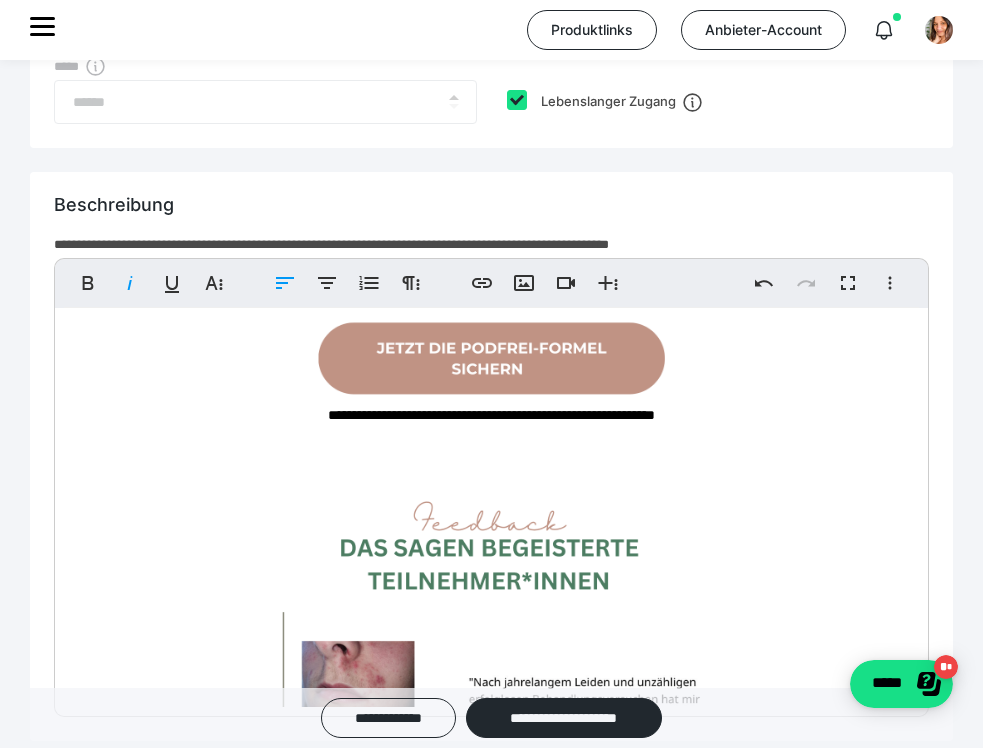click on "**********" at bounding box center (491, -149) 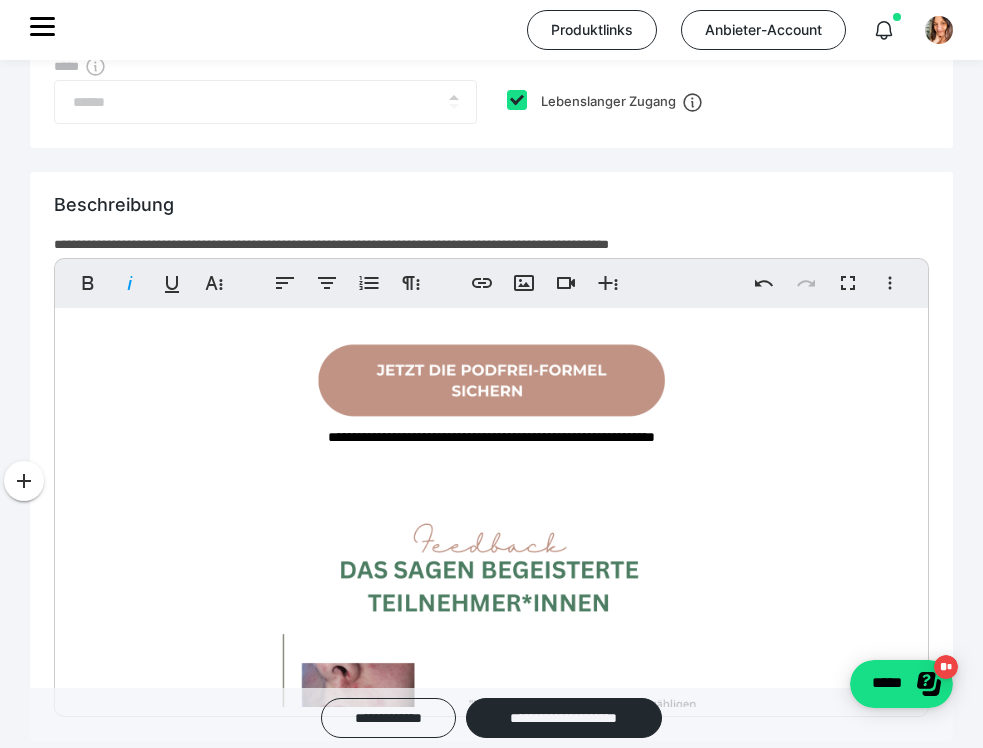 click on "**********" at bounding box center (491, -63) 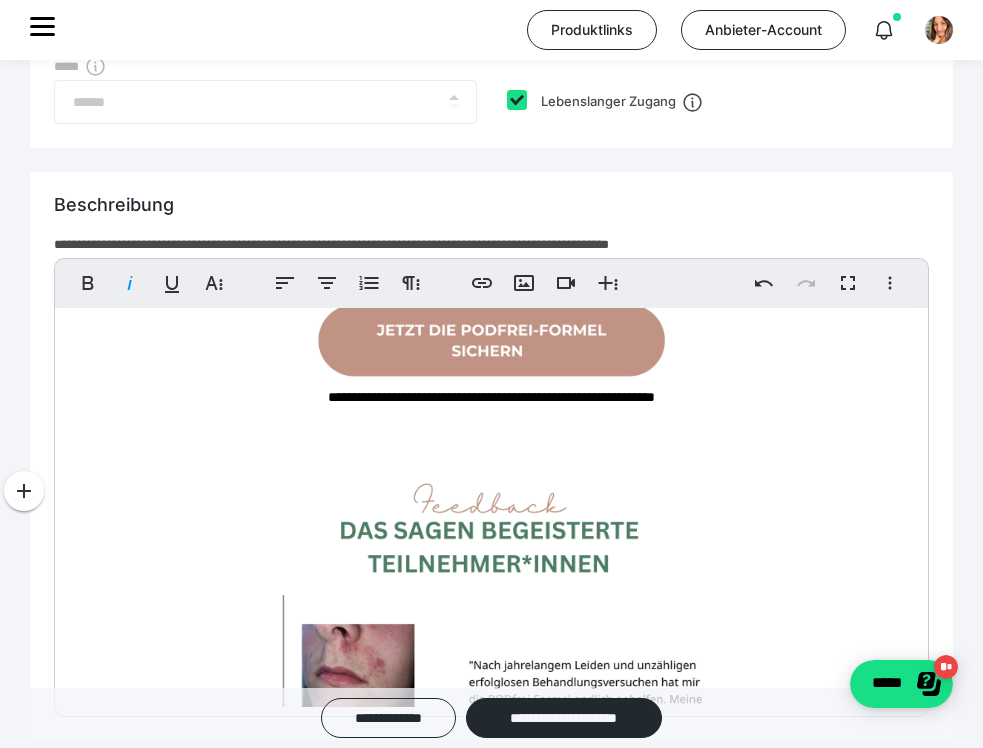 scroll, scrollTop: 8419, scrollLeft: 0, axis: vertical 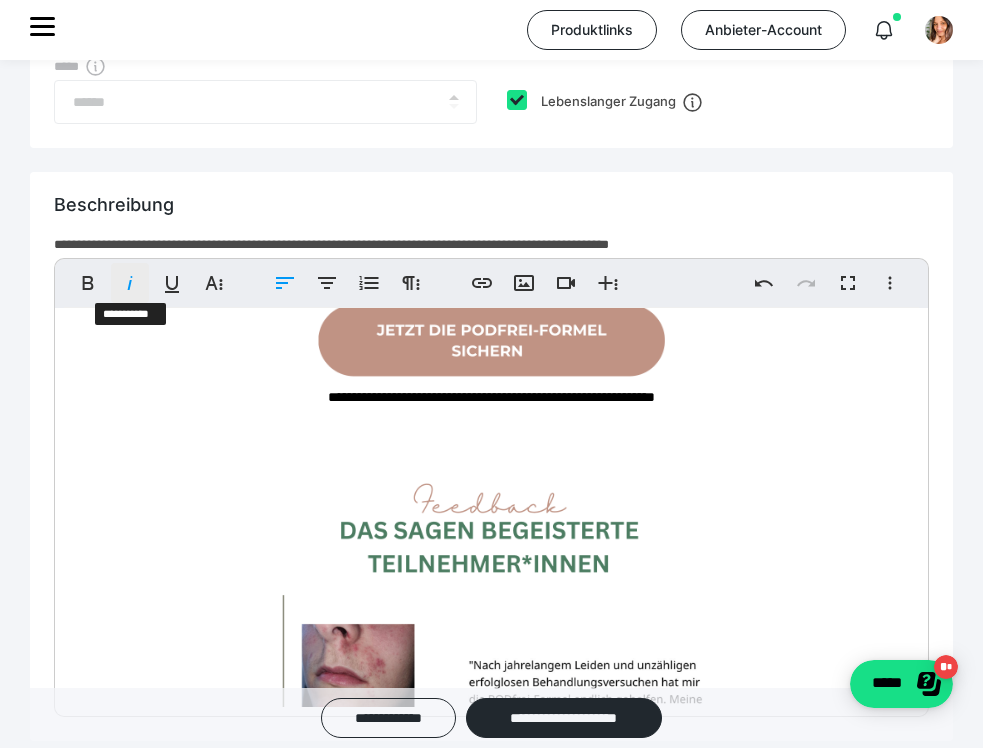 click 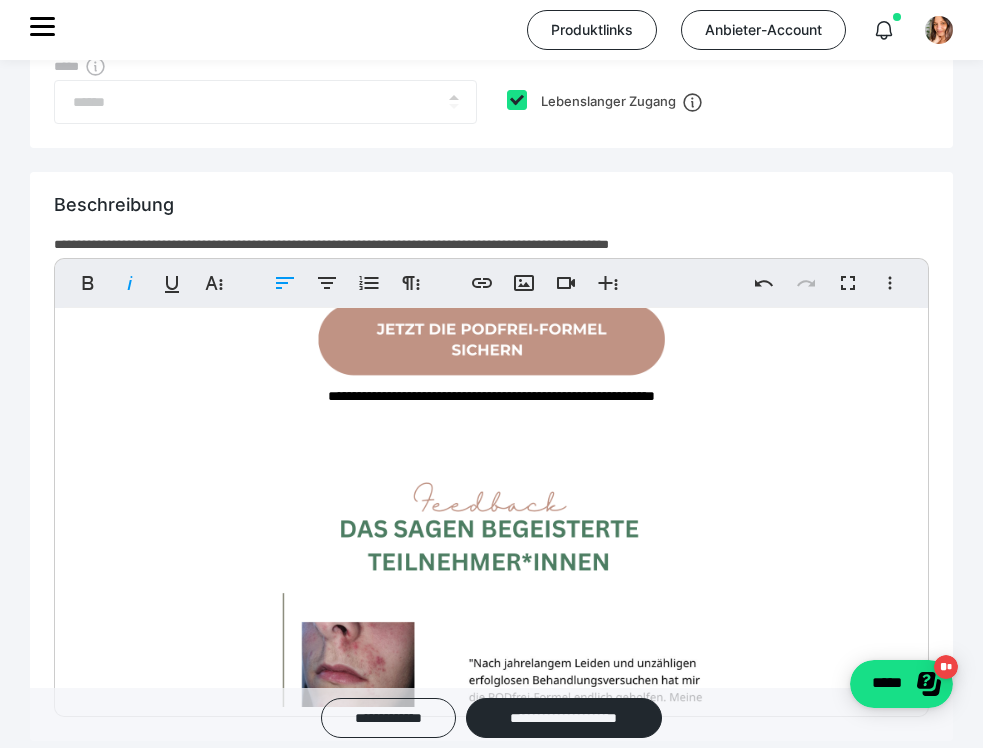 click on "**********" at bounding box center [491, -2349] 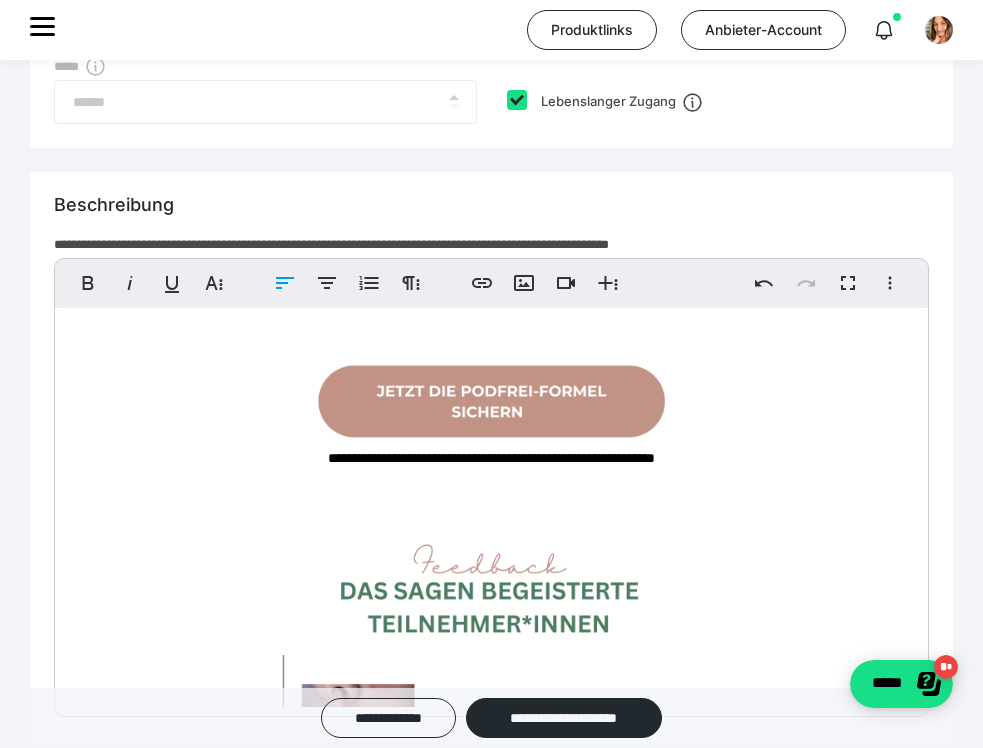 scroll, scrollTop: 8359, scrollLeft: 0, axis: vertical 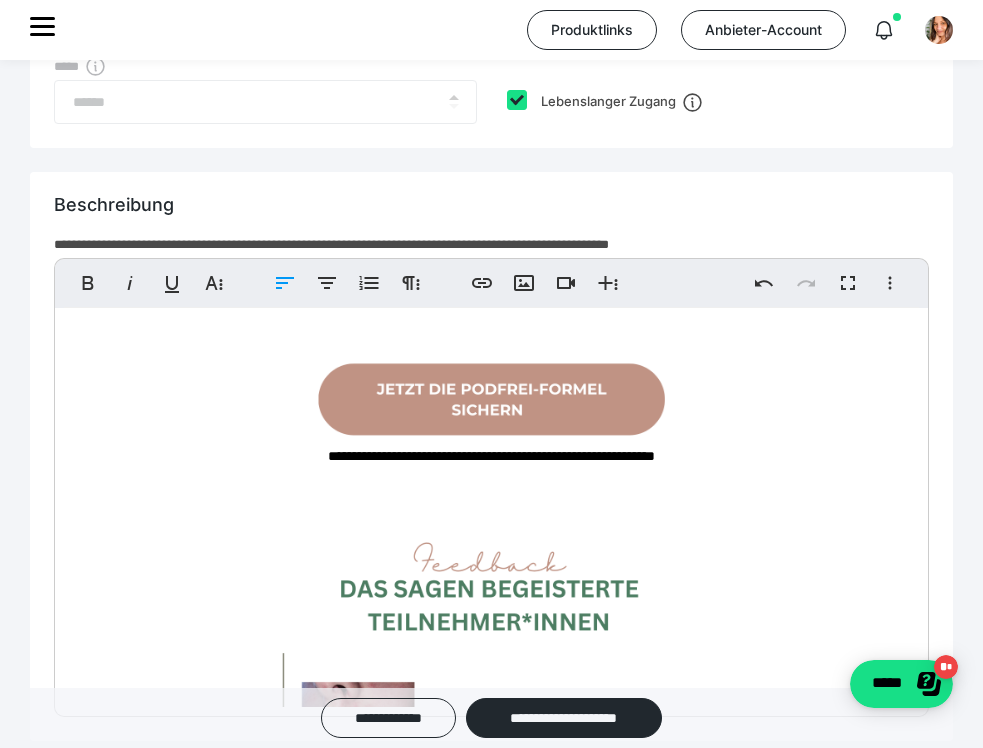 drag, startPoint x: 144, startPoint y: 617, endPoint x: 73, endPoint y: 392, distance: 235.93643 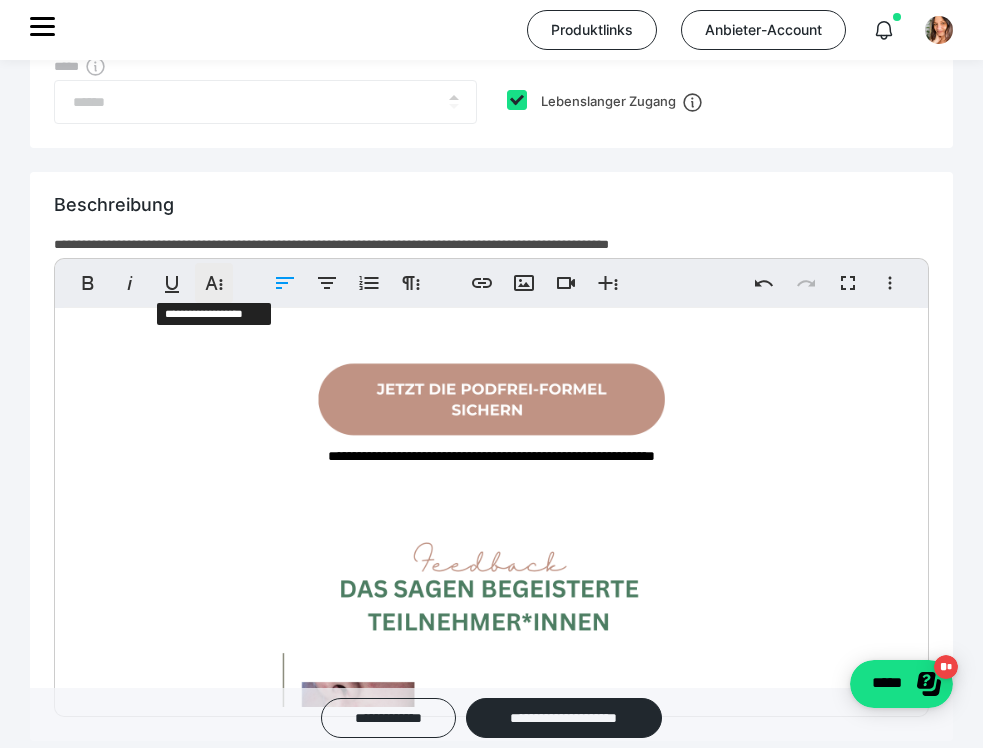 click 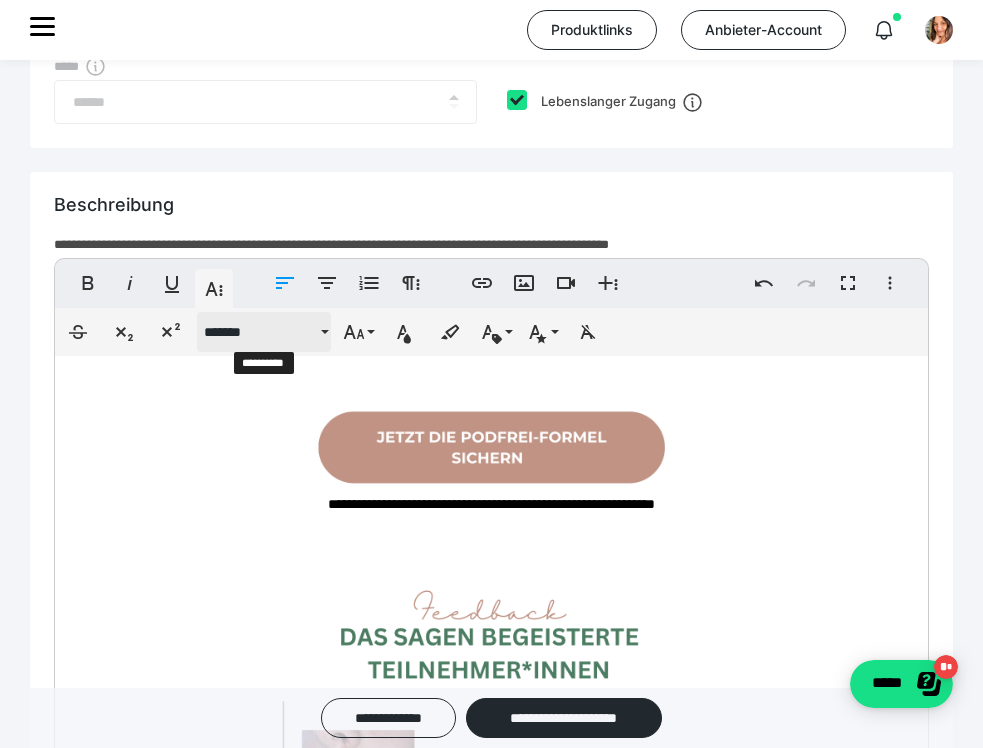 click on "*******" at bounding box center (264, 332) 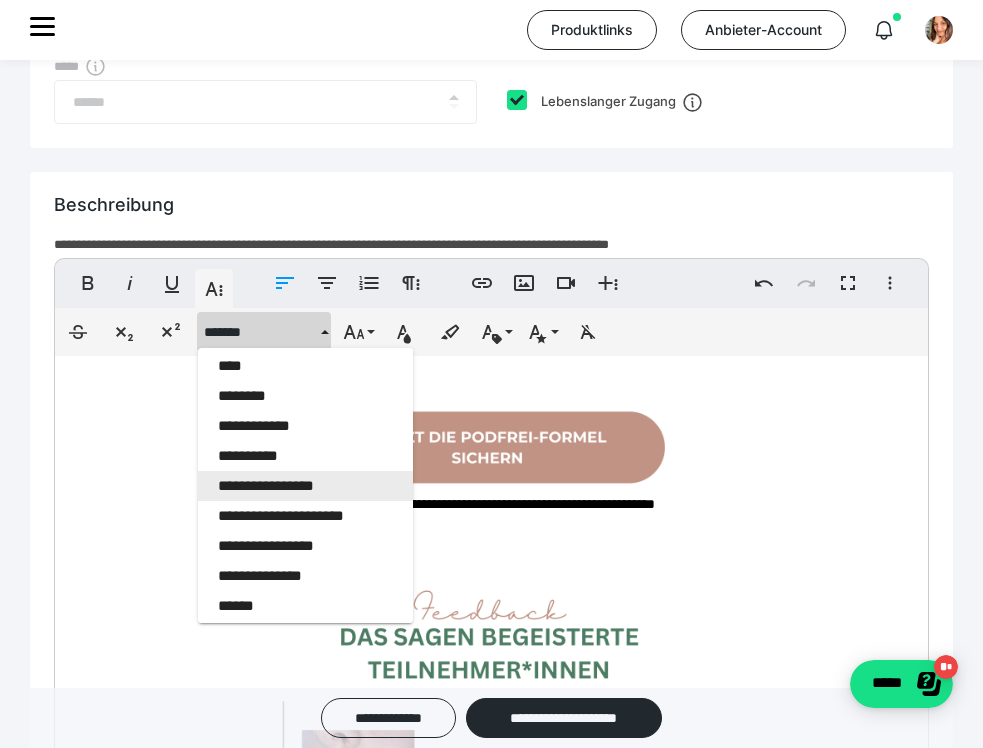 scroll, scrollTop: 1830, scrollLeft: 0, axis: vertical 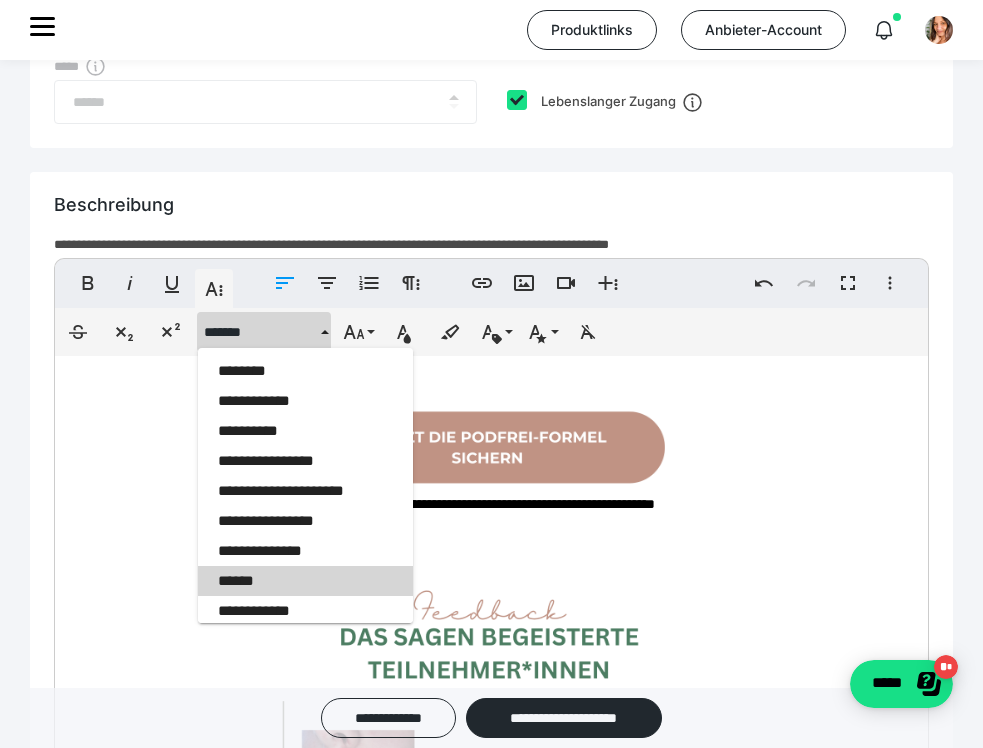 click on "******" at bounding box center (305, 581) 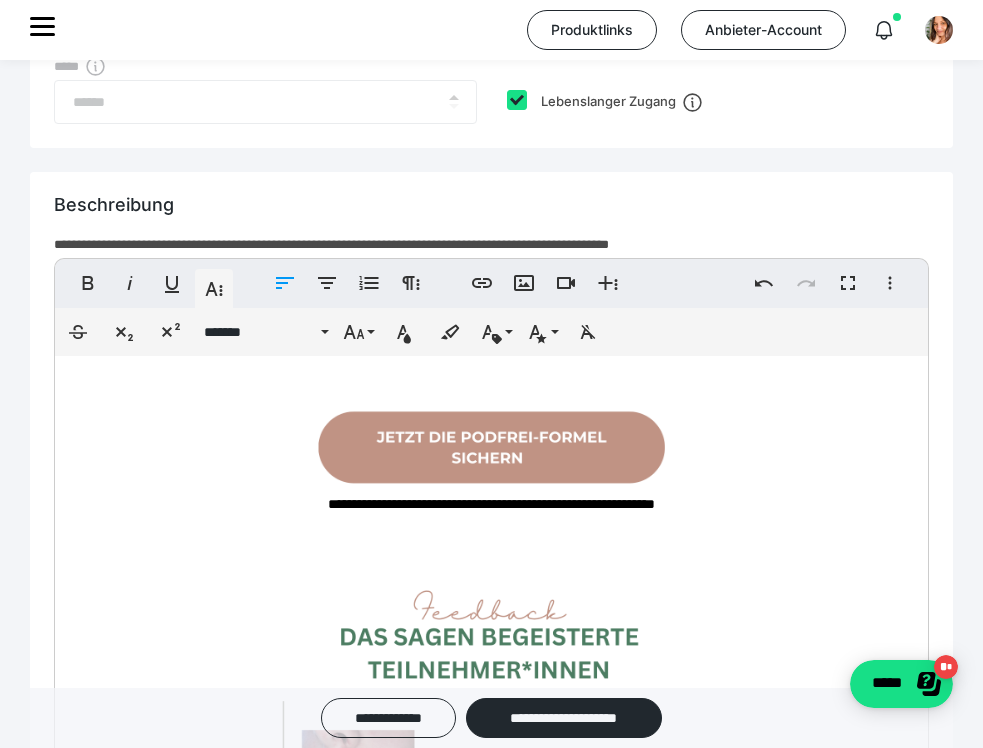 click on "**********" at bounding box center (477, -19) 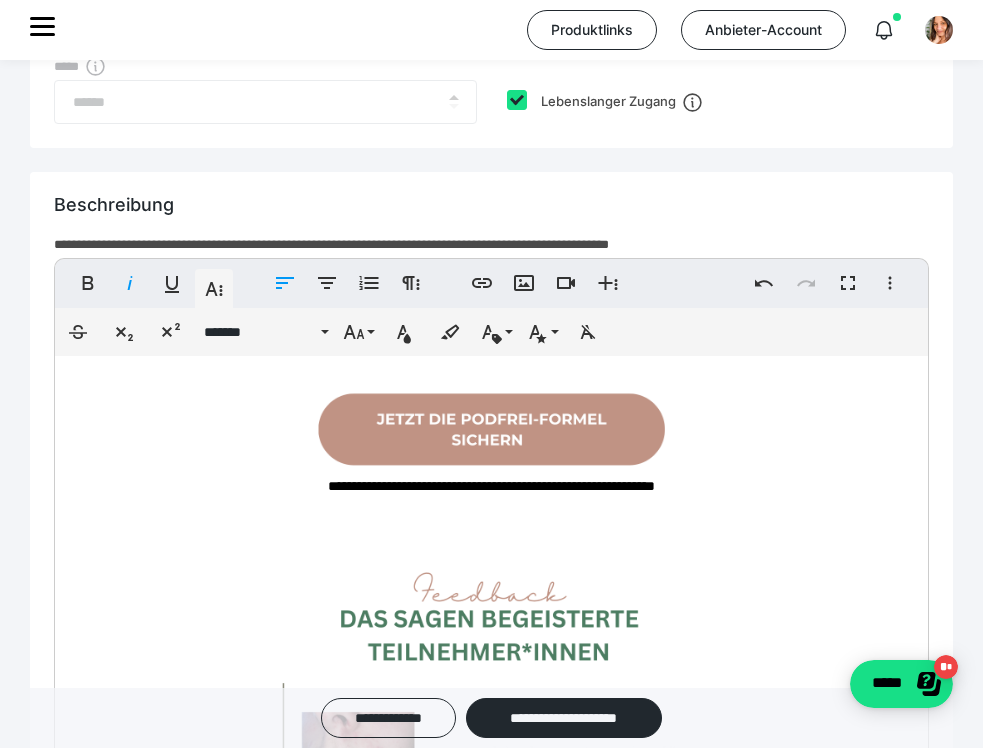 scroll, scrollTop: 8376, scrollLeft: 0, axis: vertical 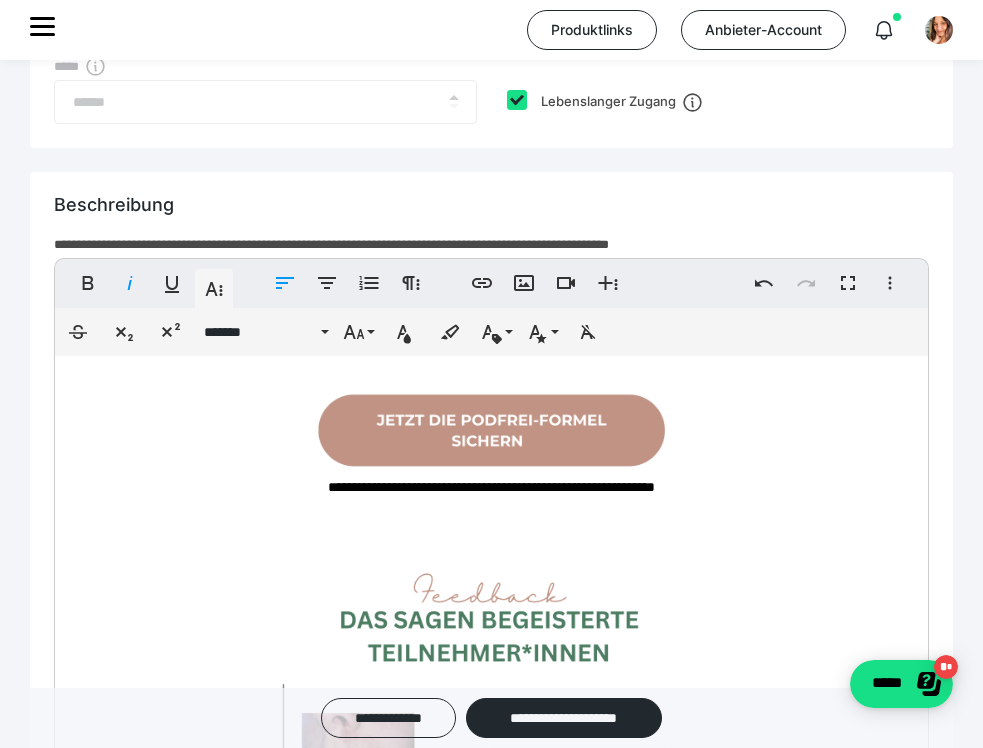drag, startPoint x: 136, startPoint y: 640, endPoint x: 64, endPoint y: 430, distance: 222 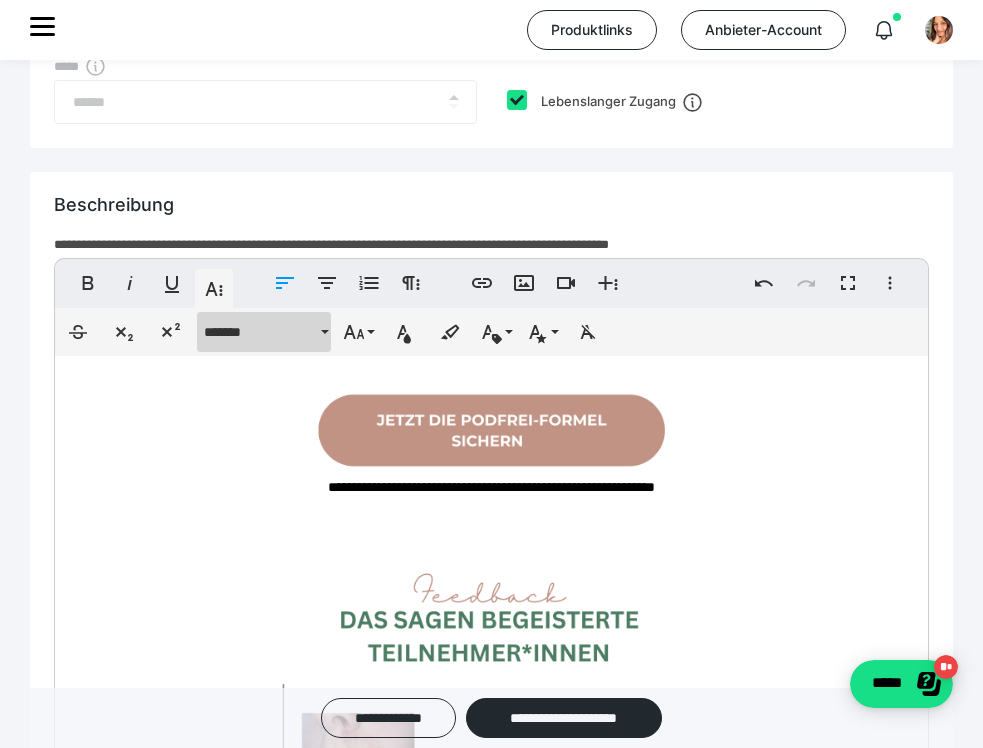 click on "*******" at bounding box center (260, 332) 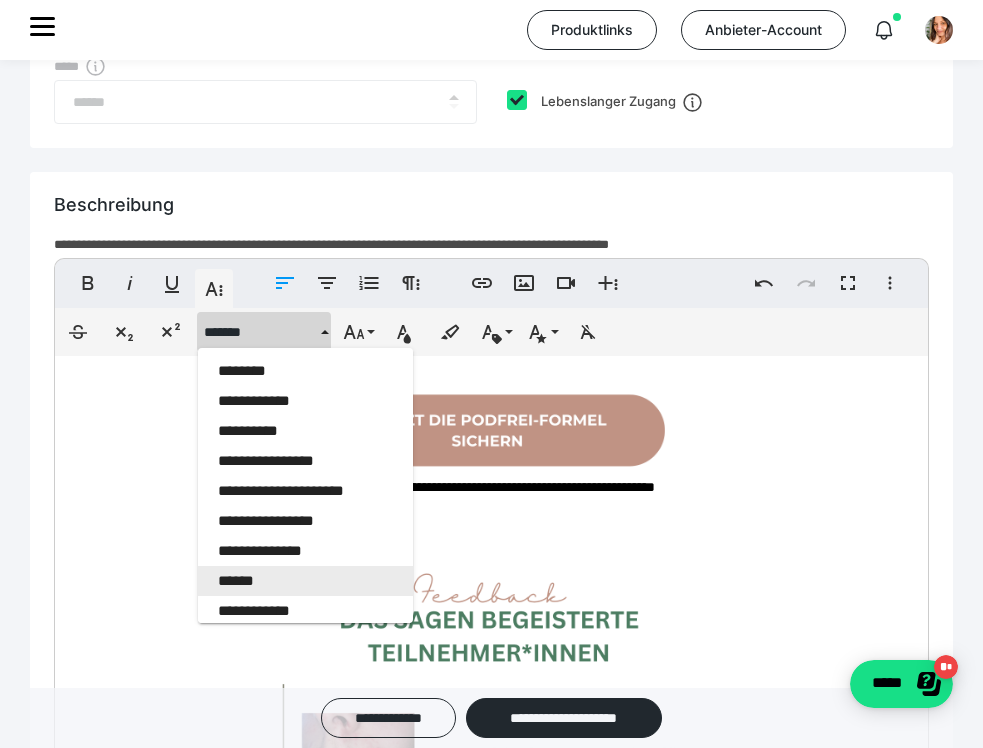 click on "******" at bounding box center [305, 581] 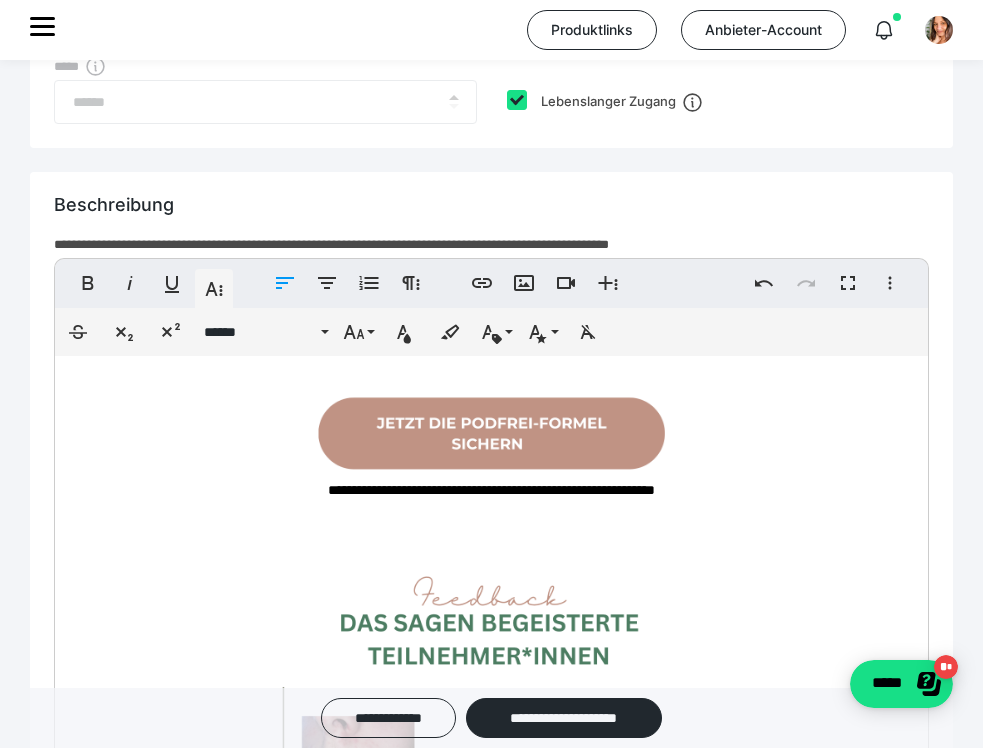 click on "**********" at bounding box center [477, -33] 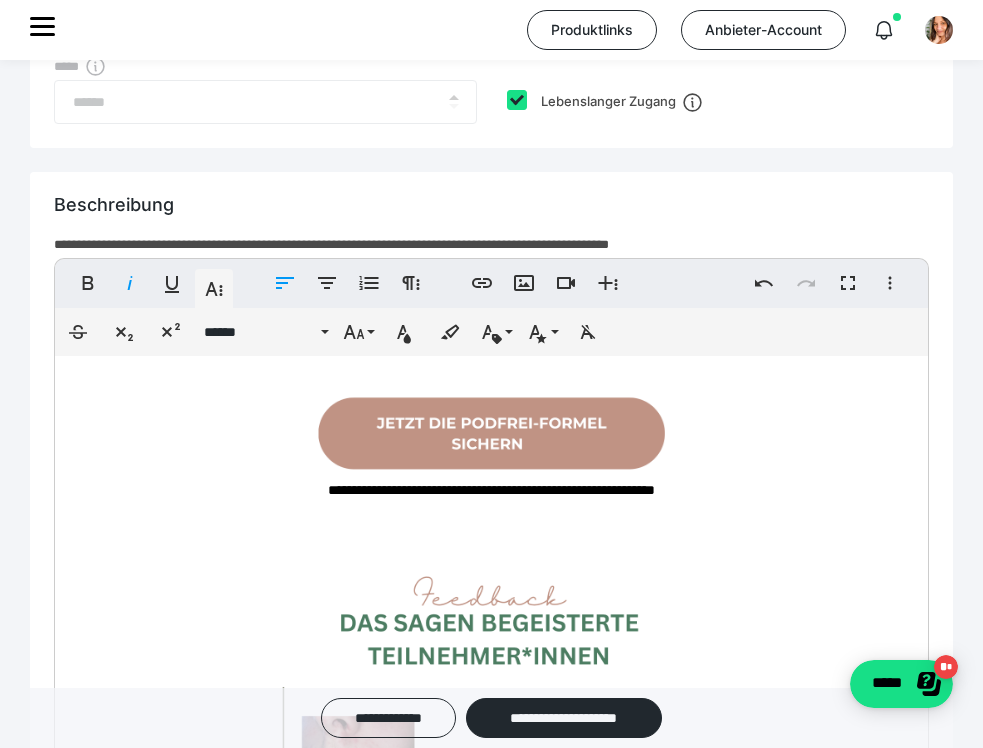 drag, startPoint x: 208, startPoint y: 632, endPoint x: 92, endPoint y: 609, distance: 118.258194 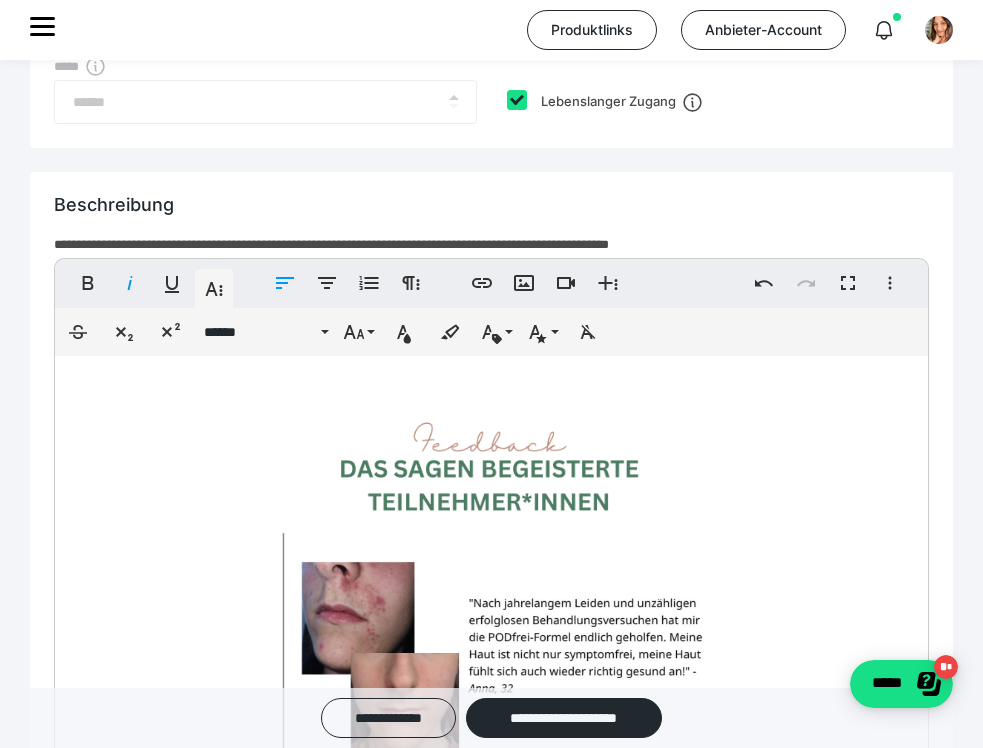 click on "**********" at bounding box center (491, -2409) 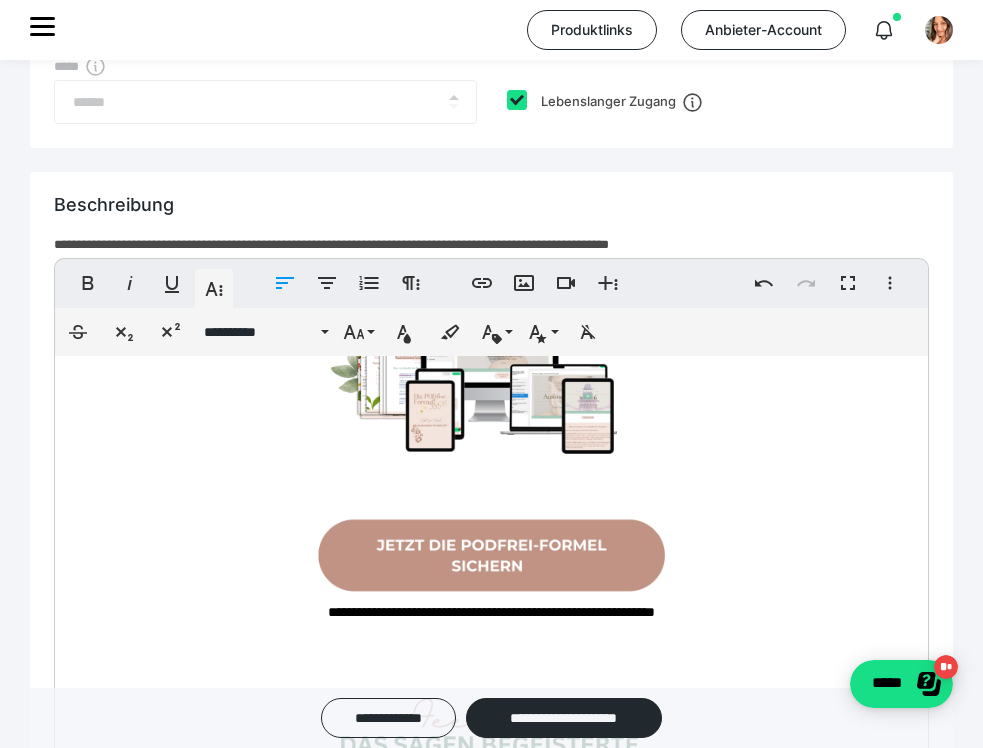 scroll, scrollTop: 8254, scrollLeft: 0, axis: vertical 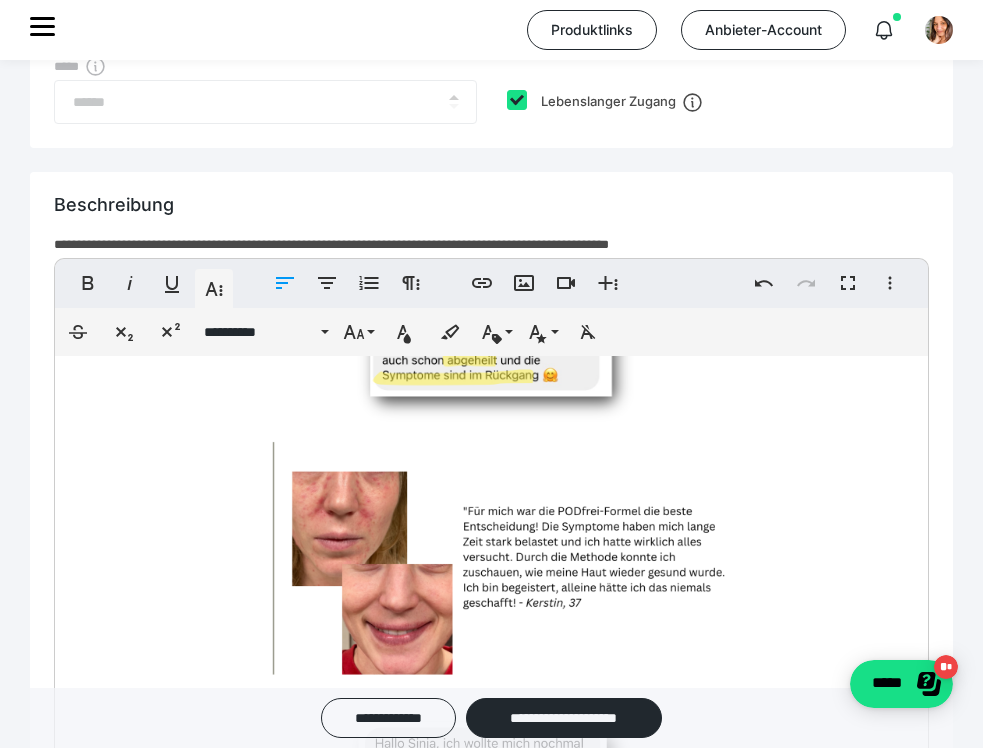 click on "**********" at bounding box center [491, -2959] 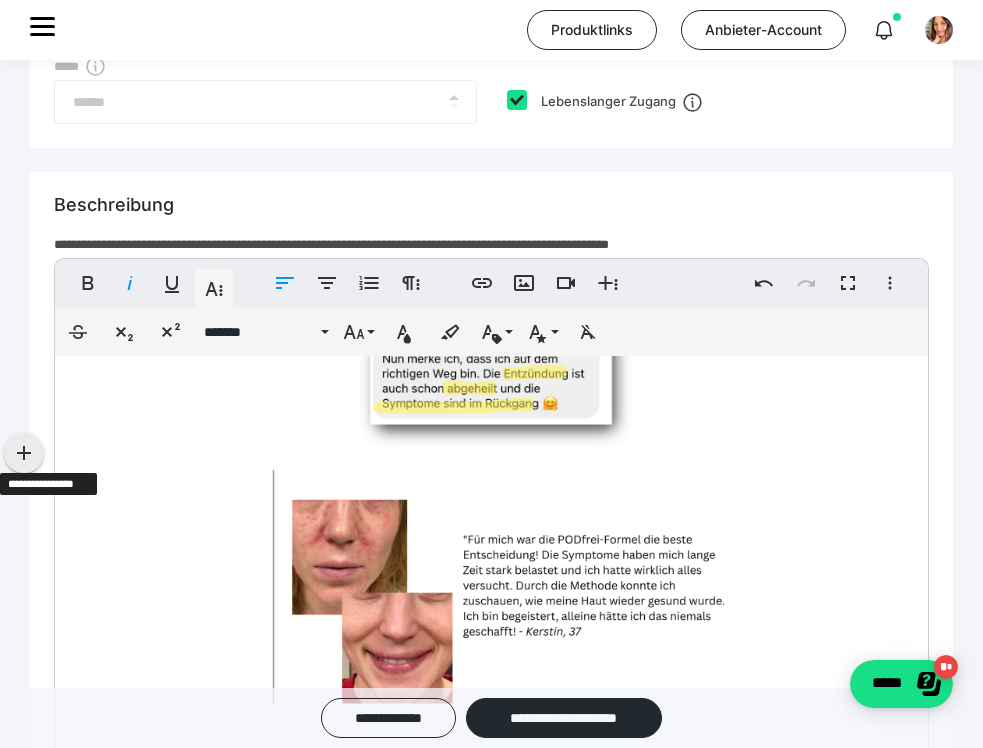 drag, startPoint x: 443, startPoint y: 510, endPoint x: 43, endPoint y: 453, distance: 404.04083 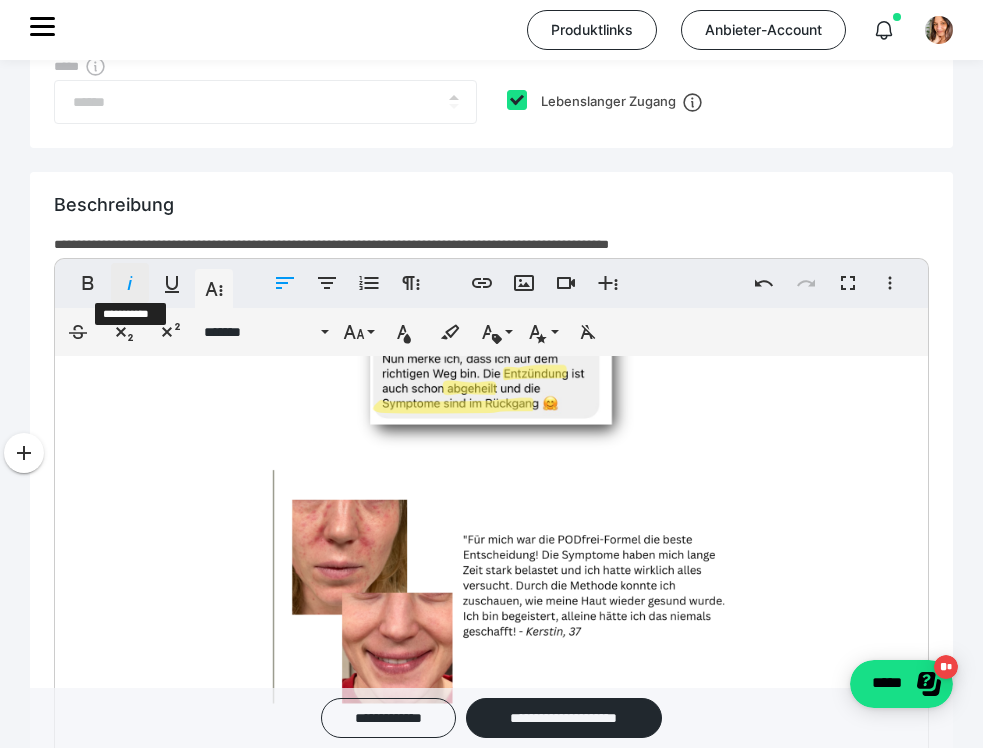 click 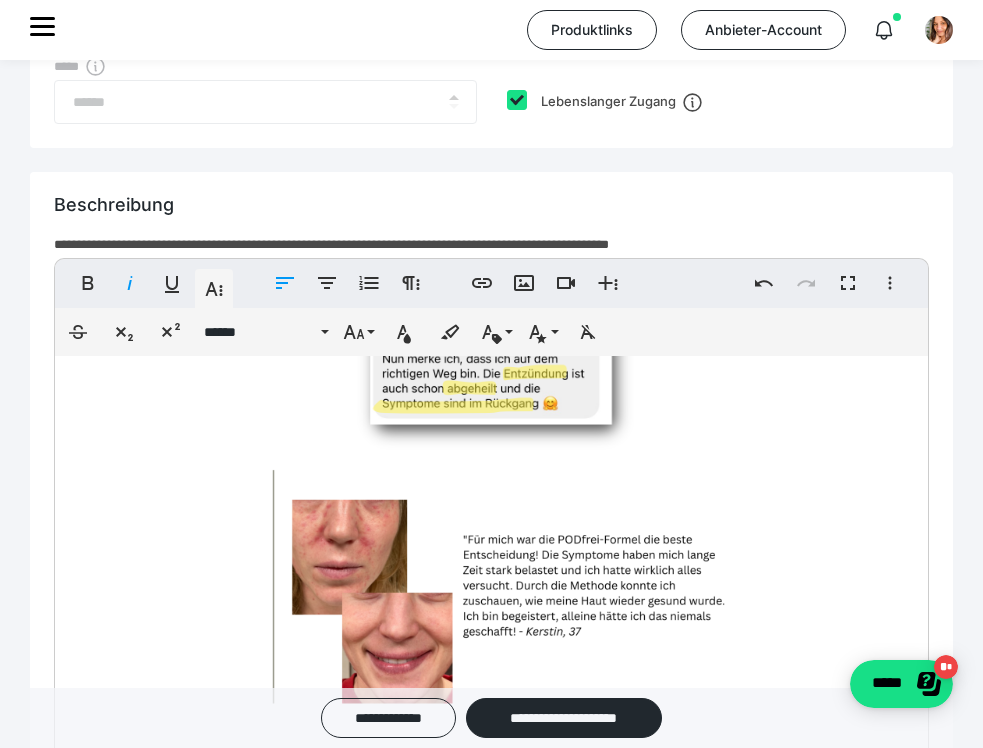 drag, startPoint x: 337, startPoint y: 501, endPoint x: 71, endPoint y: 435, distance: 274.06567 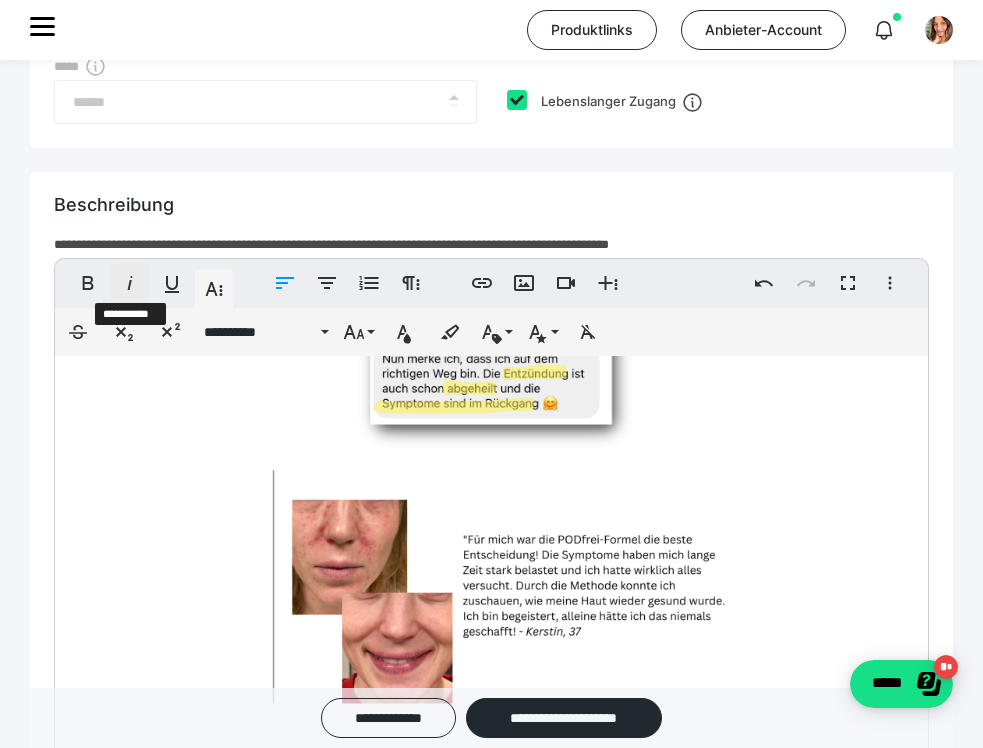 click 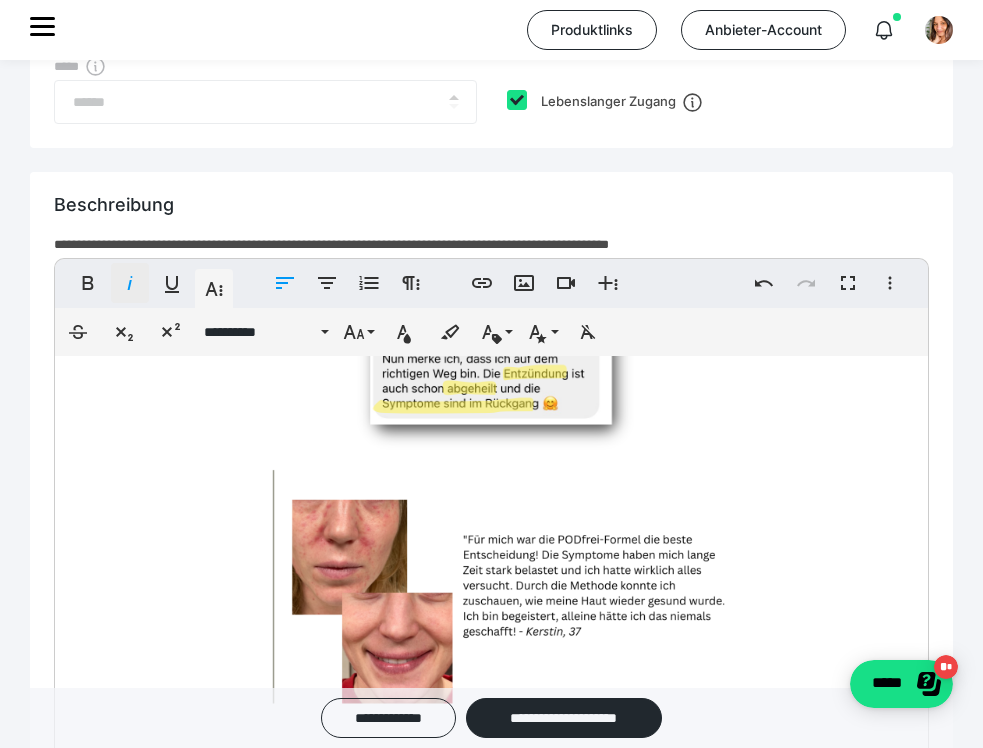 click 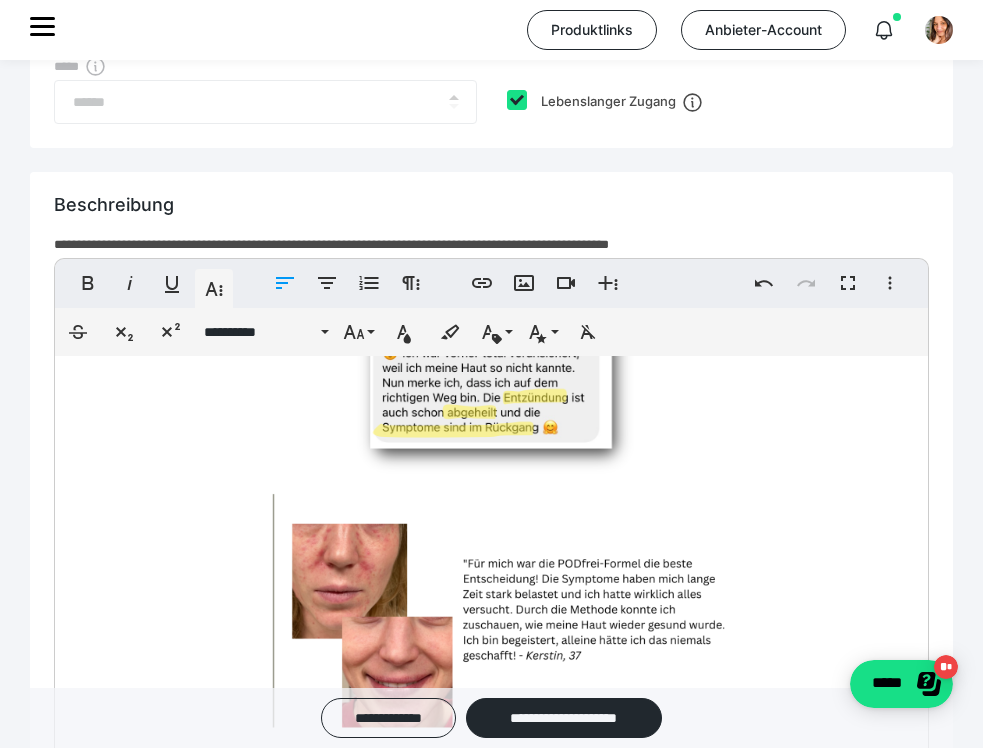 drag, startPoint x: 398, startPoint y: 503, endPoint x: 14, endPoint y: 411, distance: 394.86707 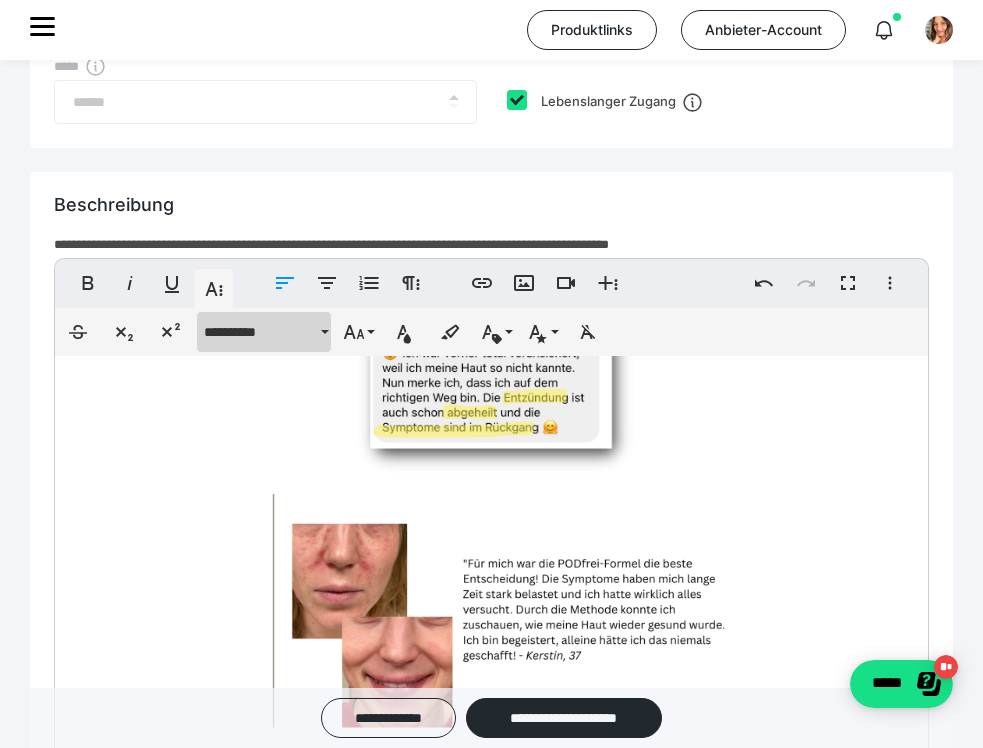 click on "**********" at bounding box center (260, 332) 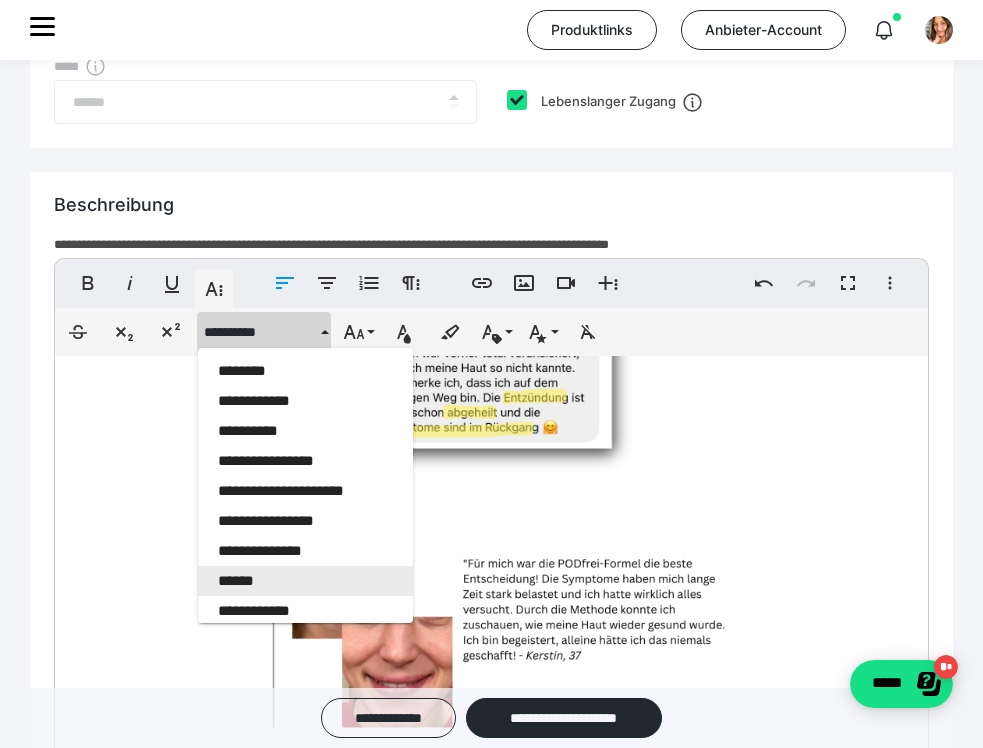 click on "******" at bounding box center (305, 581) 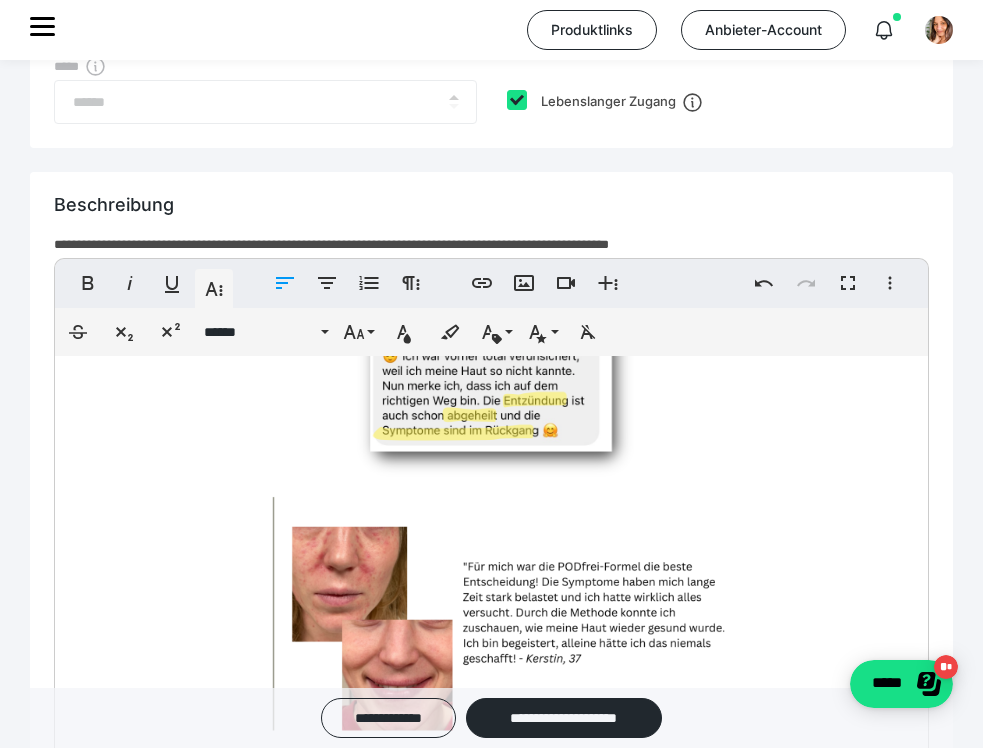 click on "**********" at bounding box center (491, -2931) 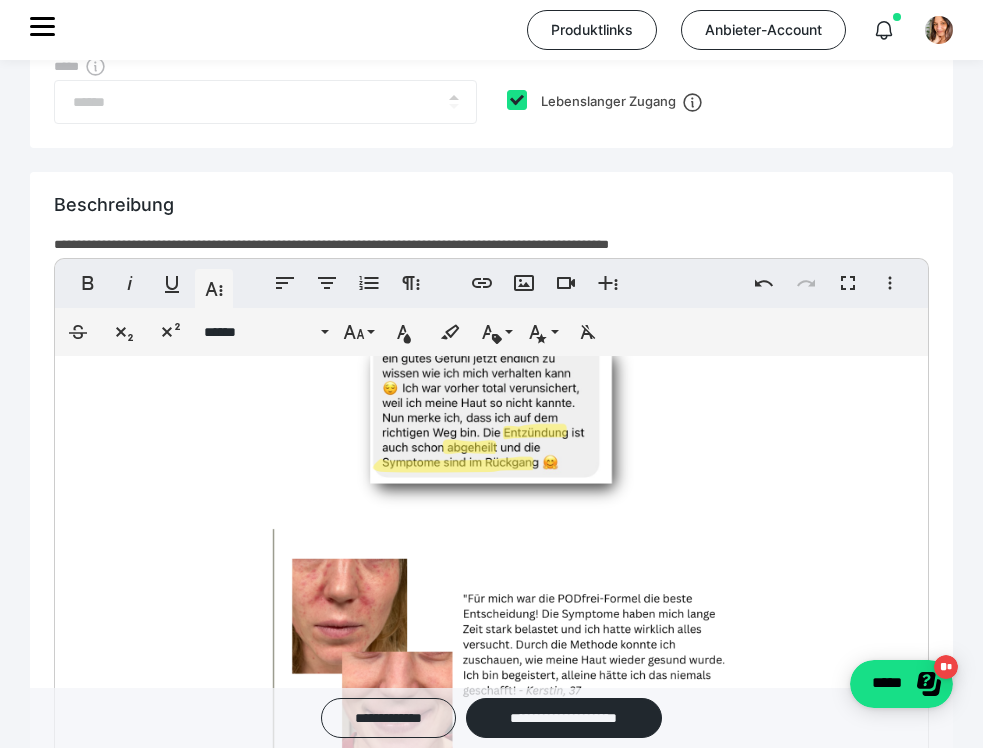 scroll, scrollTop: 9058, scrollLeft: 0, axis: vertical 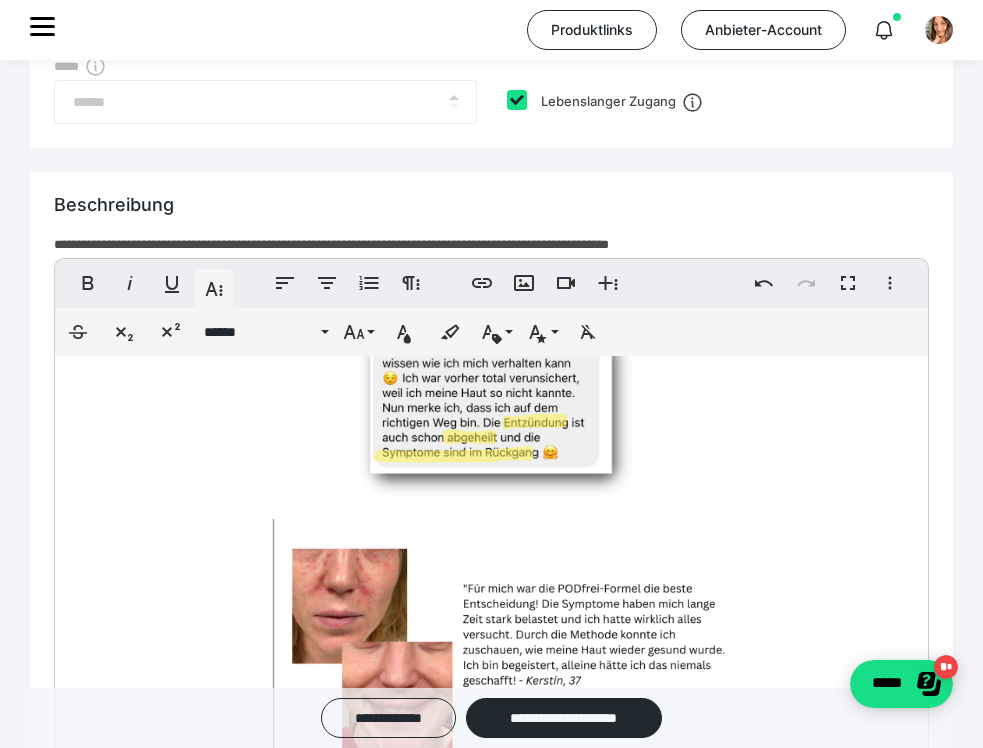 click on "**********" at bounding box center (491, -103) 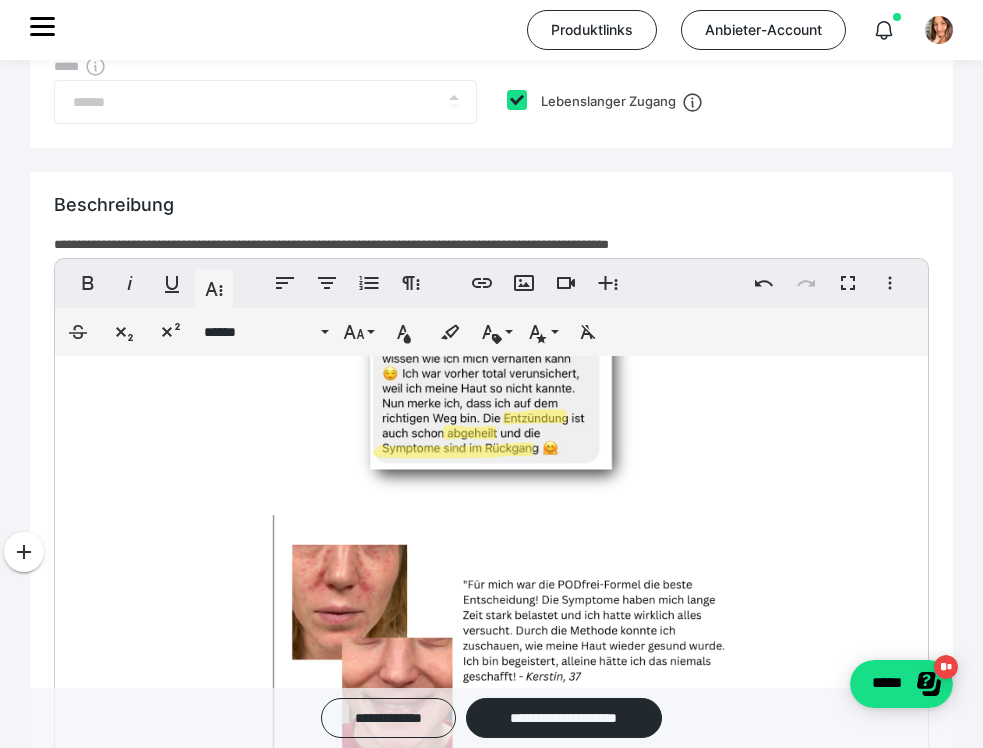 click at bounding box center [491, -10] 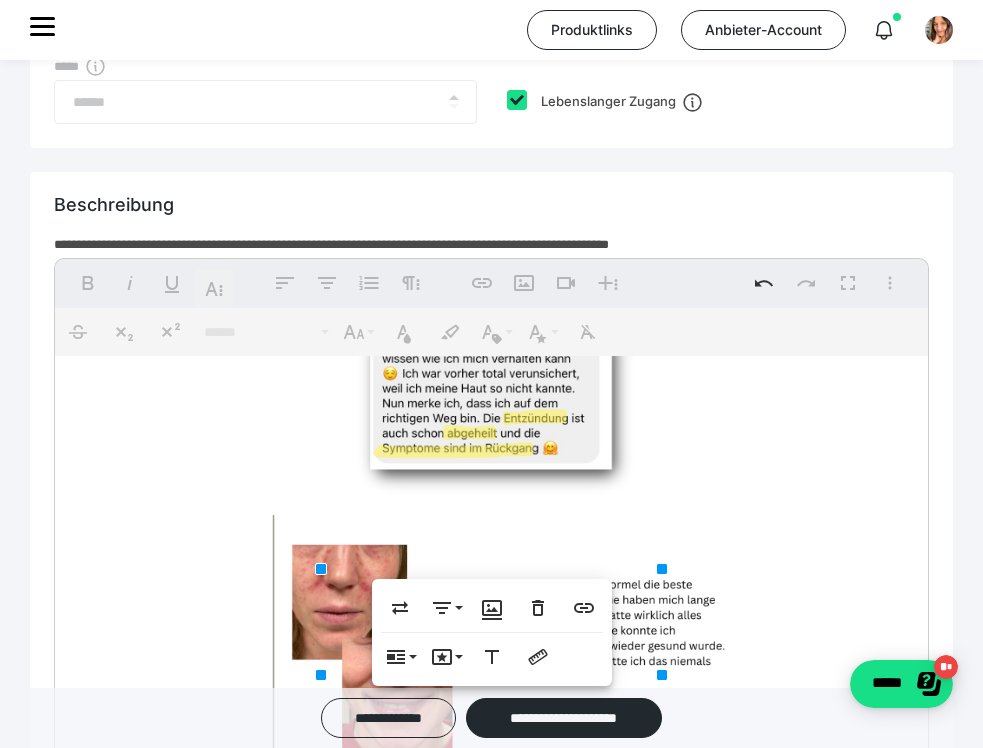 click on "**********" at bounding box center [491, -117] 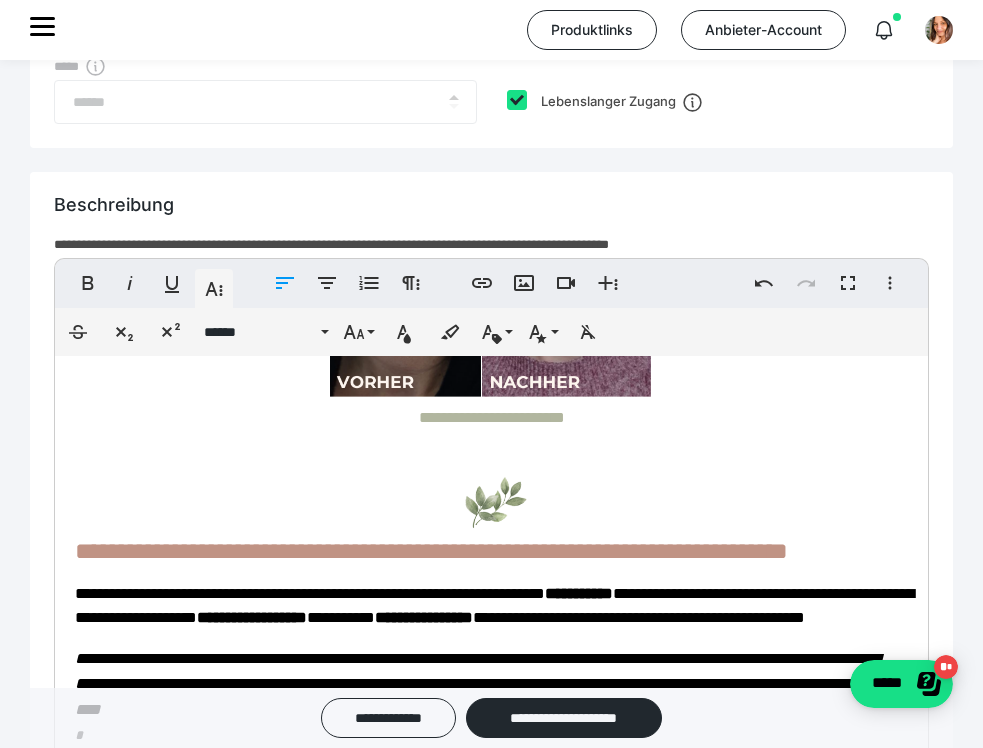 scroll, scrollTop: 7636, scrollLeft: 0, axis: vertical 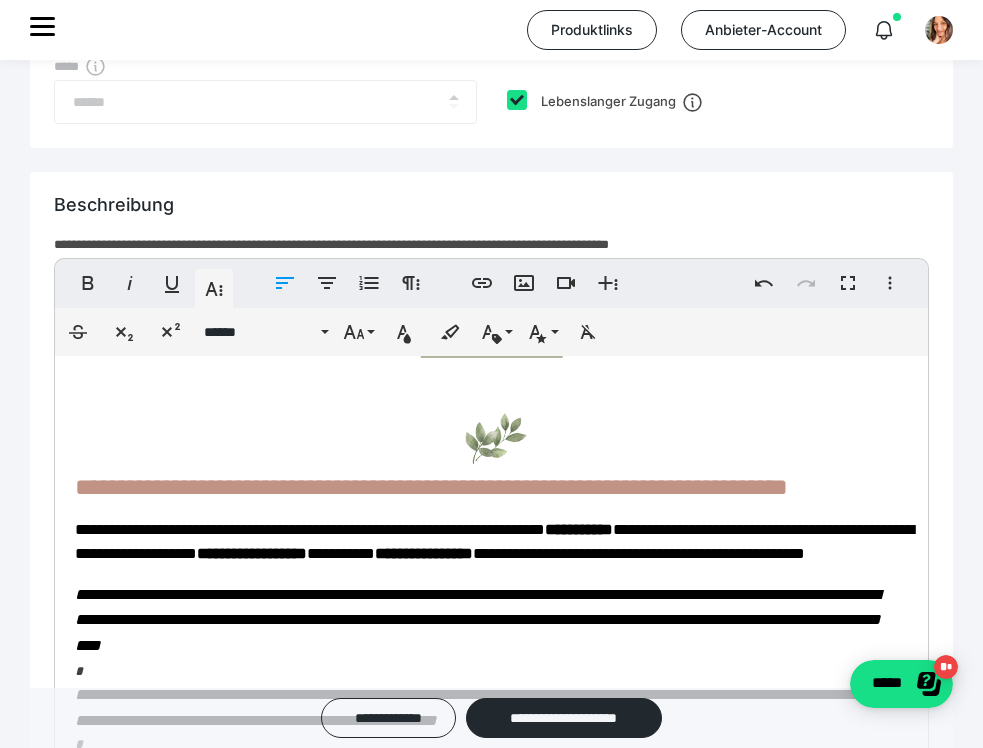 drag, startPoint x: 593, startPoint y: 600, endPoint x: 113, endPoint y: 563, distance: 481.42392 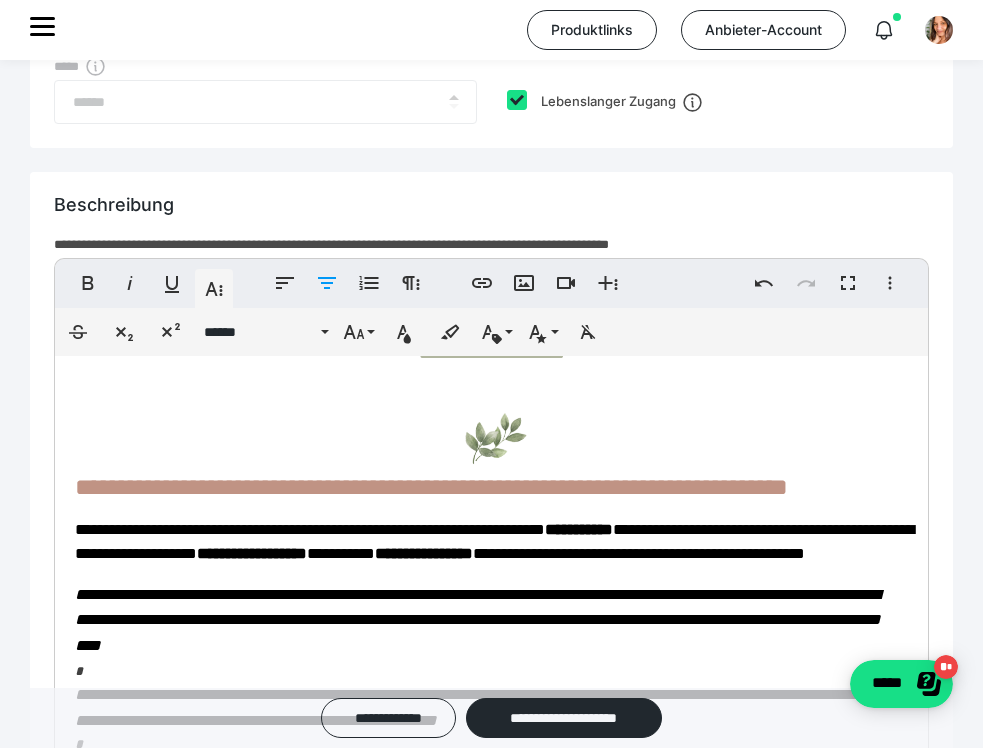 copy on "**********" 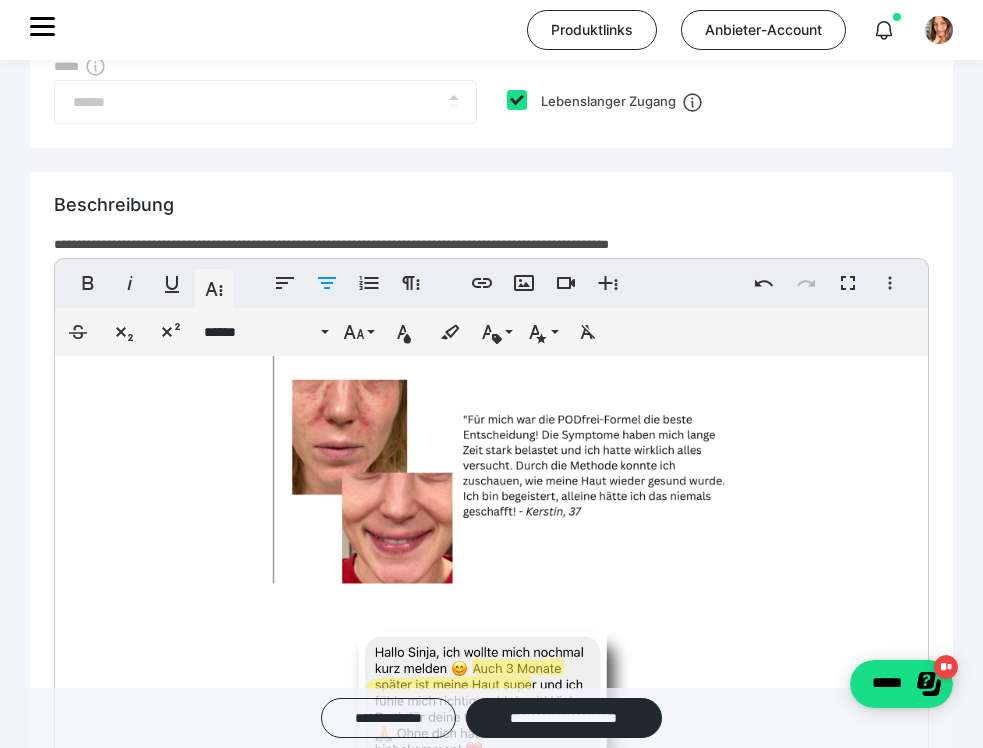 scroll, scrollTop: 9219, scrollLeft: 0, axis: vertical 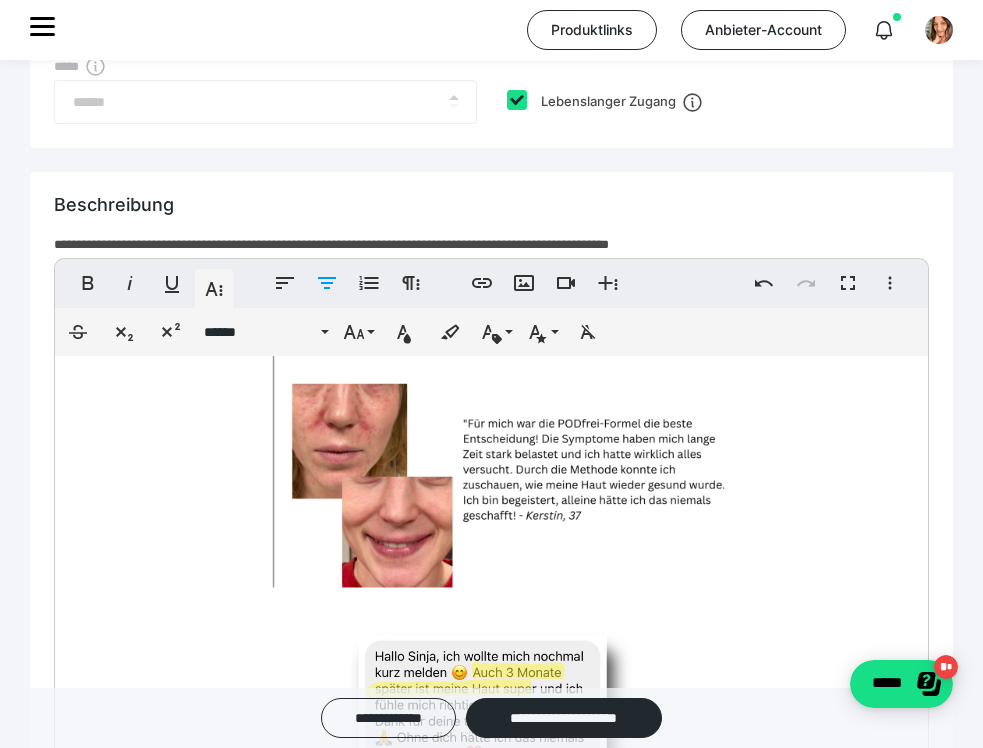 click at bounding box center (491, -171) 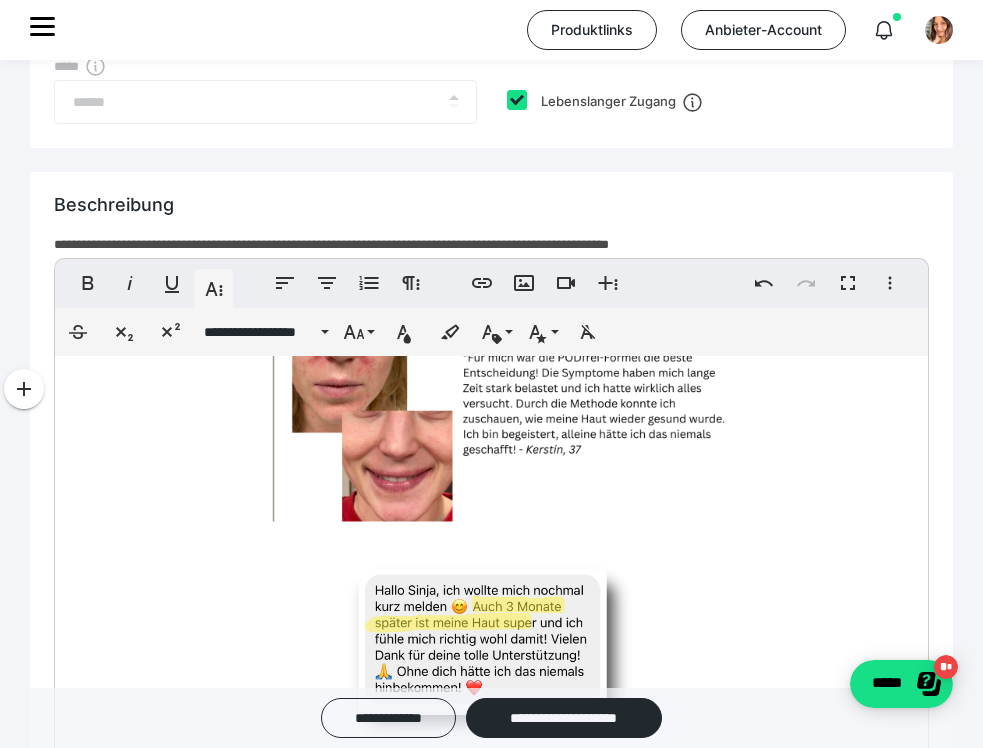 scroll, scrollTop: 9093, scrollLeft: 0, axis: vertical 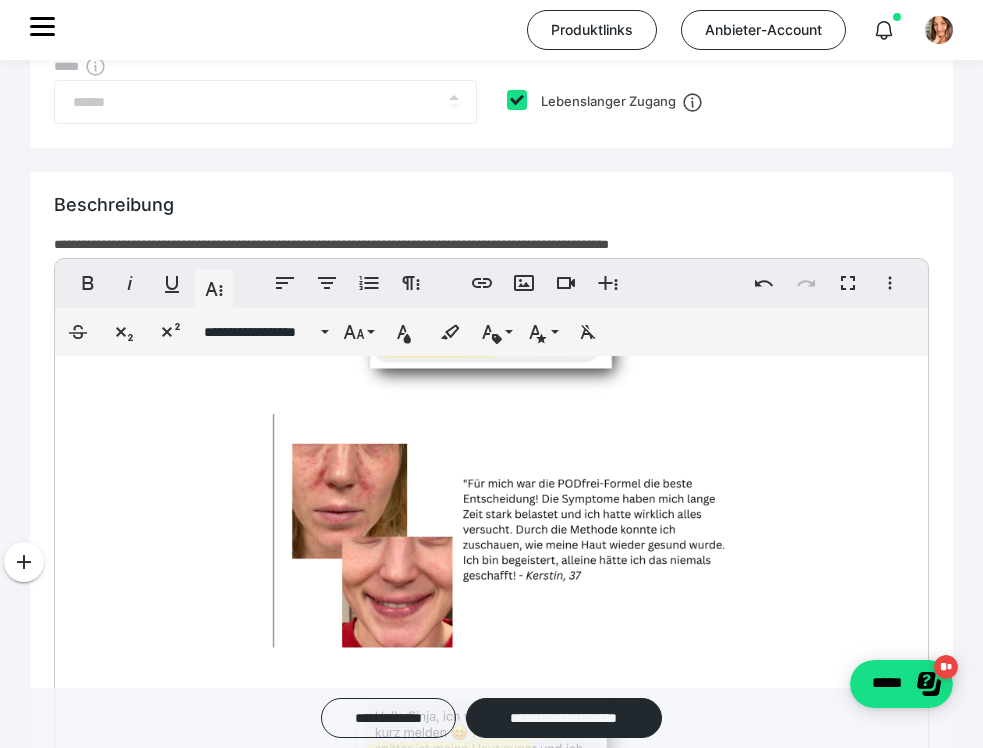 click on "**********" at bounding box center (491, -152) 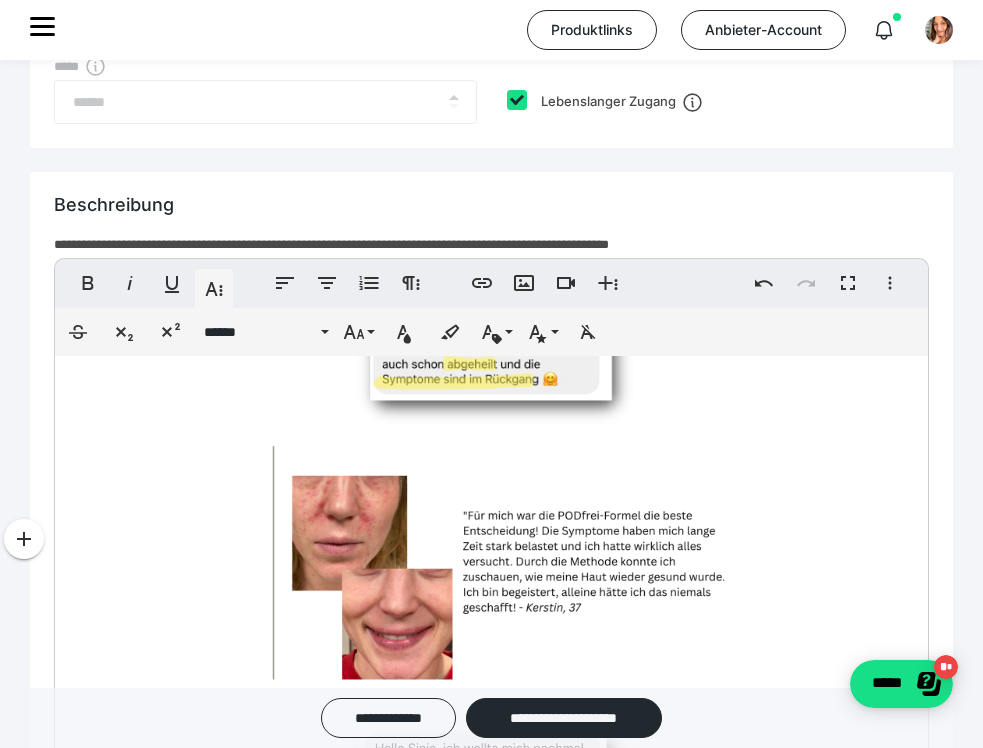 drag, startPoint x: 267, startPoint y: 582, endPoint x: 64, endPoint y: 545, distance: 206.34438 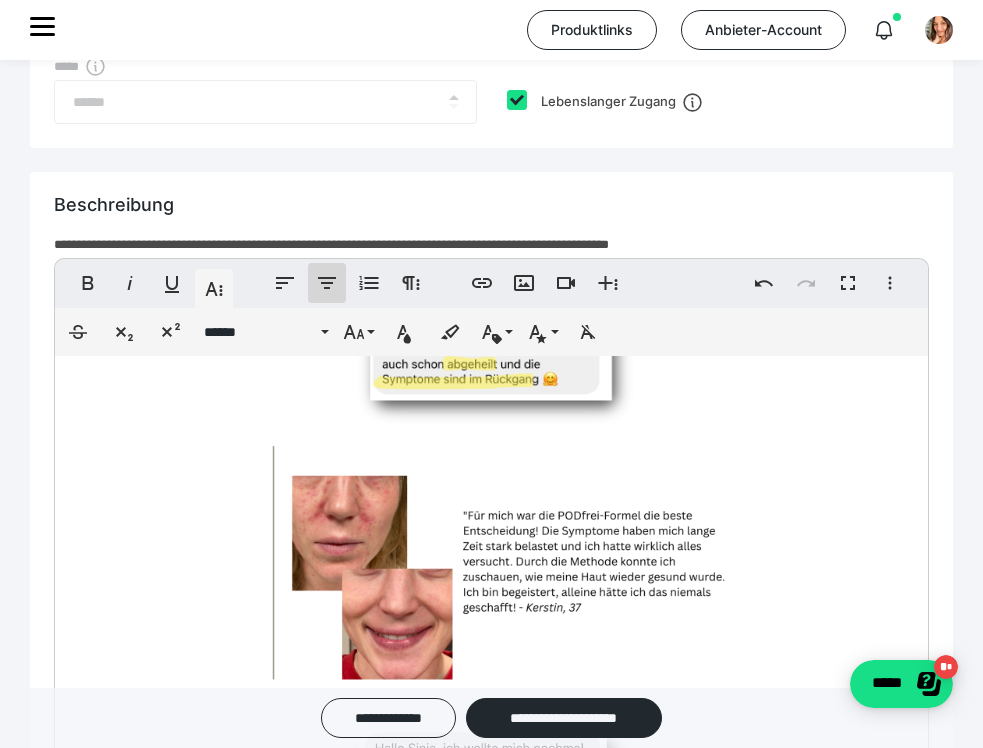 click 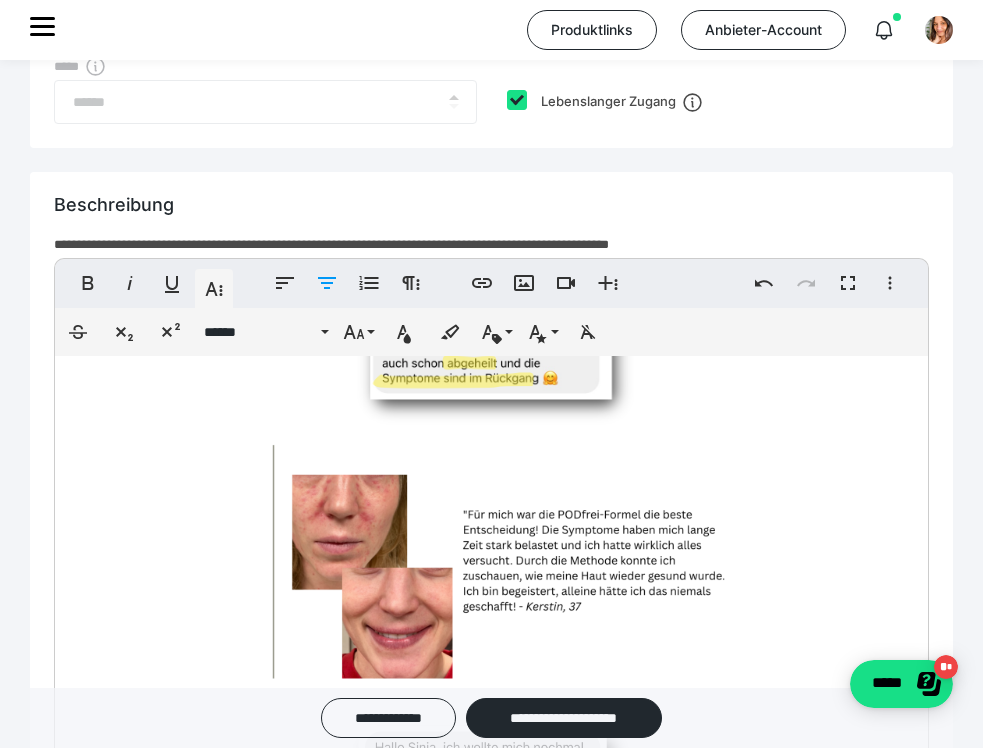 click on "**********" at bounding box center [495, -8031] 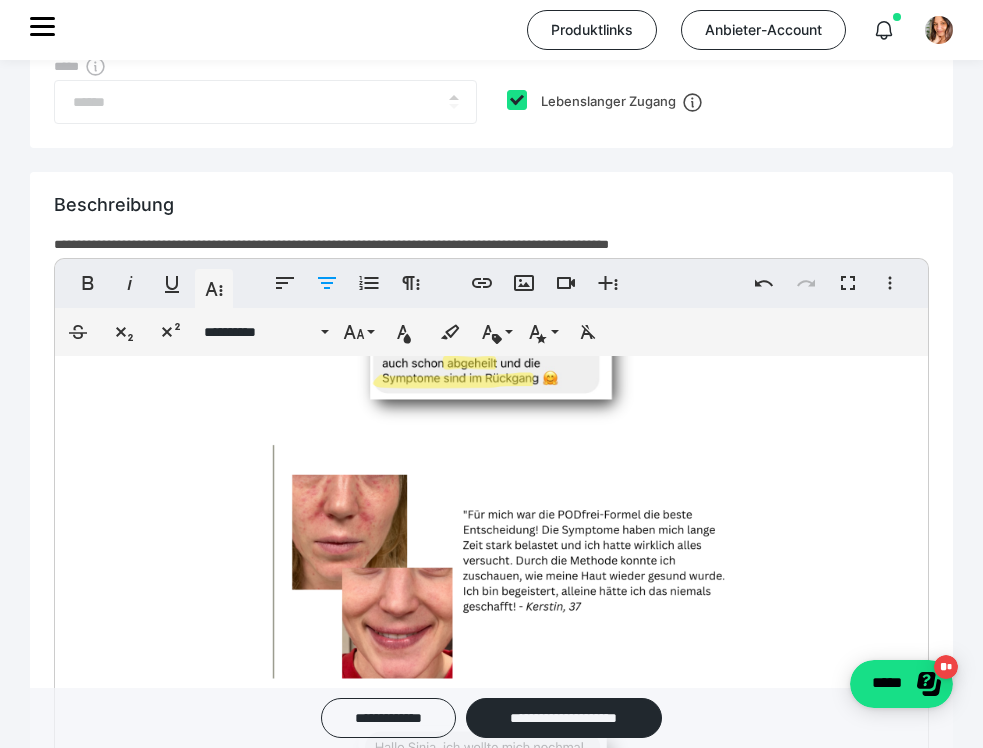 click on "**********" at bounding box center (491, -2950) 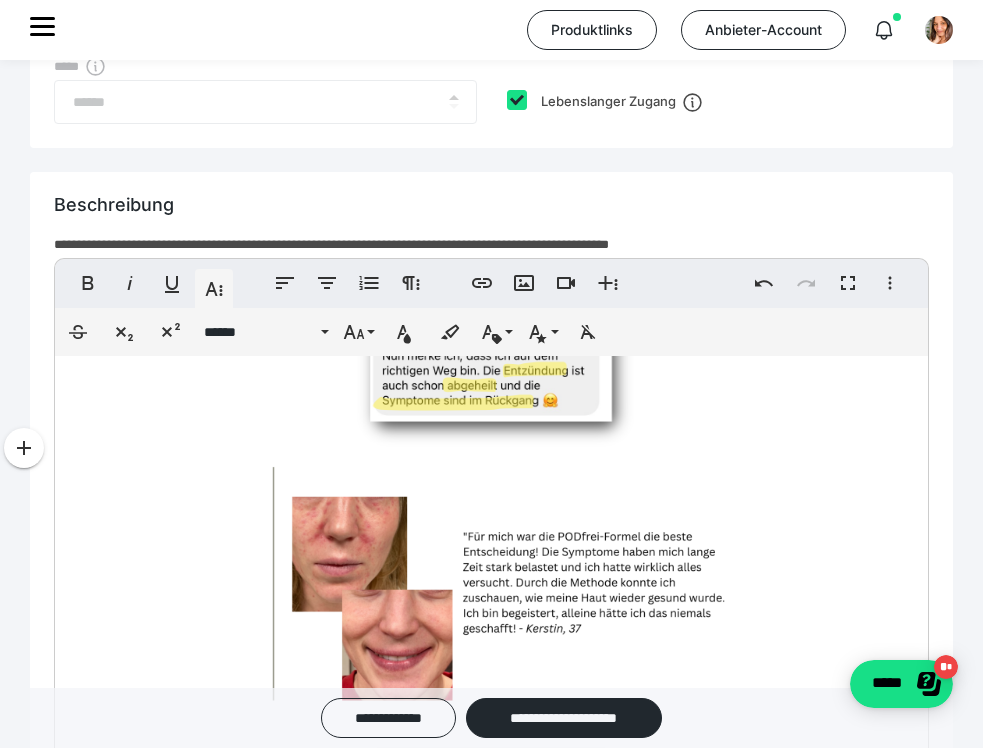 scroll, scrollTop: 9184, scrollLeft: 0, axis: vertical 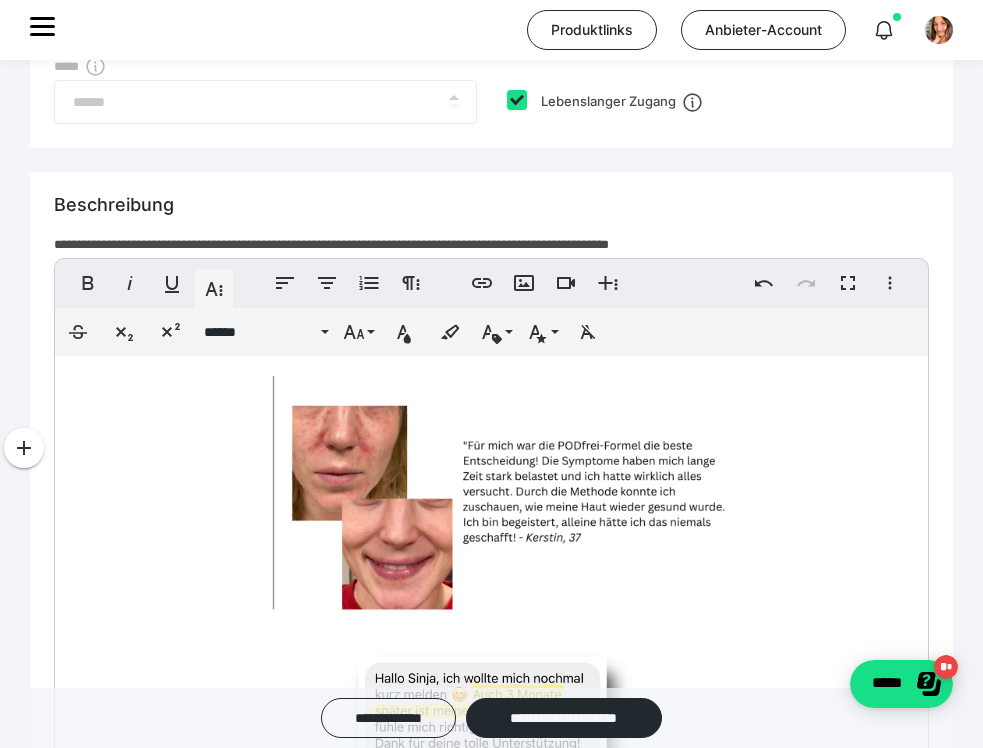 click on "**********" at bounding box center [491, -3030] 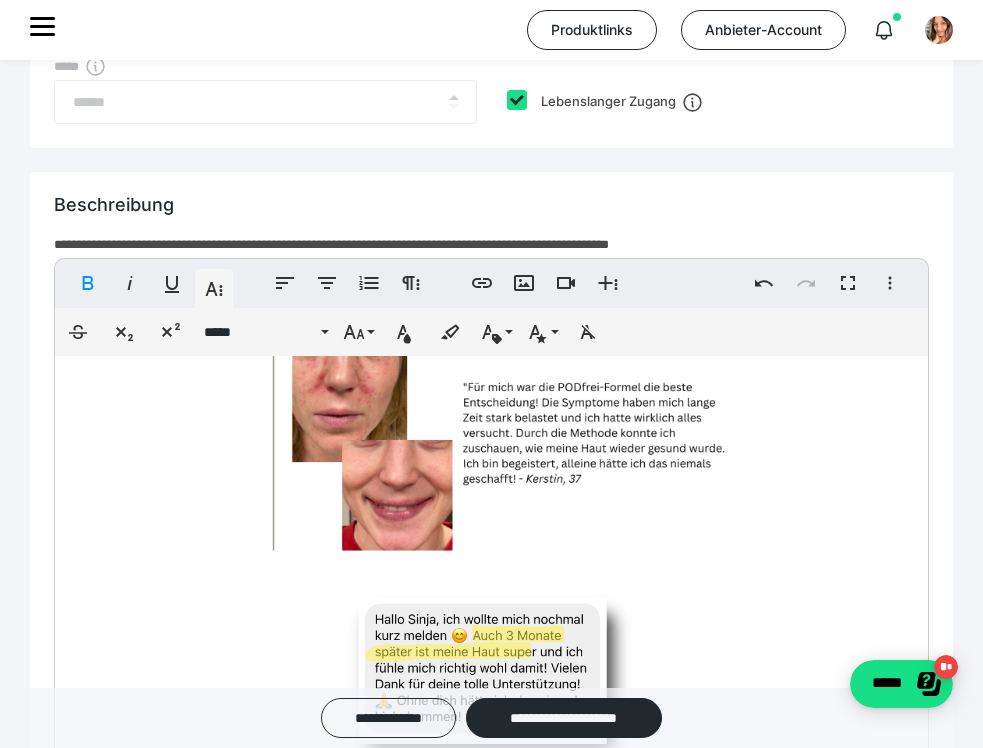 scroll, scrollTop: 9183, scrollLeft: 0, axis: vertical 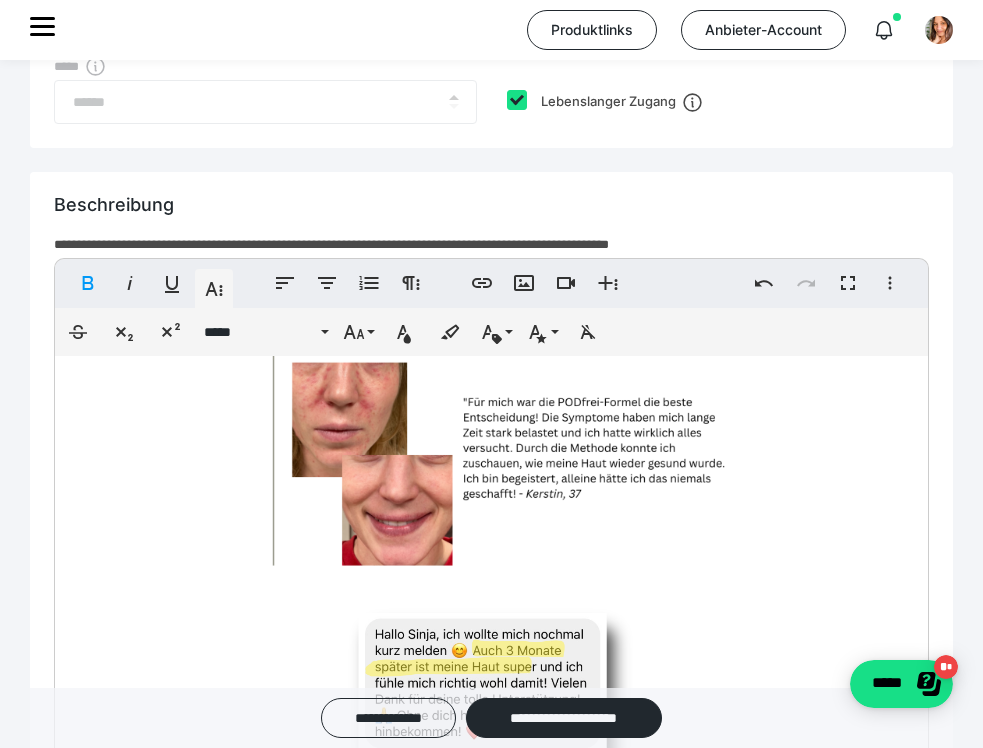 click on "**********" at bounding box center [491, -3051] 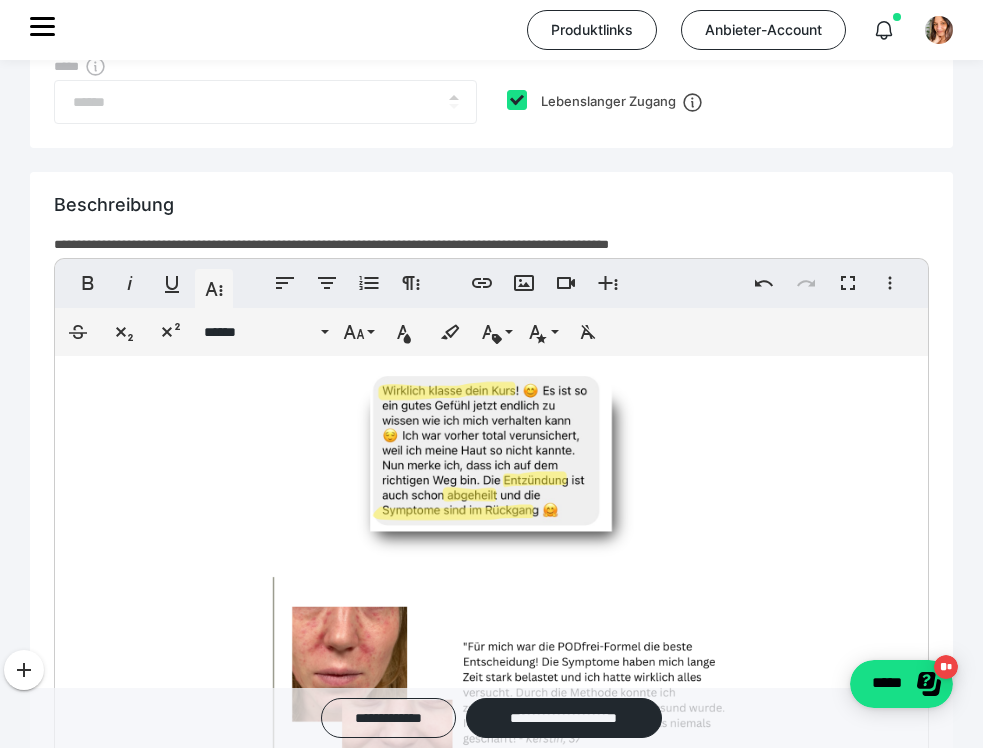 scroll, scrollTop: 8963, scrollLeft: 0, axis: vertical 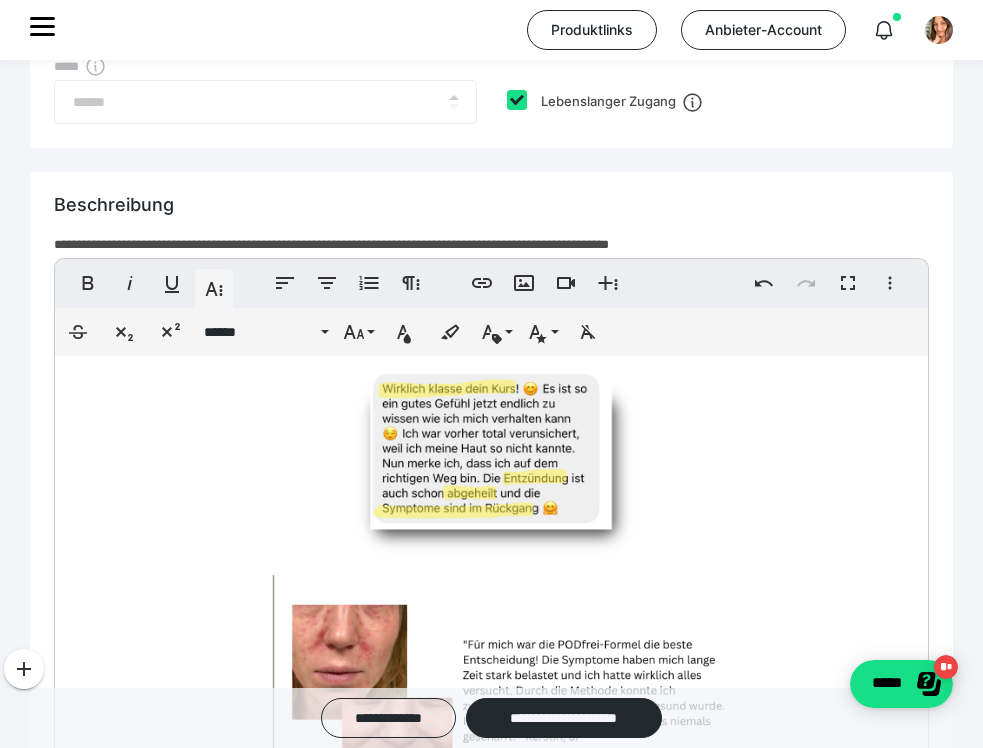 click on "**********" at bounding box center (273, -1604) 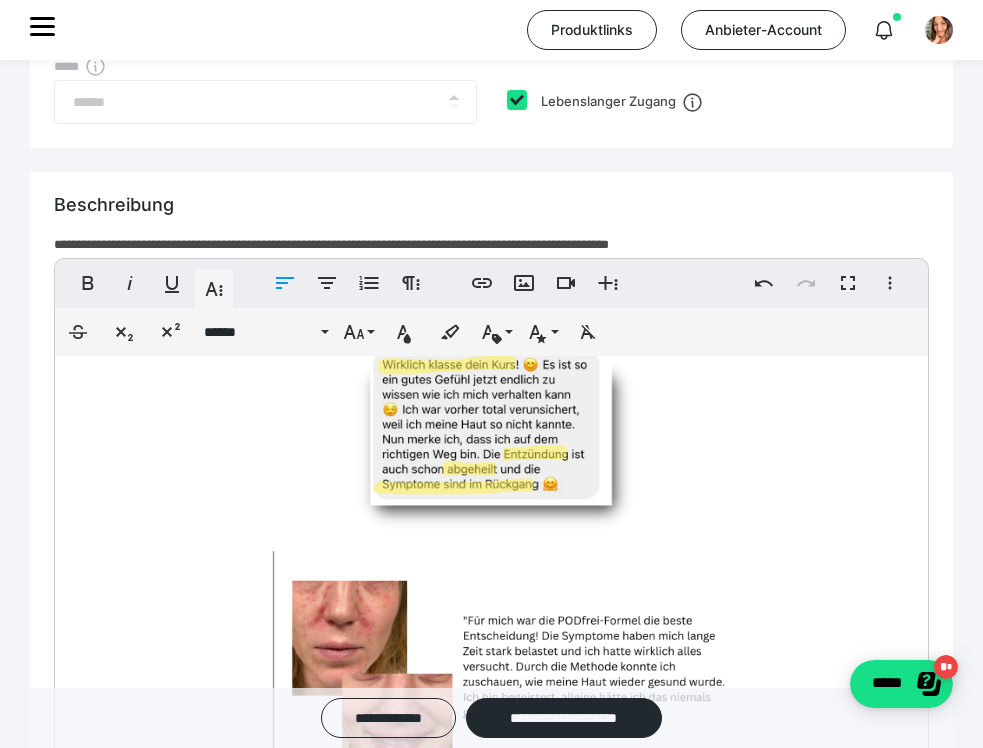 scroll, scrollTop: 8988, scrollLeft: 0, axis: vertical 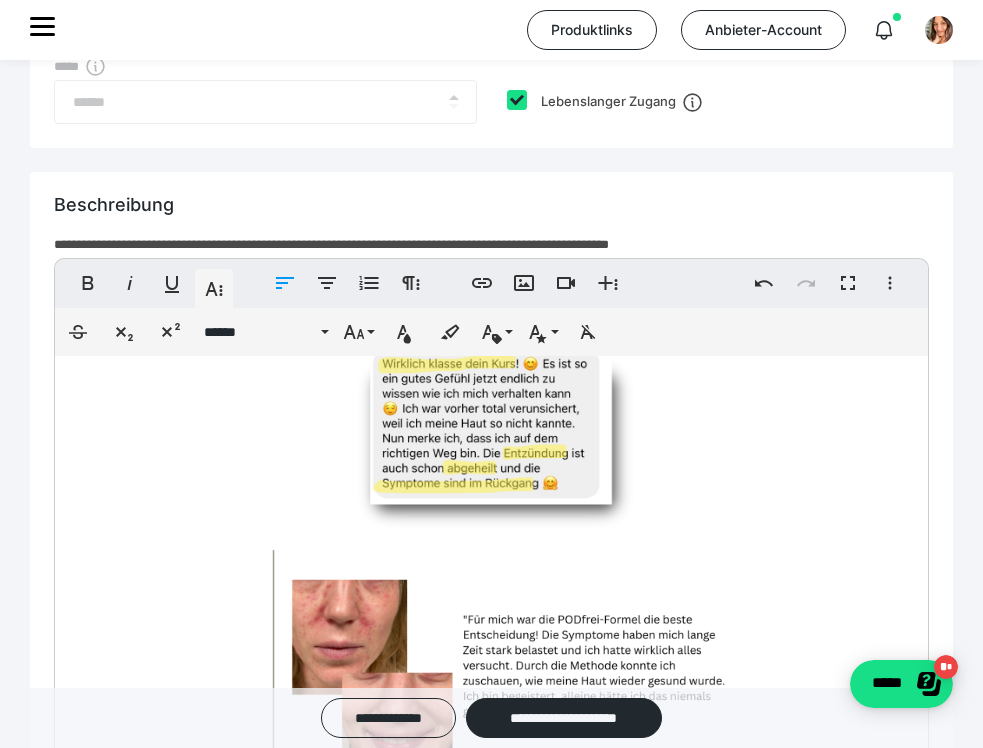 drag, startPoint x: 117, startPoint y: 573, endPoint x: 72, endPoint y: 571, distance: 45.044422 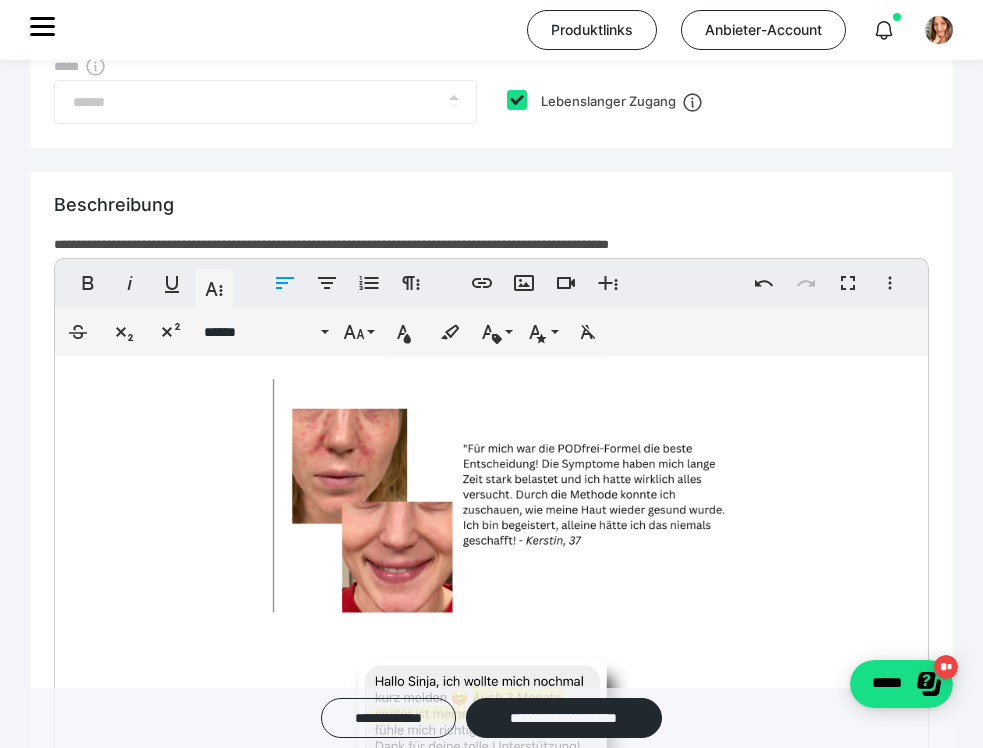 scroll, scrollTop: 9201, scrollLeft: 0, axis: vertical 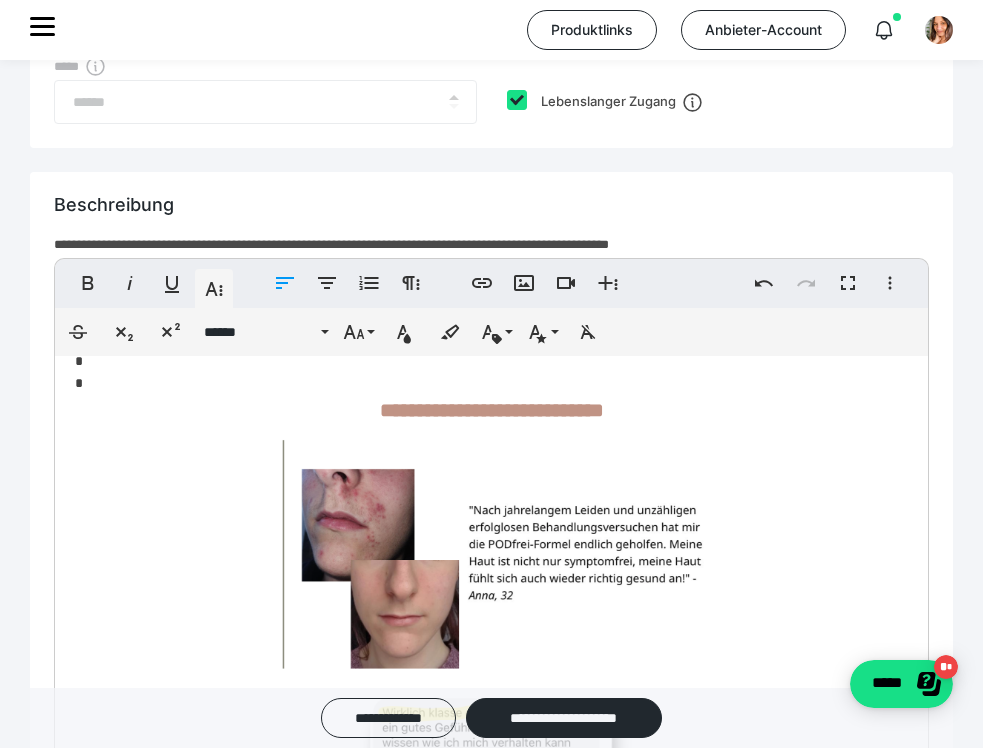 click on "**********" at bounding box center [491, -2496] 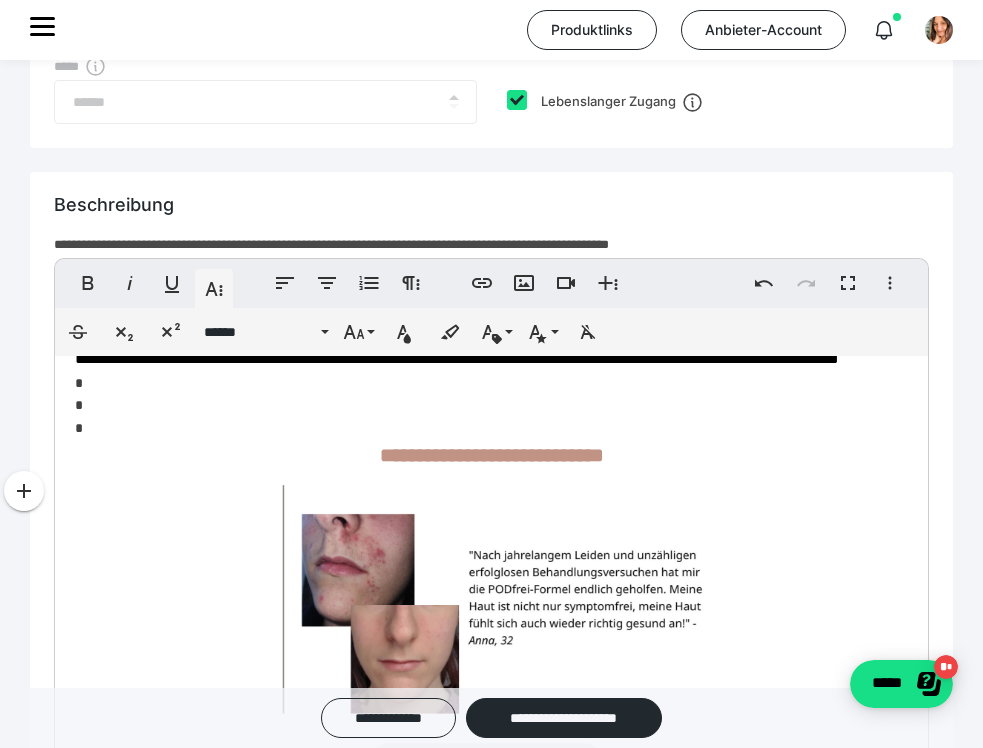 click on "**********" at bounding box center [491, -2474] 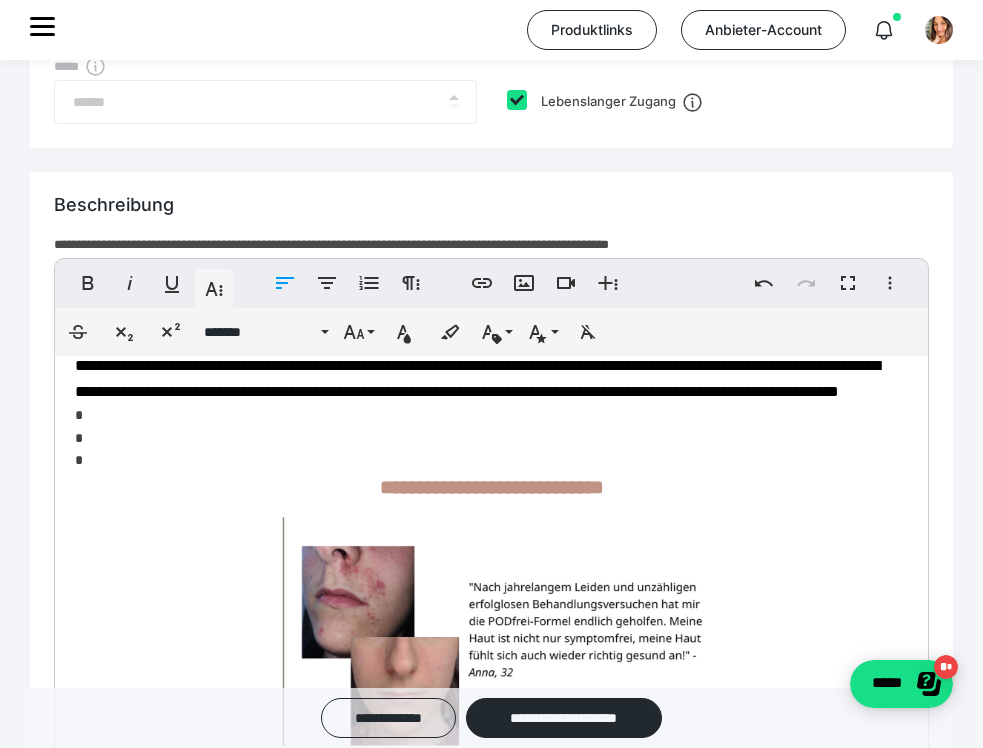 scroll, scrollTop: 8670, scrollLeft: 0, axis: vertical 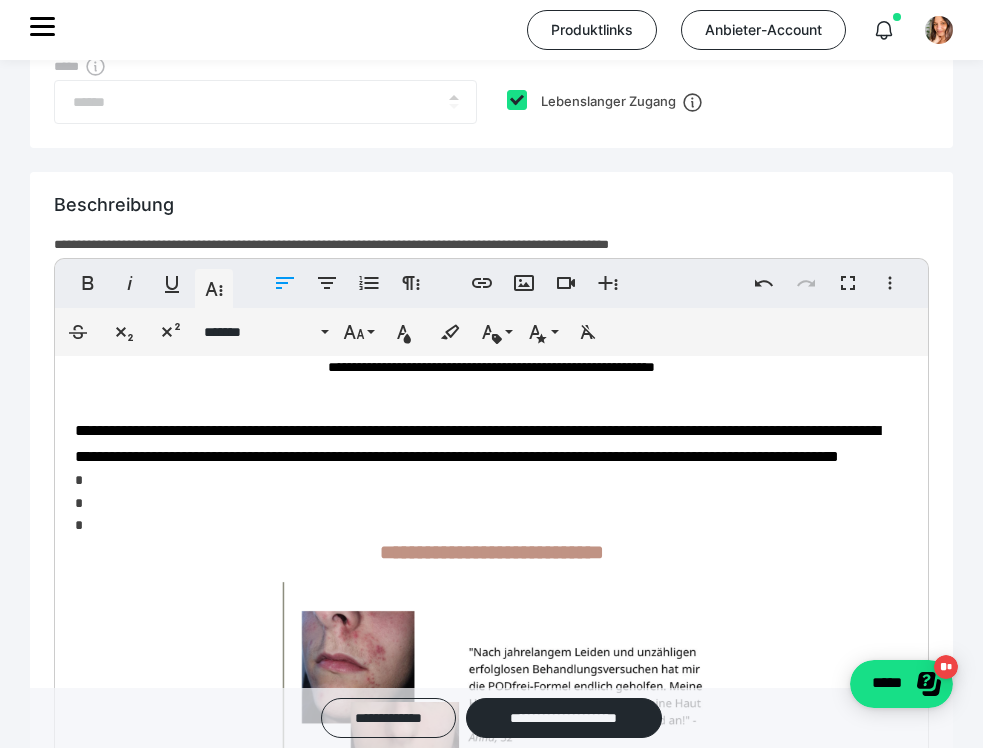 drag, startPoint x: 472, startPoint y: 588, endPoint x: -23, endPoint y: 452, distance: 513.34296 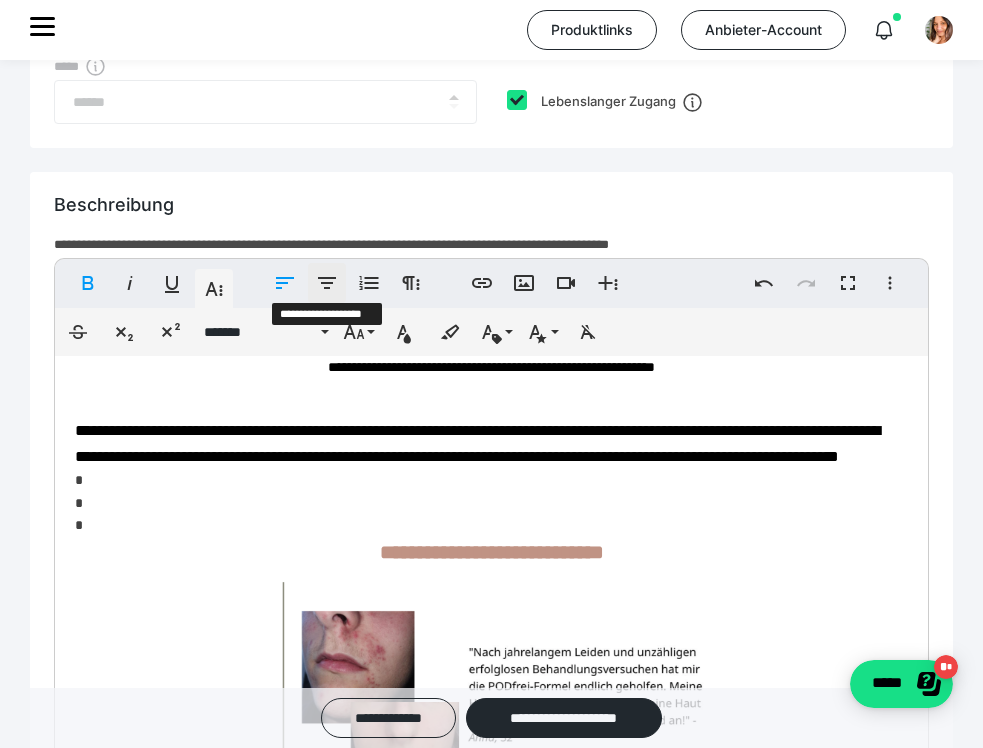click 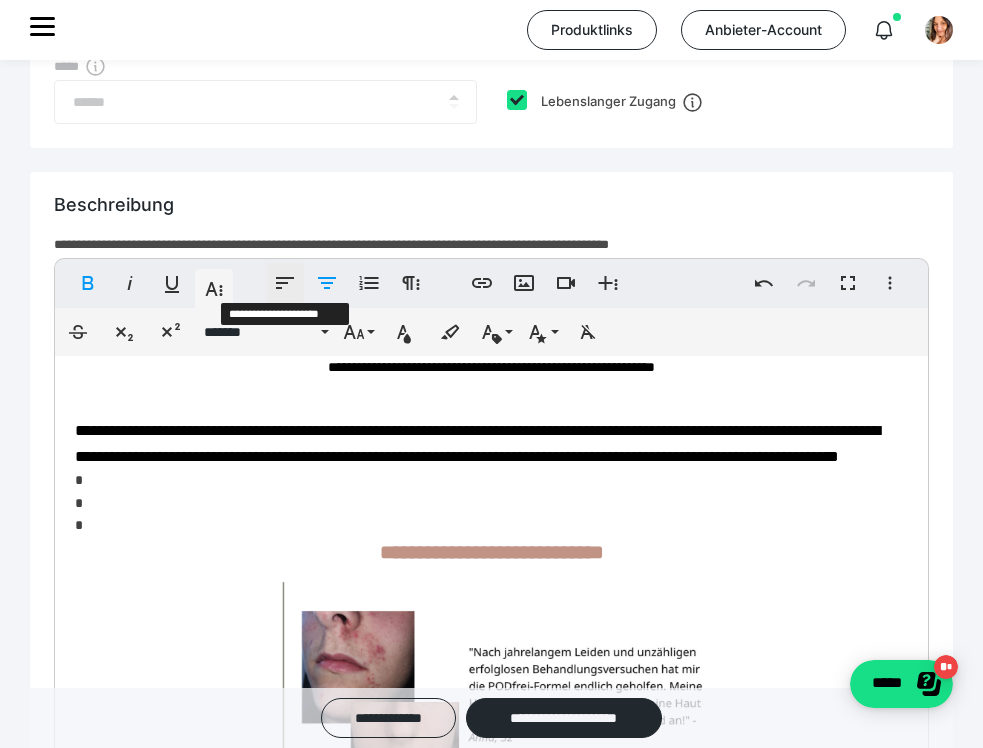 click 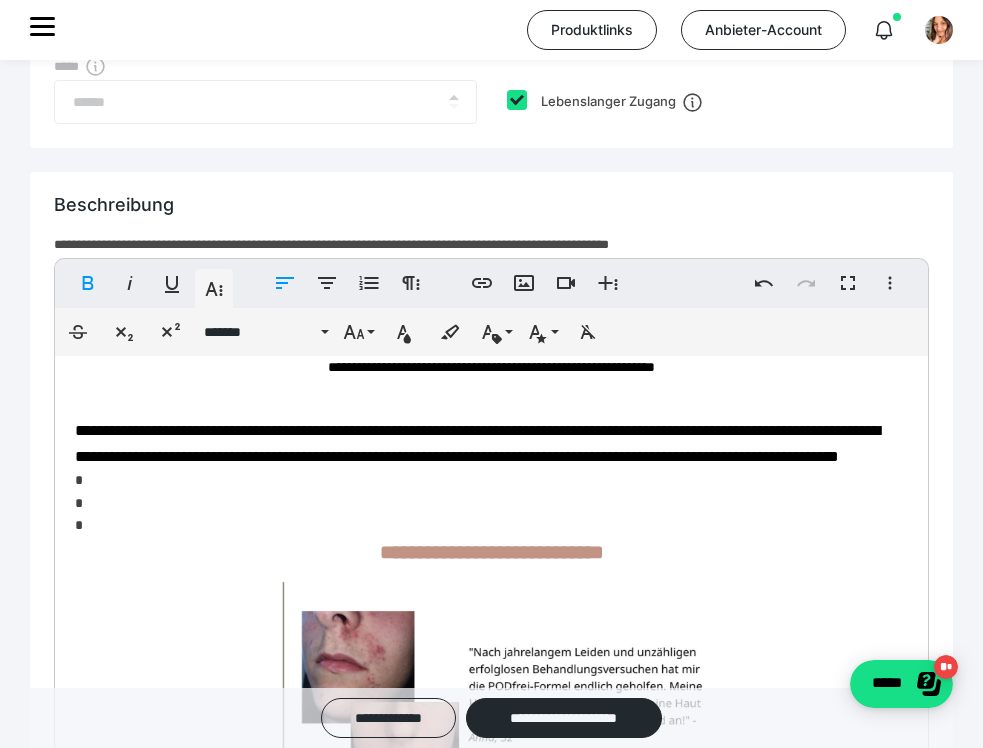 click on "**********" at bounding box center [491, -2425] 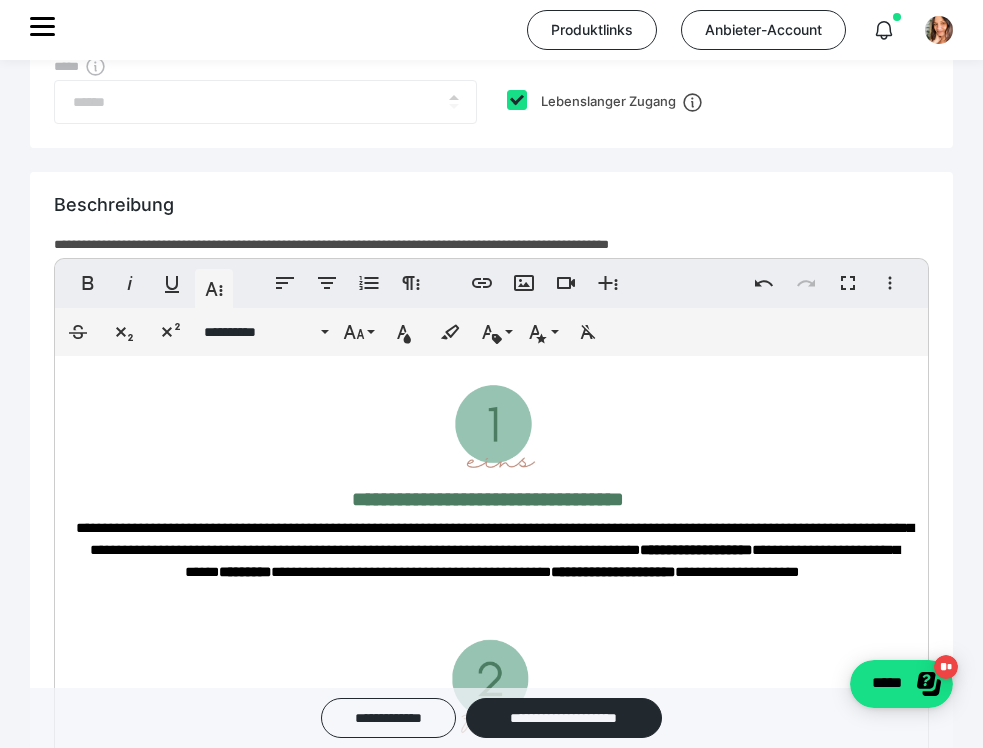 scroll, scrollTop: 5300, scrollLeft: 0, axis: vertical 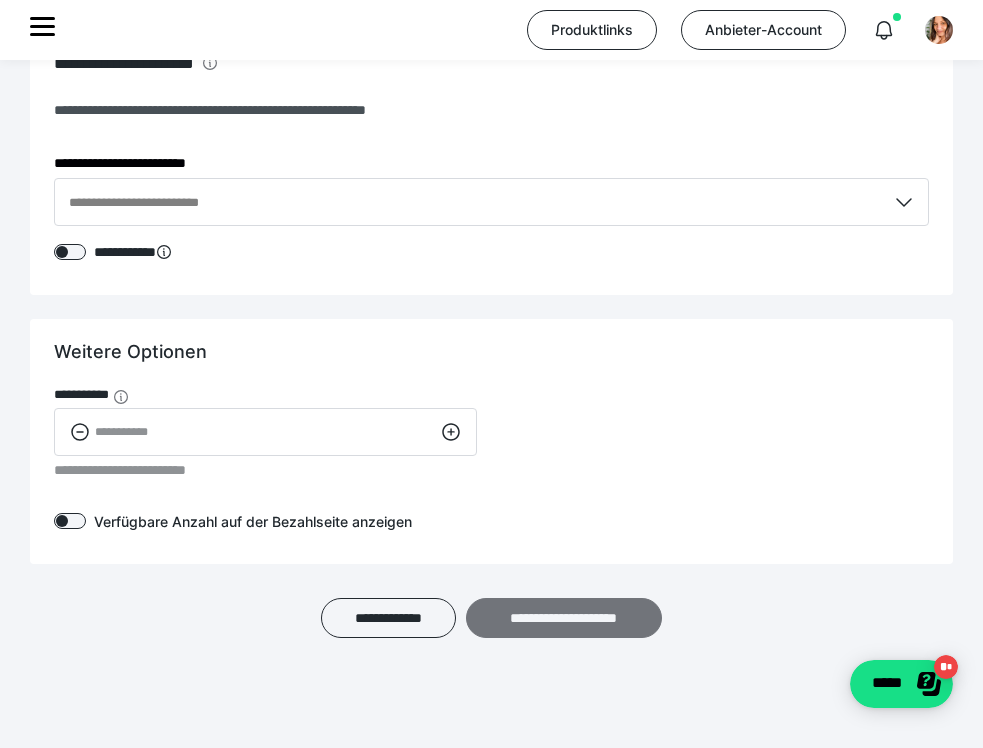 click on "**********" at bounding box center [564, 618] 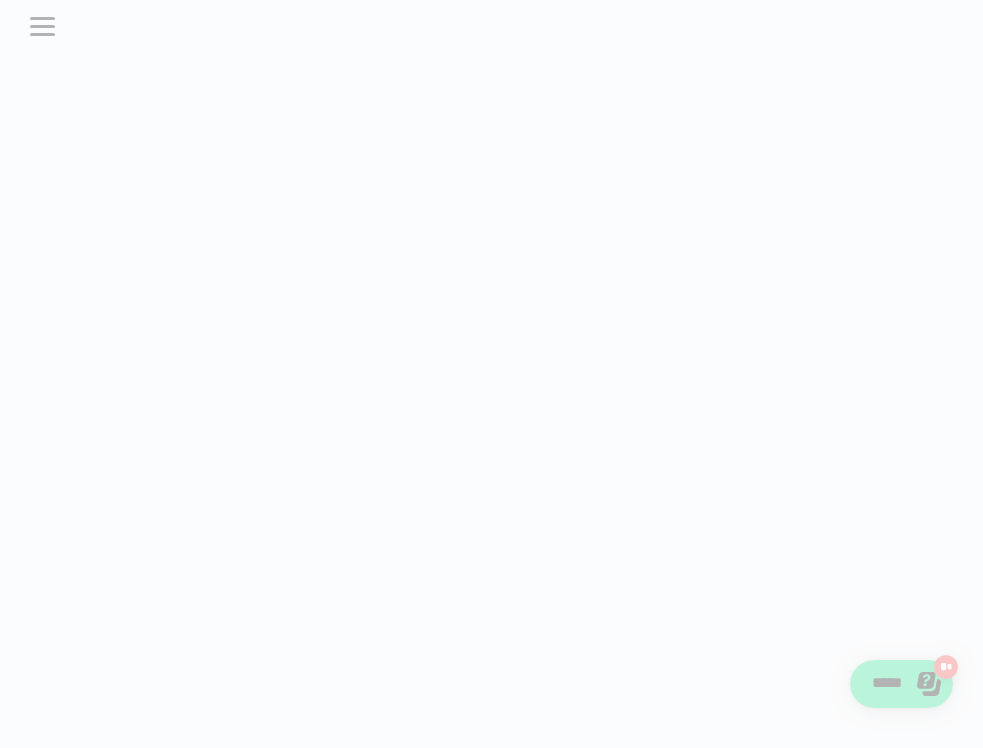 scroll, scrollTop: 0, scrollLeft: 0, axis: both 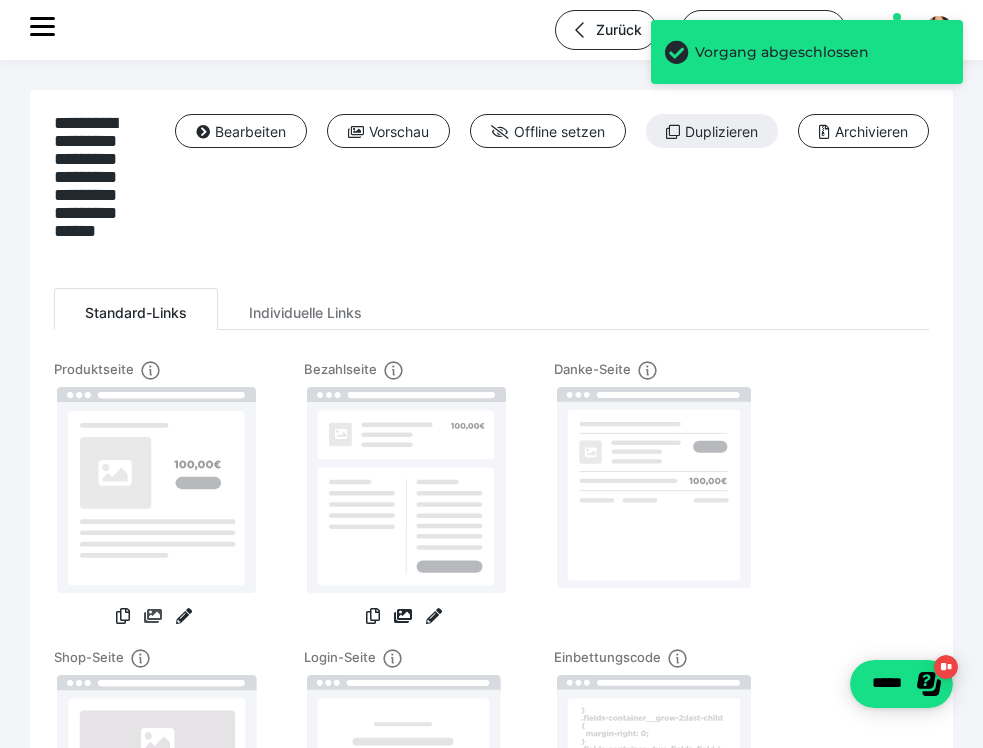 click at bounding box center [153, 616] 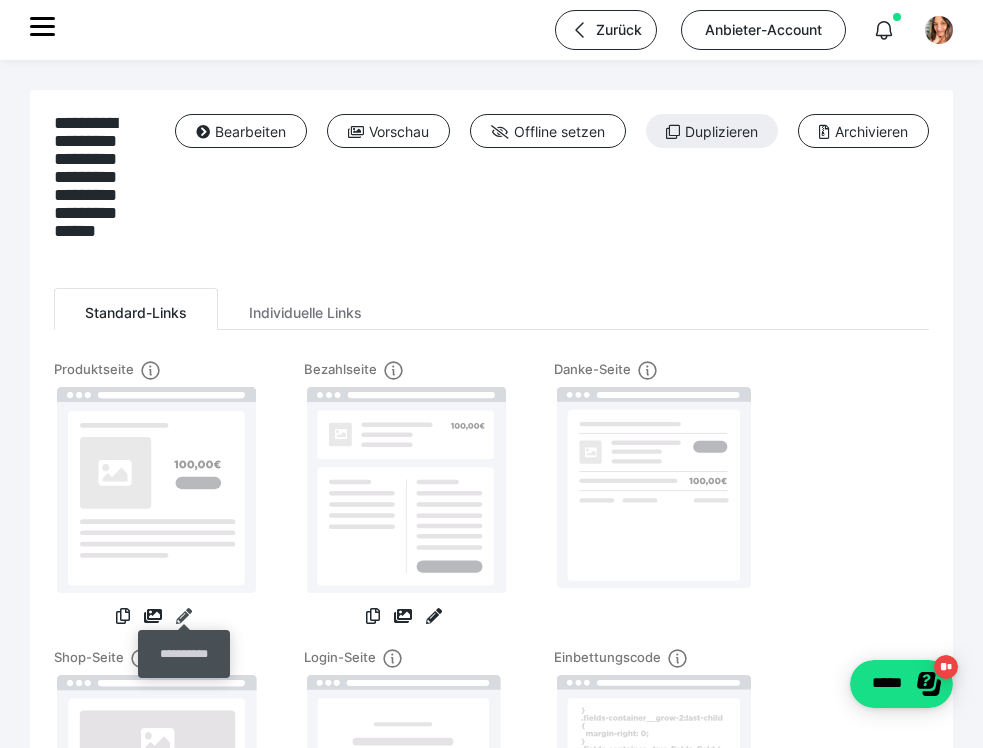 click at bounding box center (184, 616) 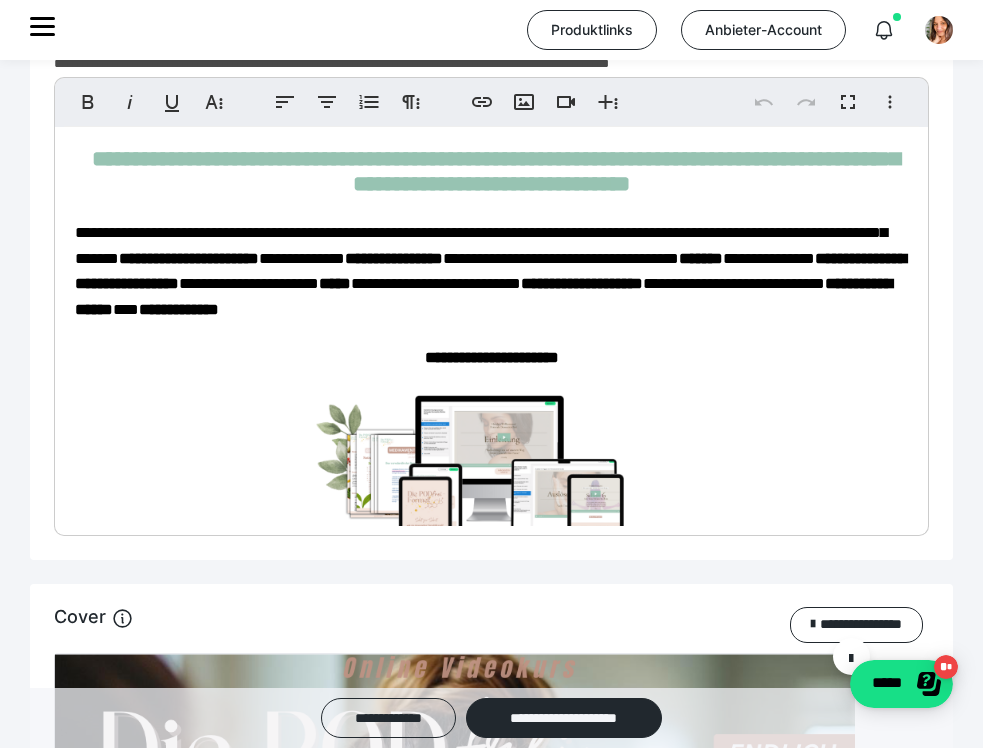 scroll, scrollTop: 1409, scrollLeft: 0, axis: vertical 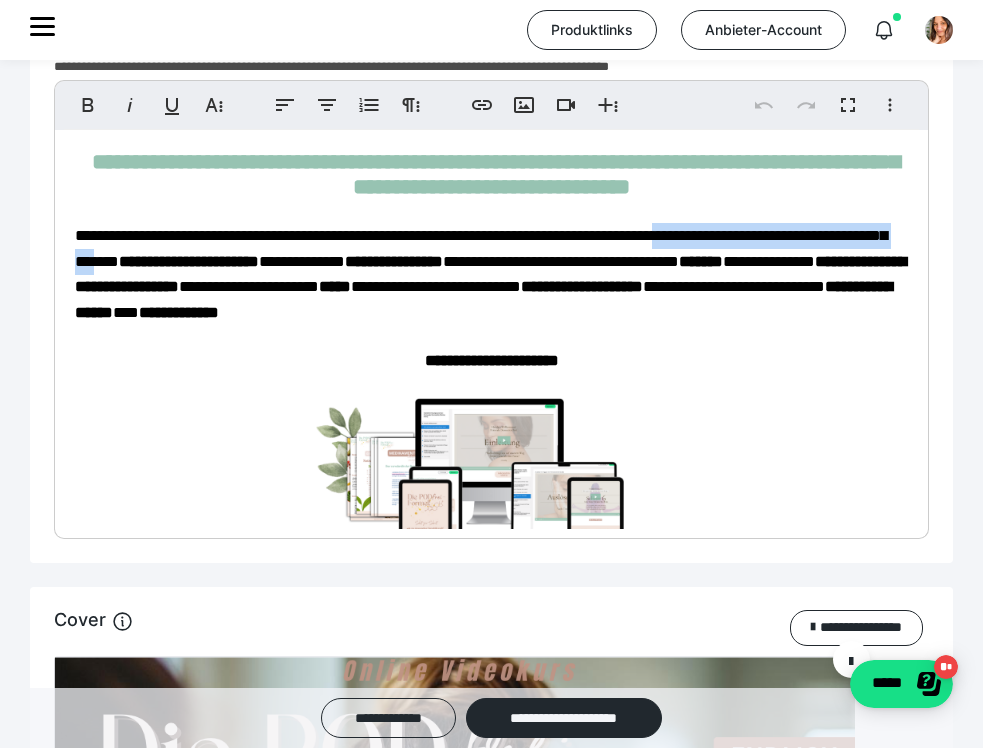drag, startPoint x: 805, startPoint y: 232, endPoint x: 295, endPoint y: 255, distance: 510.51837 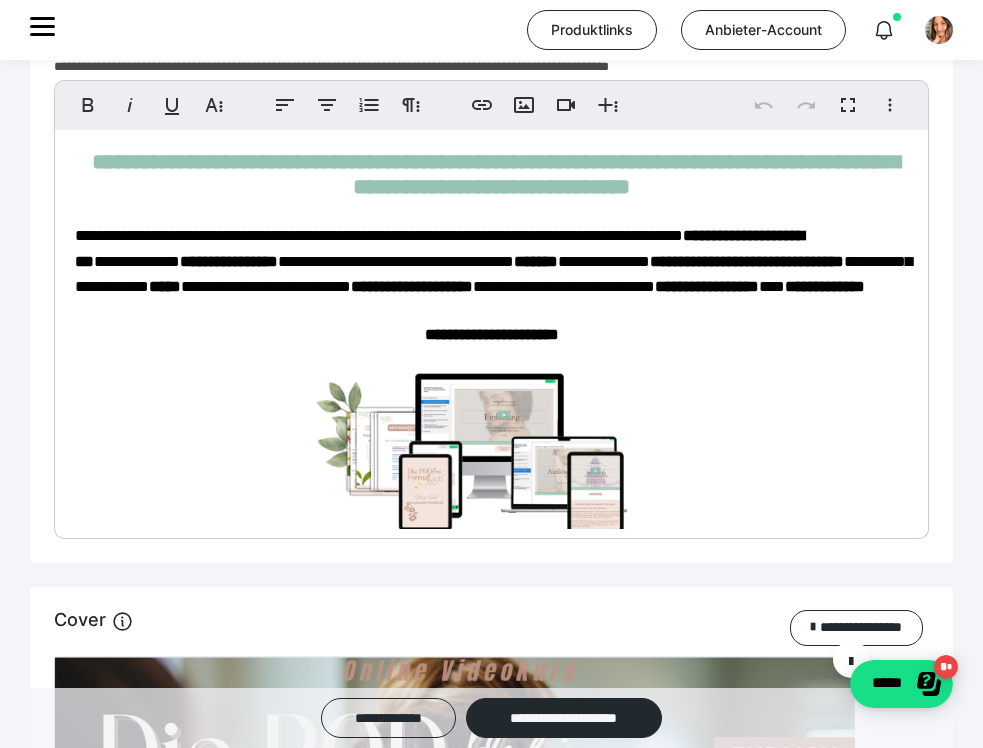 type 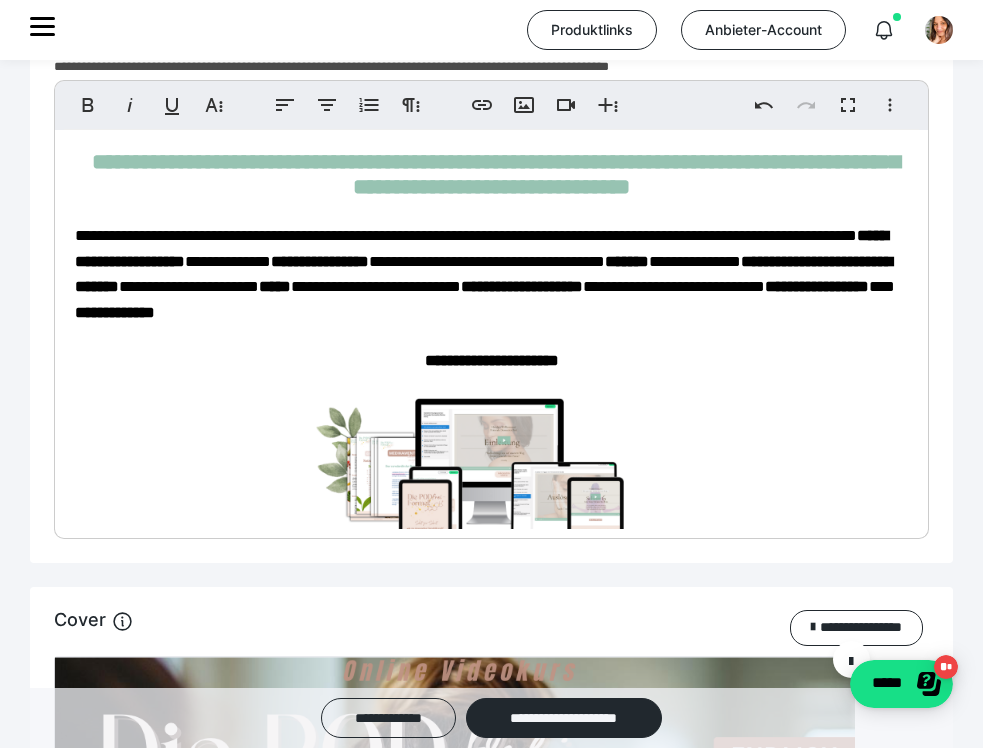 click on "**********" at bounding box center [485, 274] 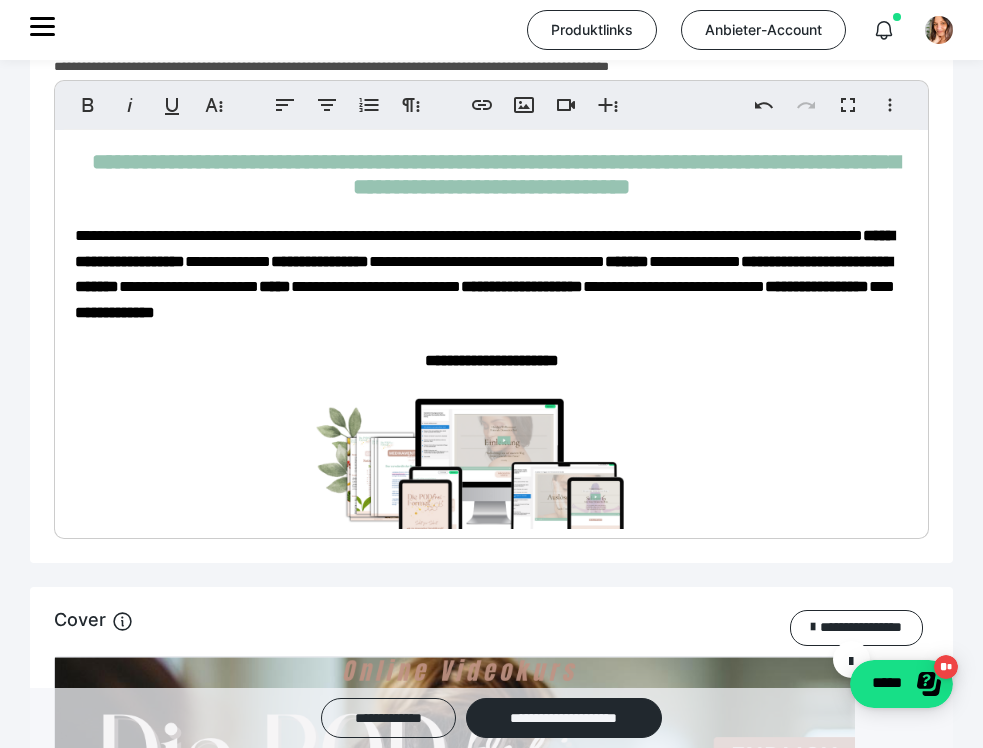 click on "**********" at bounding box center (485, 274) 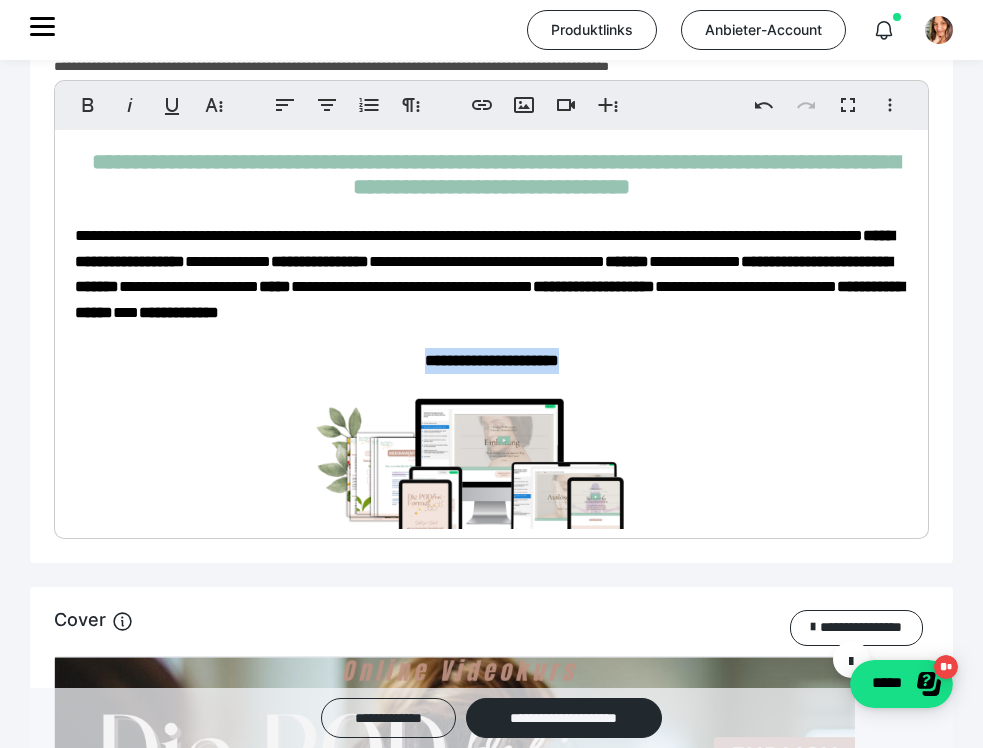 drag, startPoint x: 585, startPoint y: 379, endPoint x: 406, endPoint y: 375, distance: 179.0447 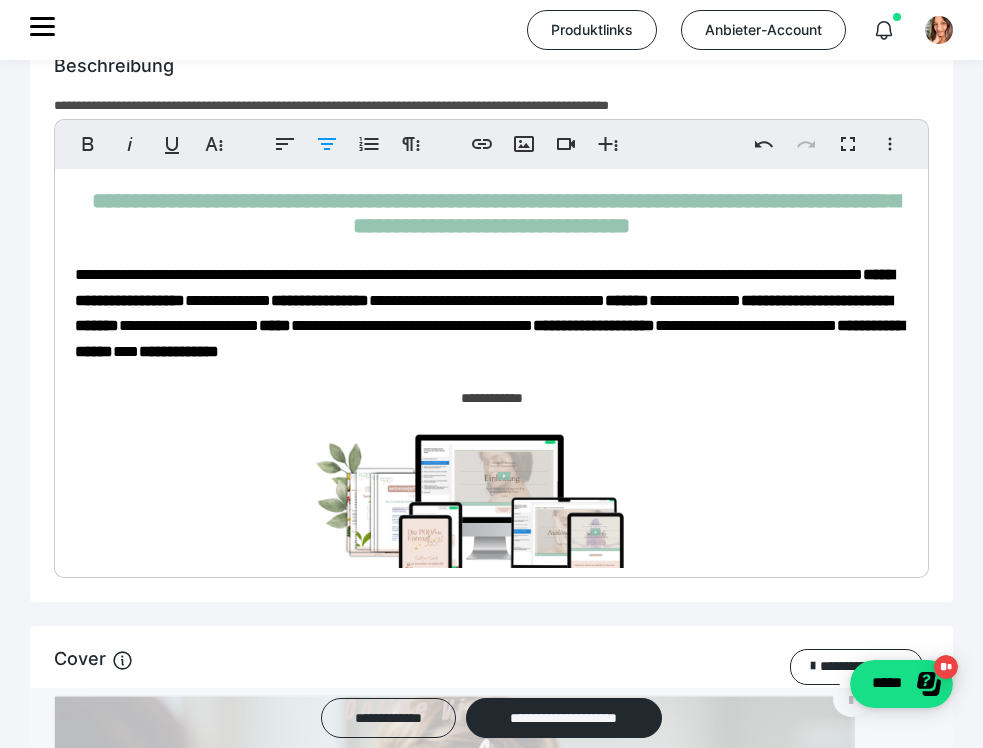 scroll, scrollTop: 1369, scrollLeft: 0, axis: vertical 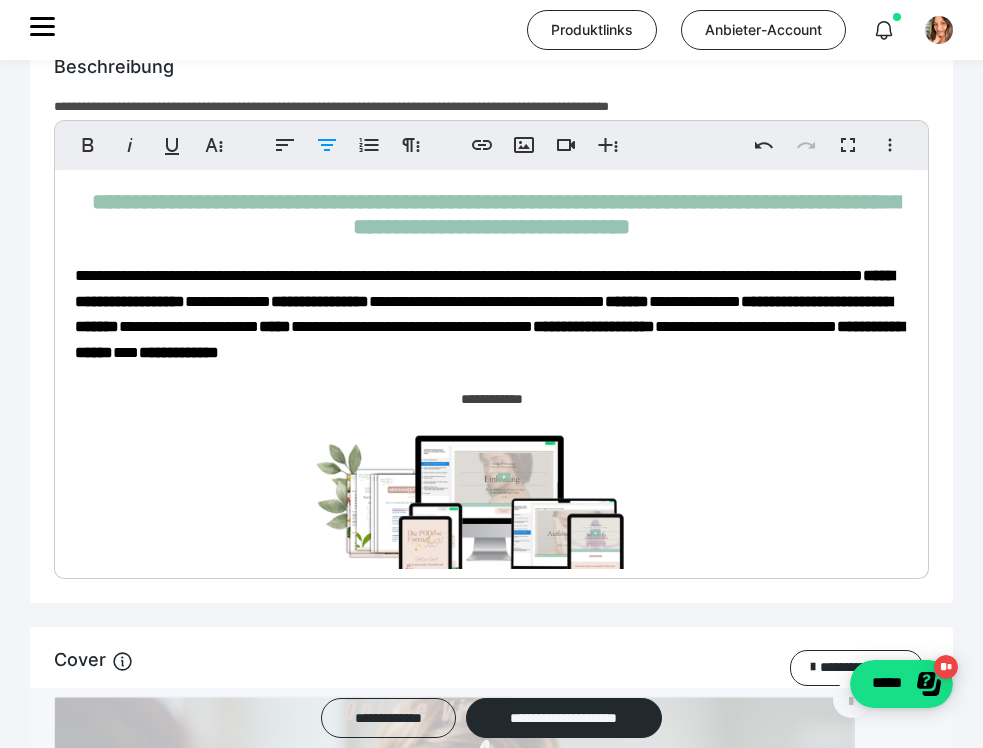 click on "**********" at bounding box center (491, 399) 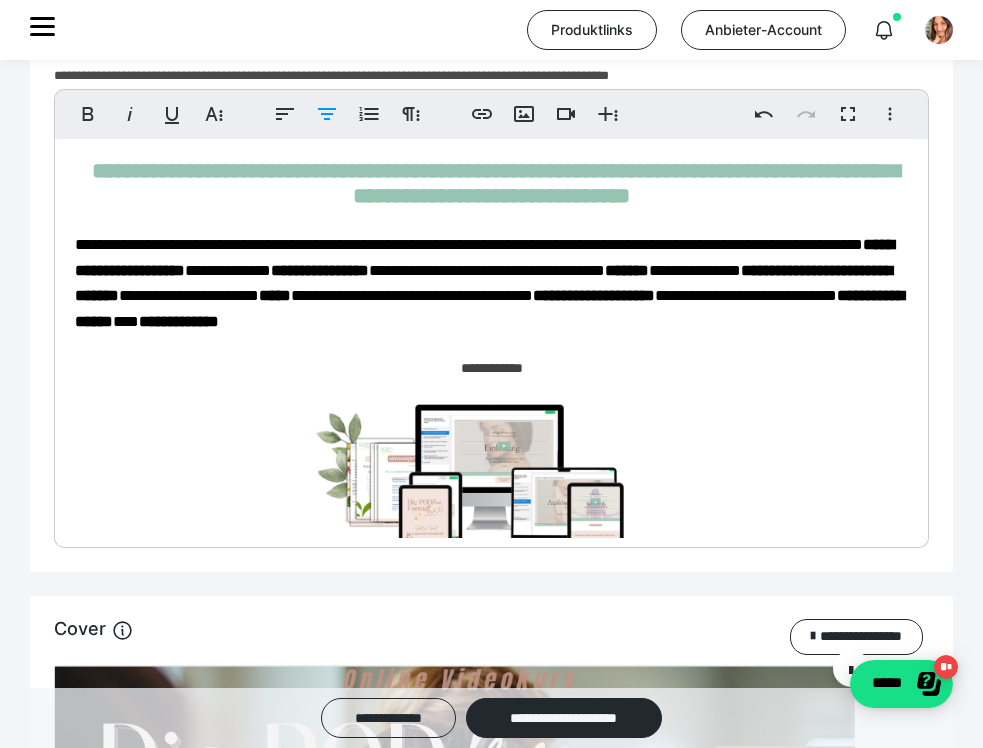 scroll, scrollTop: 1405, scrollLeft: 0, axis: vertical 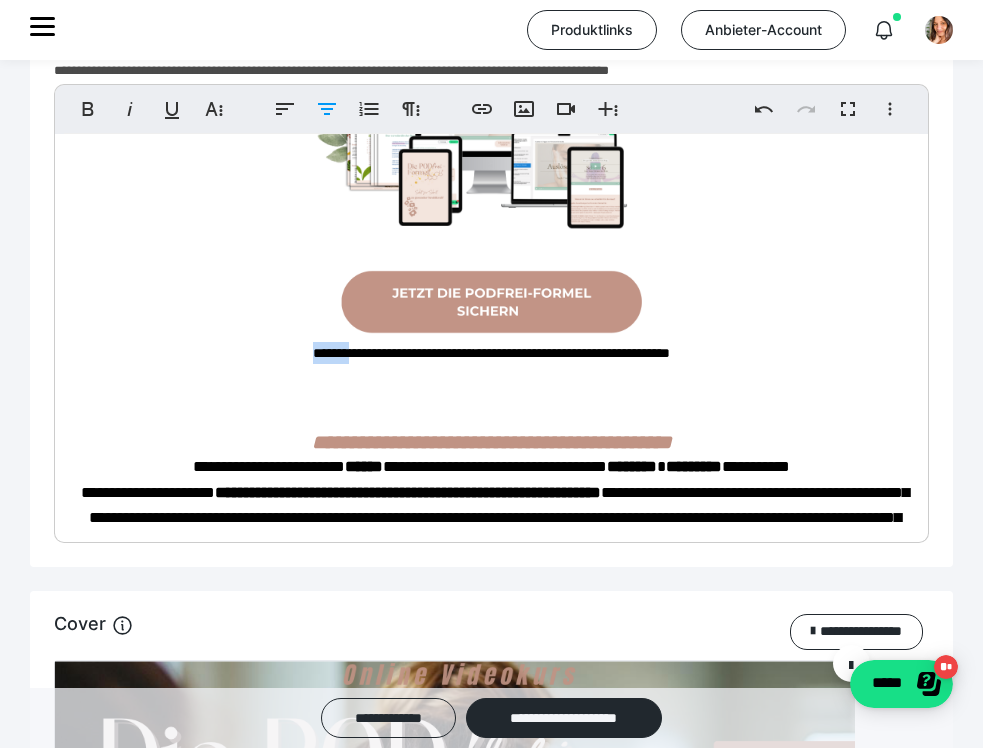 drag, startPoint x: 303, startPoint y: 373, endPoint x: 224, endPoint y: 370, distance: 79.05694 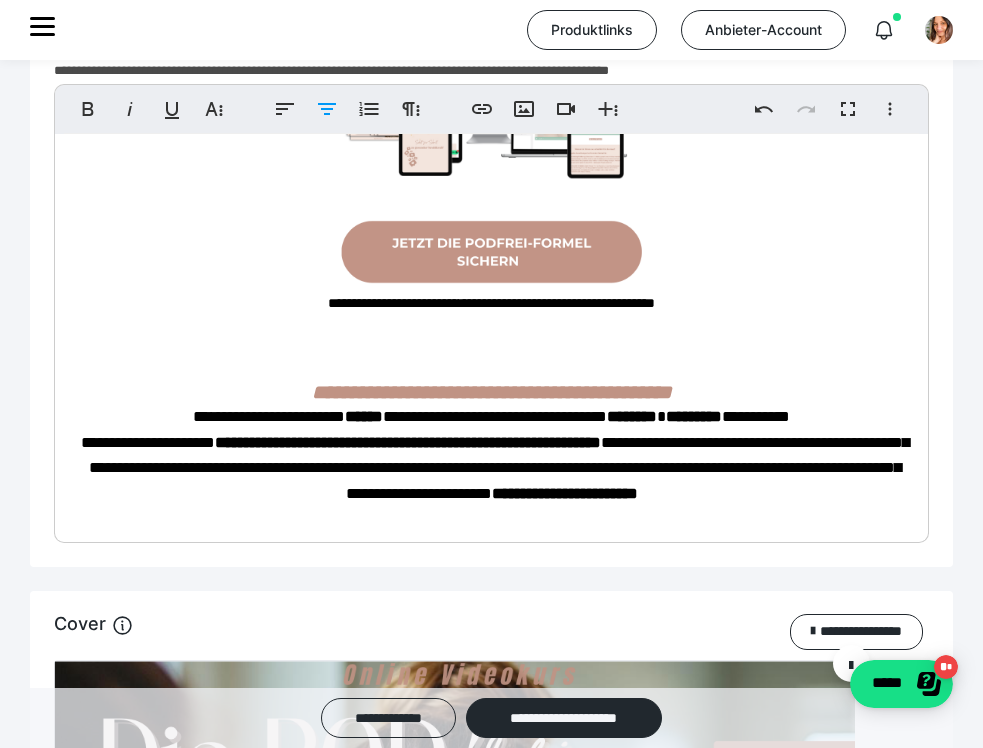 scroll, scrollTop: 385, scrollLeft: 0, axis: vertical 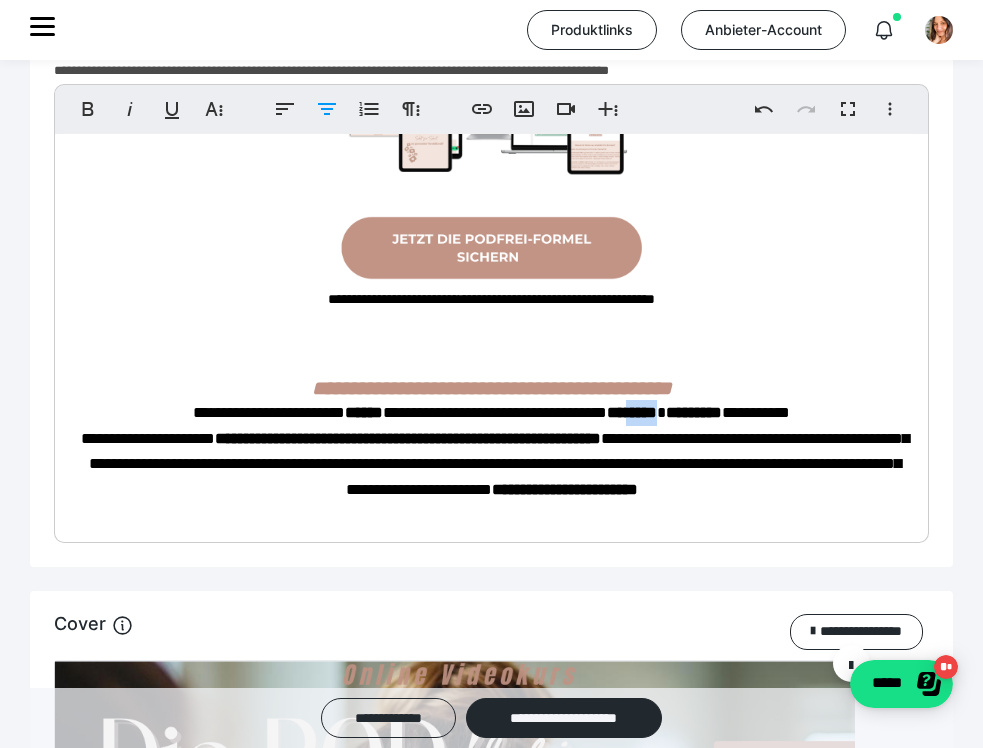 drag, startPoint x: 687, startPoint y: 430, endPoint x: 653, endPoint y: 430, distance: 34 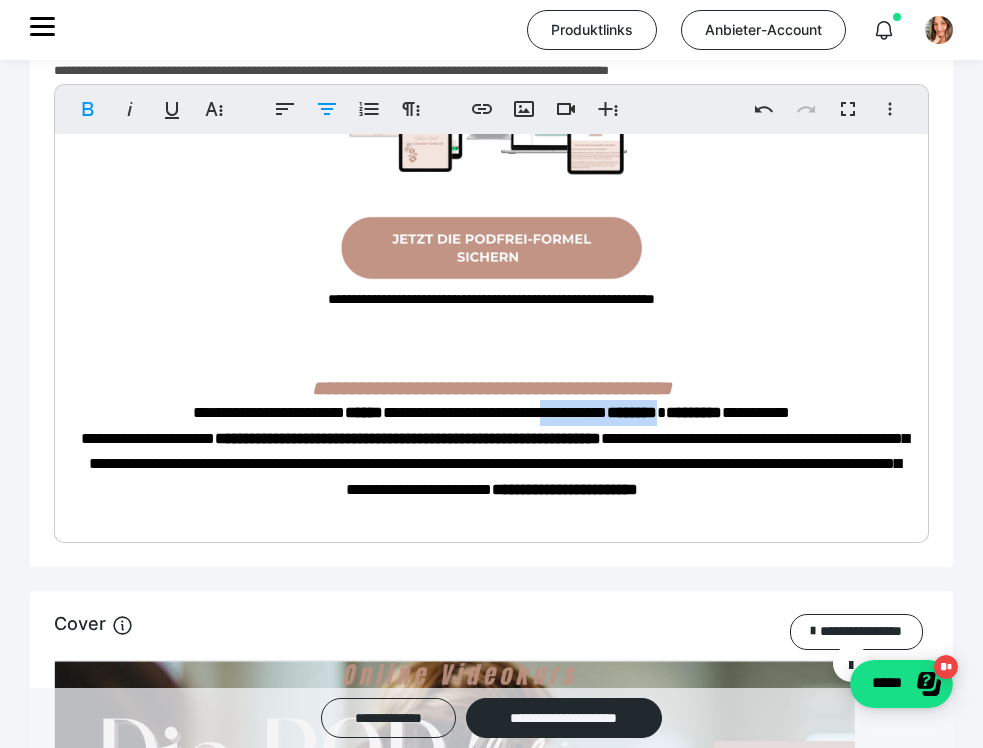 drag, startPoint x: 557, startPoint y: 429, endPoint x: 688, endPoint y: 433, distance: 131.06105 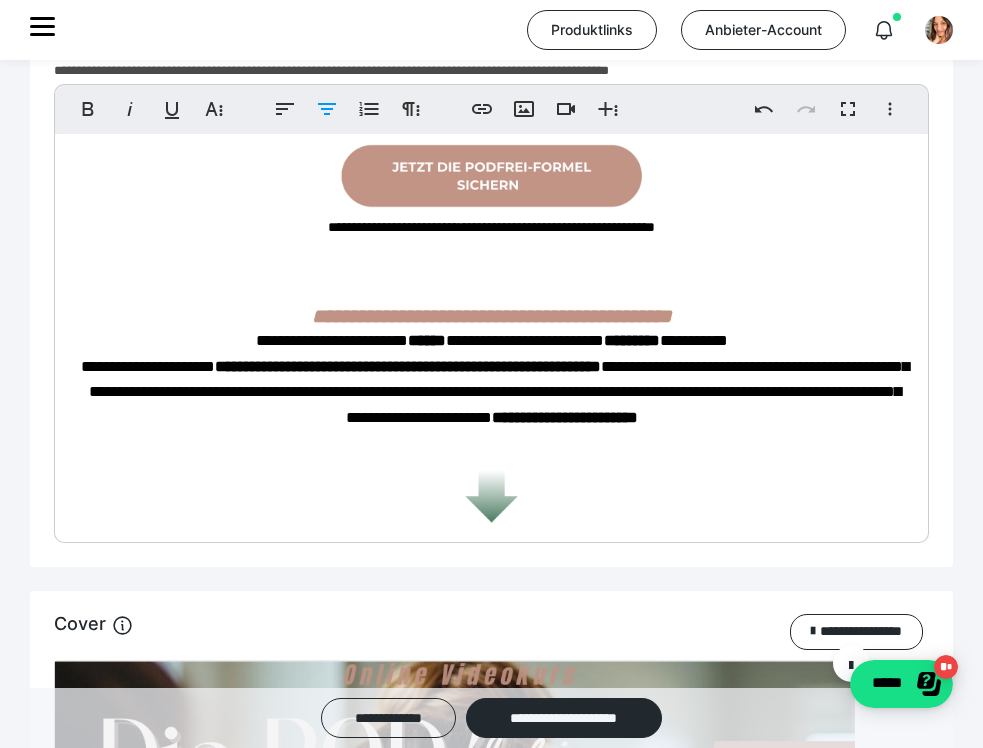 scroll, scrollTop: 458, scrollLeft: 0, axis: vertical 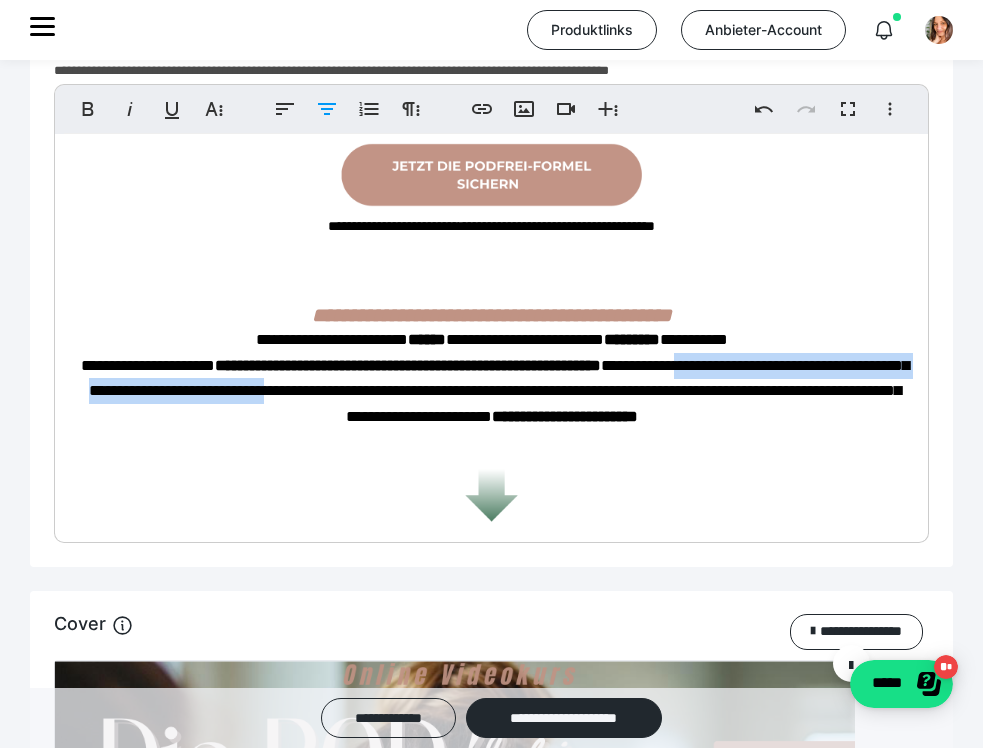 drag, startPoint x: 791, startPoint y: 381, endPoint x: 494, endPoint y: 410, distance: 298.41248 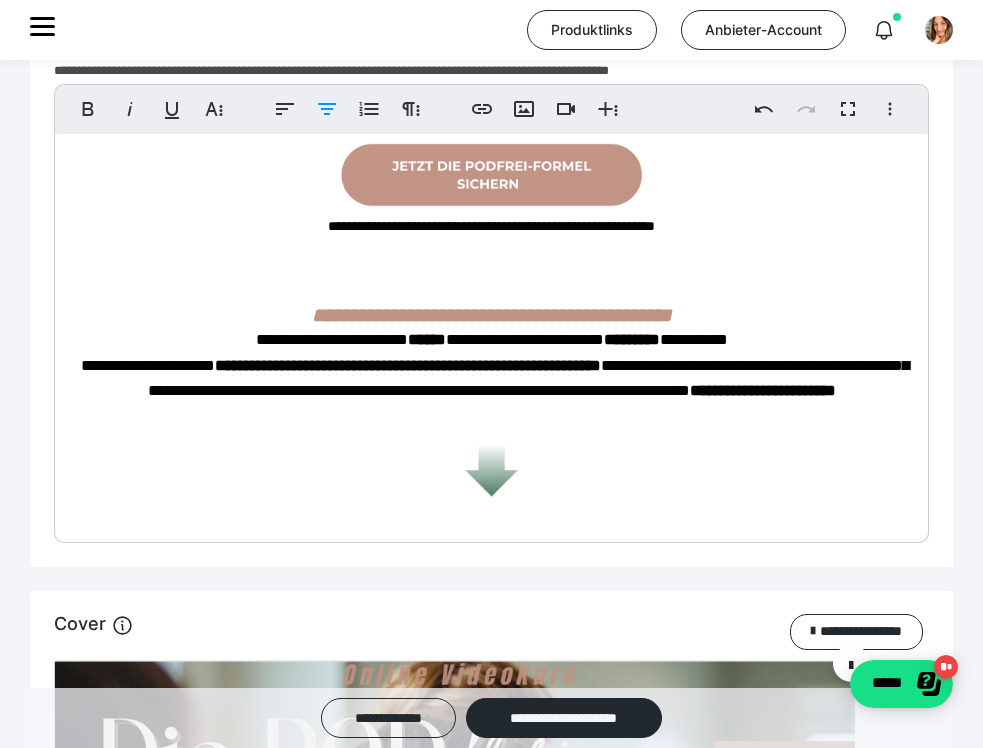 click on "**********" at bounding box center [495, 365] 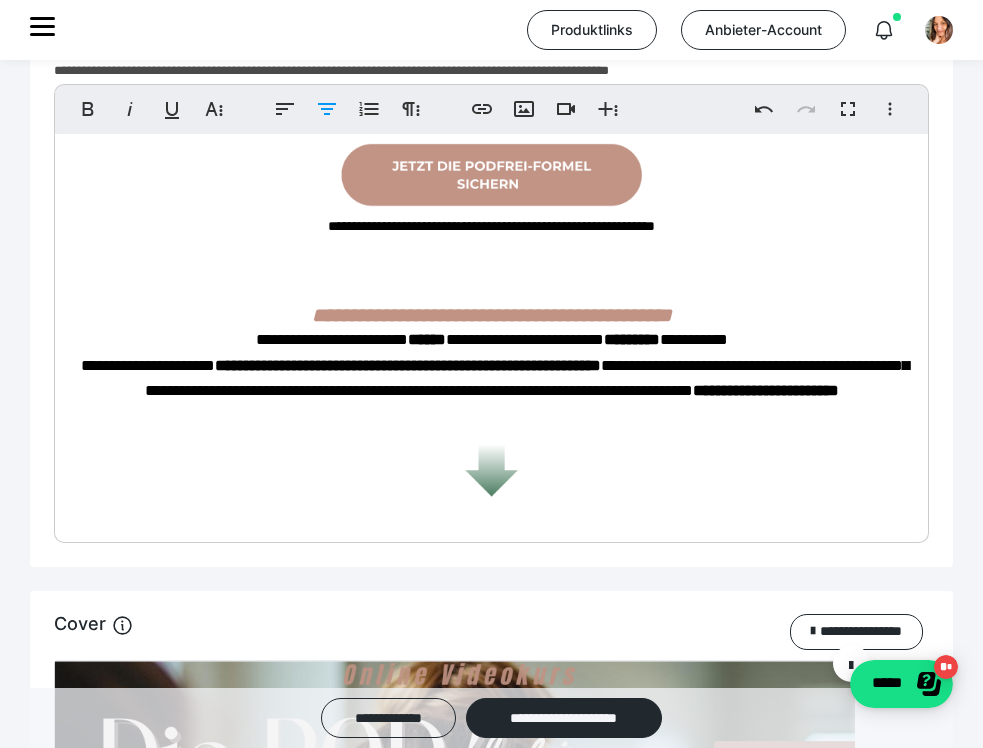 click on "**********" at bounding box center [495, 365] 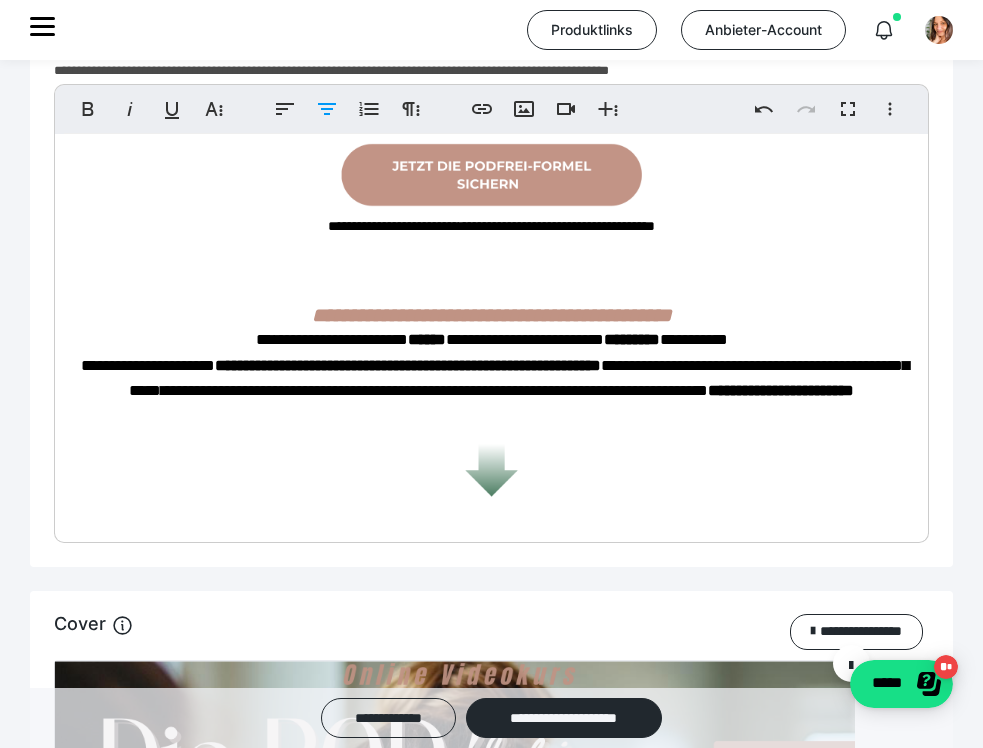 click on "**********" at bounding box center [495, 365] 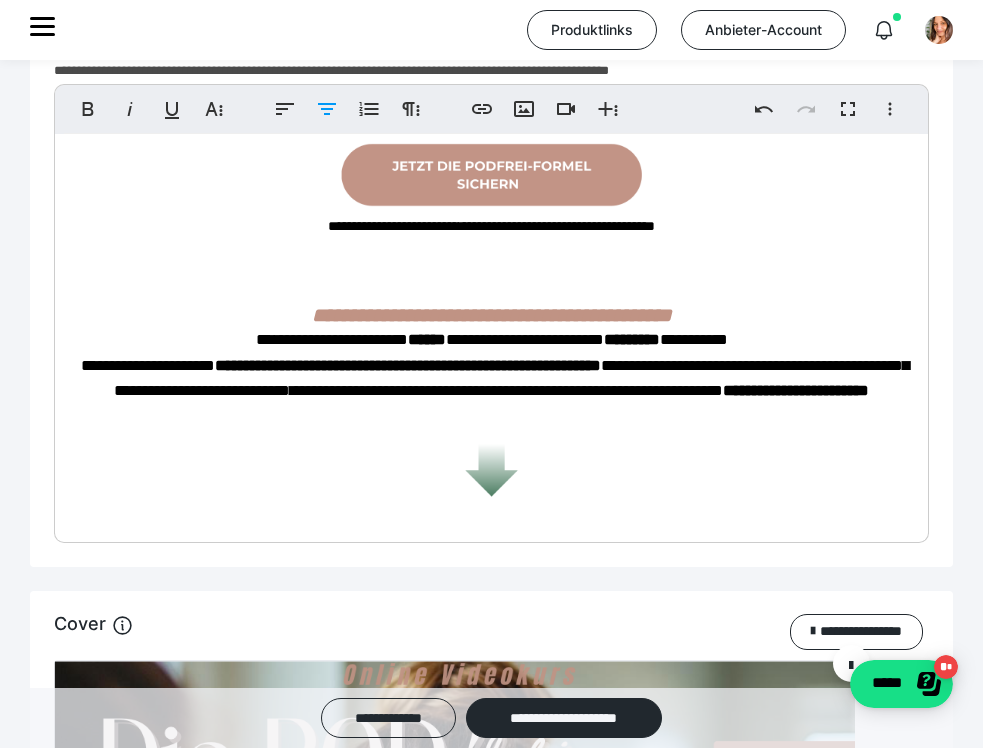 click on "**********" at bounding box center [796, 390] 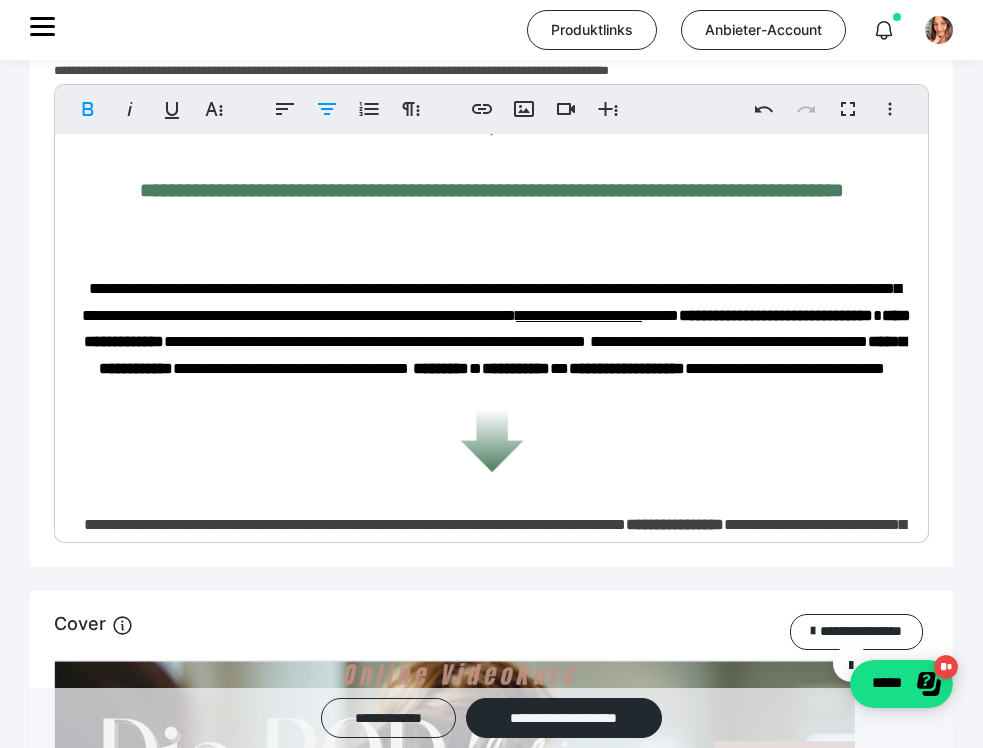 scroll, scrollTop: 885, scrollLeft: 0, axis: vertical 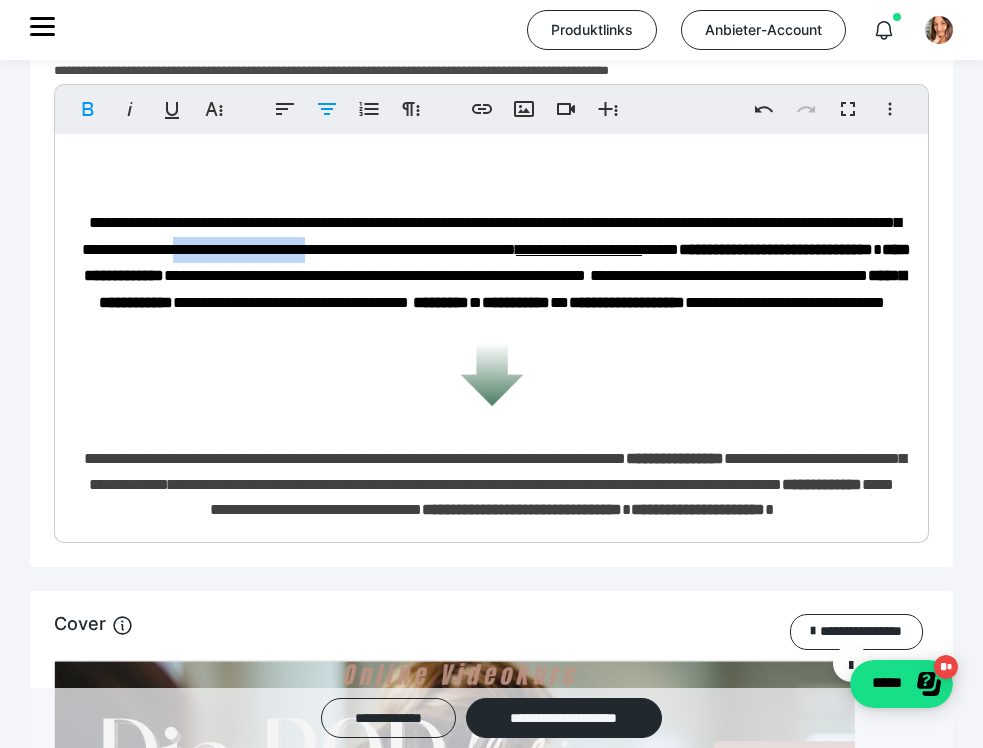 drag, startPoint x: 569, startPoint y: 270, endPoint x: 399, endPoint y: 270, distance: 170 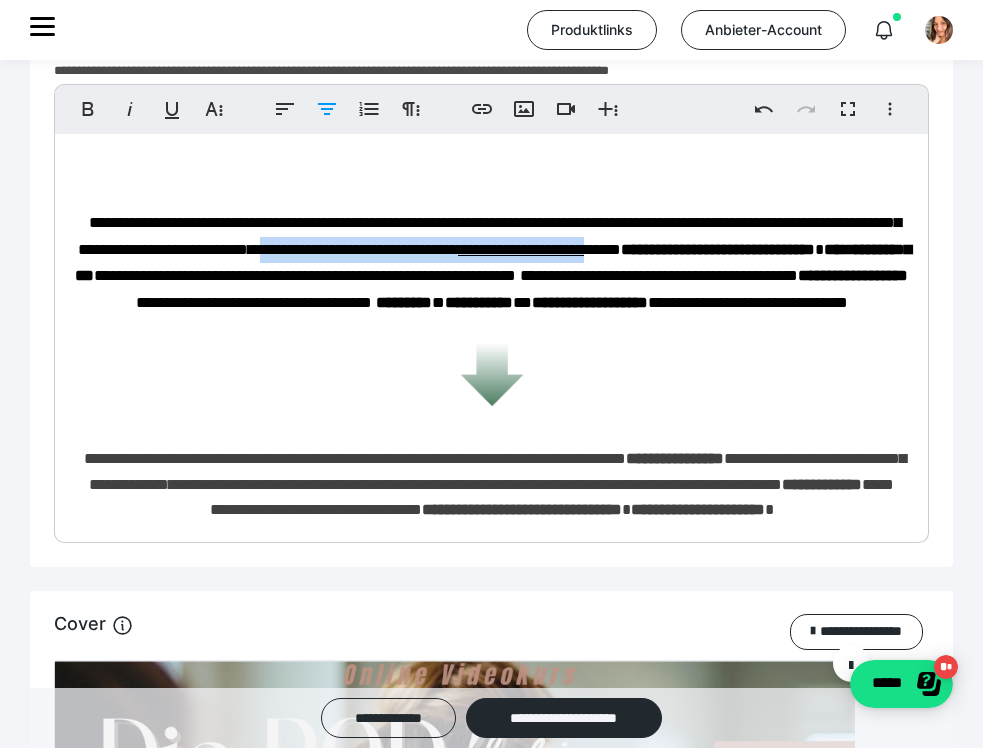 drag, startPoint x: 497, startPoint y: 271, endPoint x: 897, endPoint y: 263, distance: 400.08 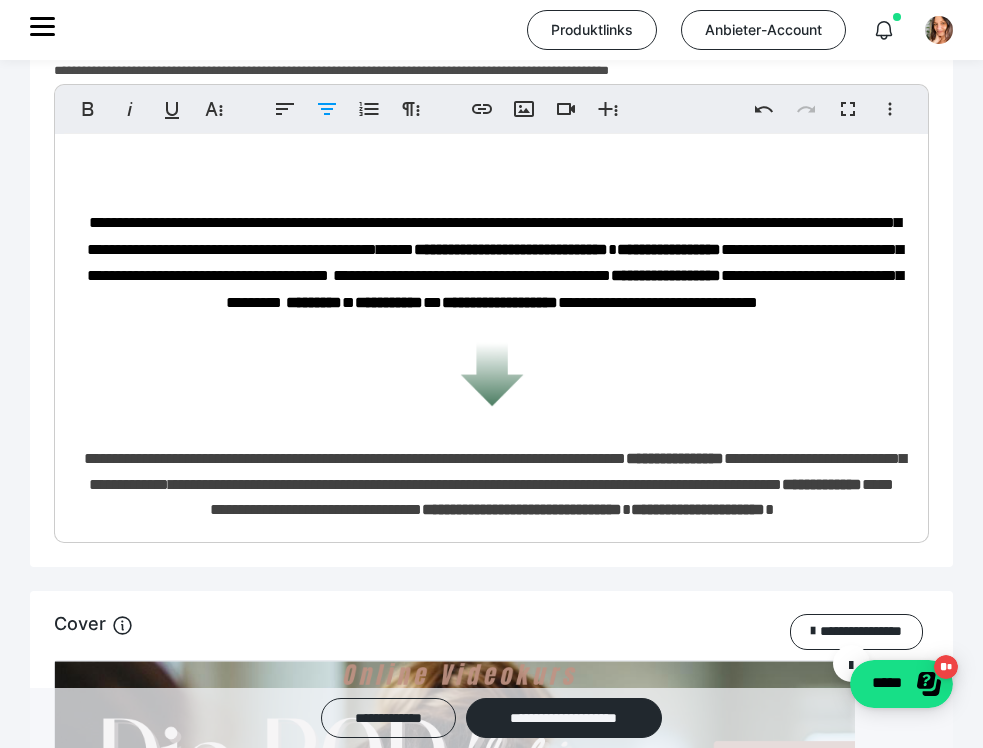 click on "**********" at bounding box center [495, 262] 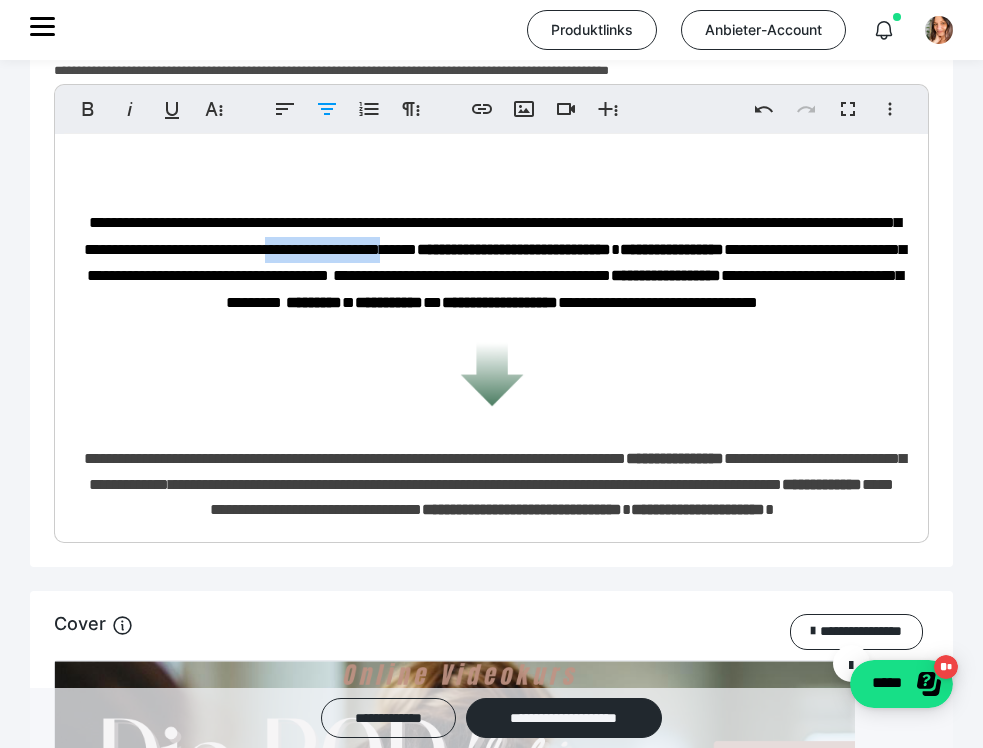 drag, startPoint x: 683, startPoint y: 268, endPoint x: 534, endPoint y: 268, distance: 149 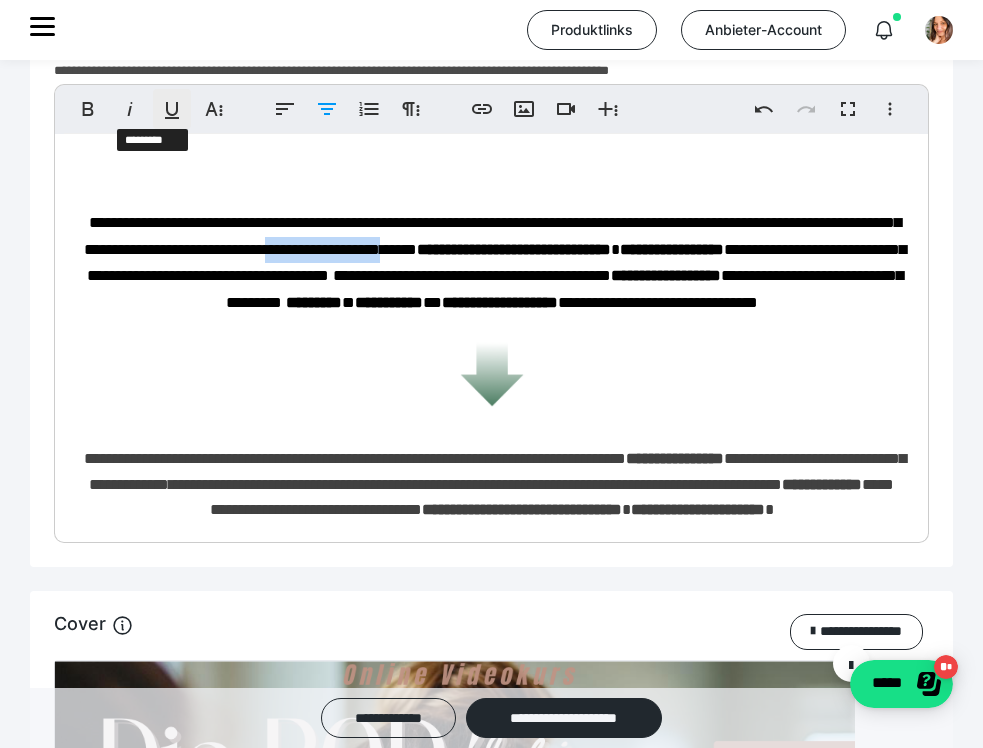 click 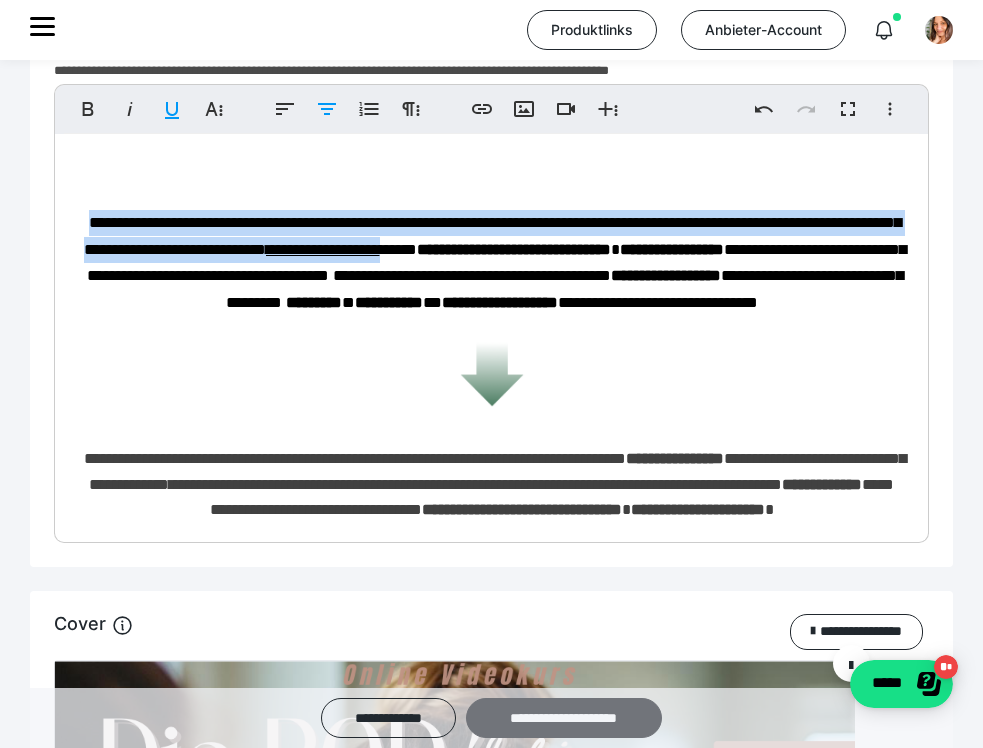 click on "**********" at bounding box center (564, 718) 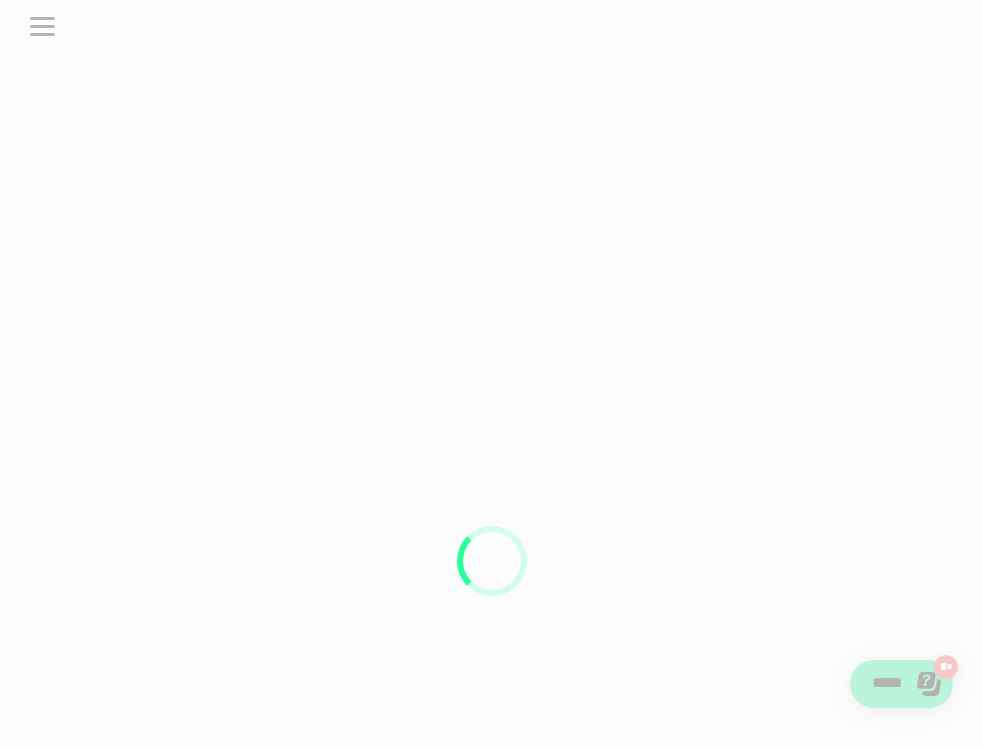 scroll, scrollTop: 0, scrollLeft: 0, axis: both 